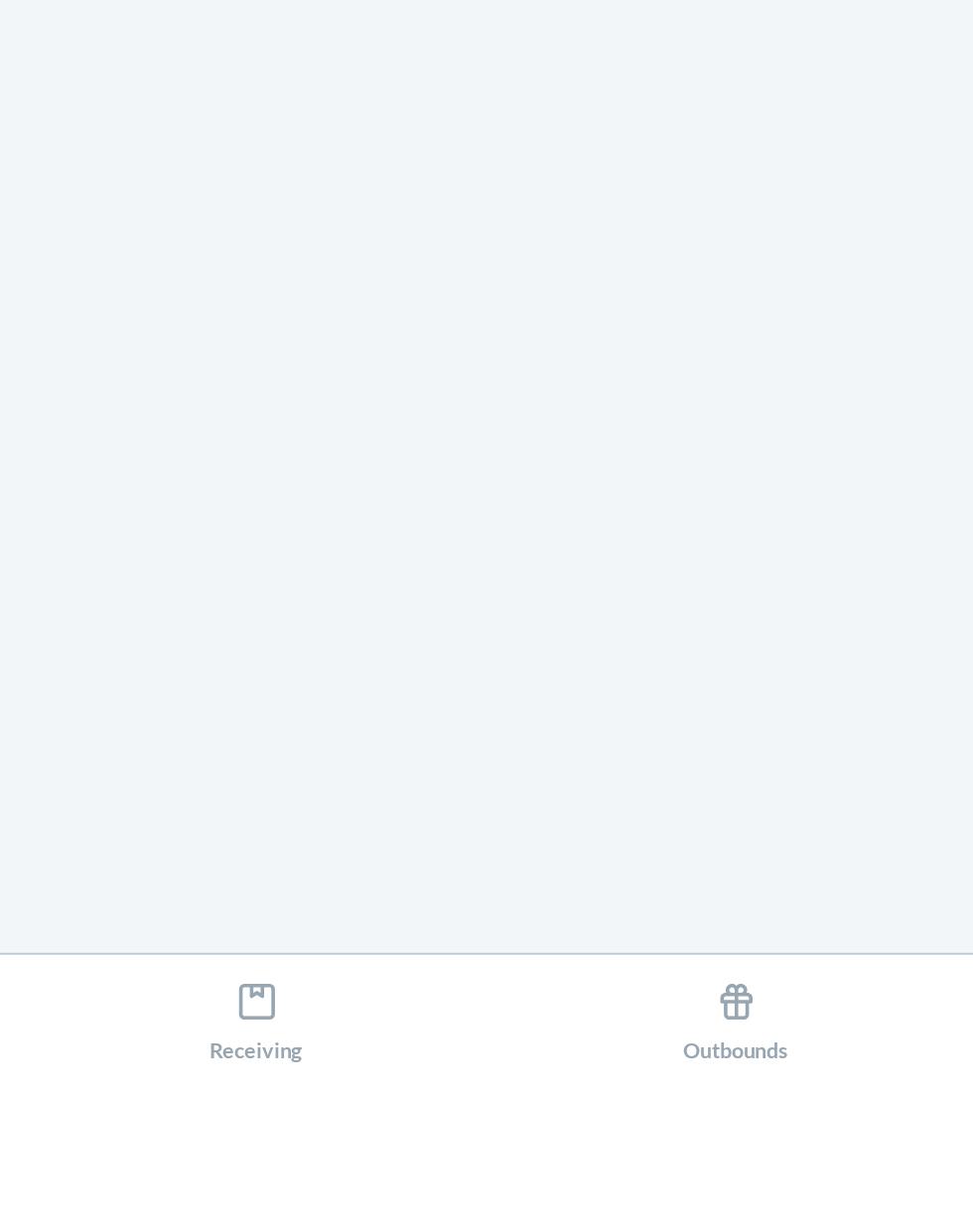 scroll, scrollTop: 0, scrollLeft: 0, axis: both 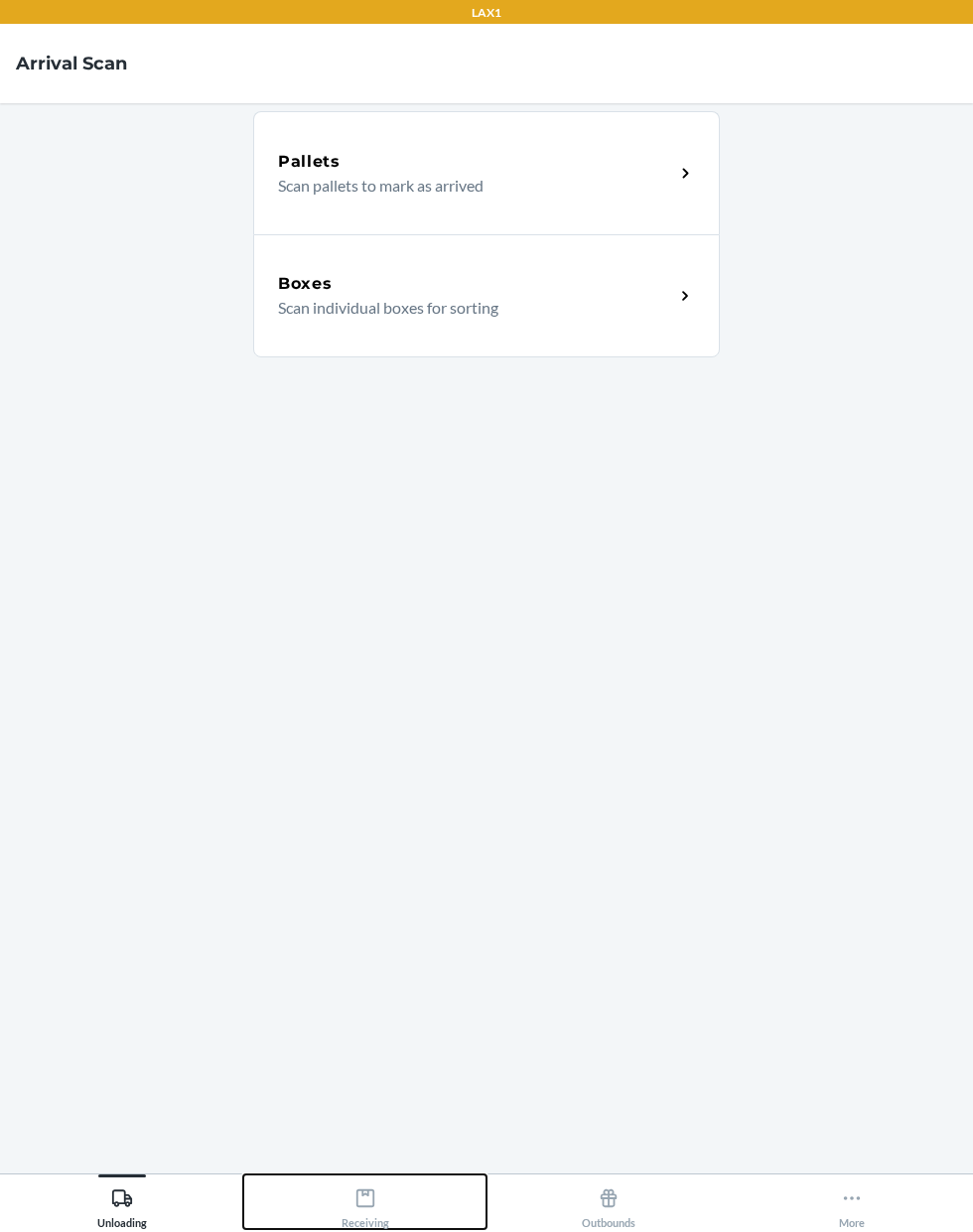 click on "Receiving" at bounding box center [365, 1204] 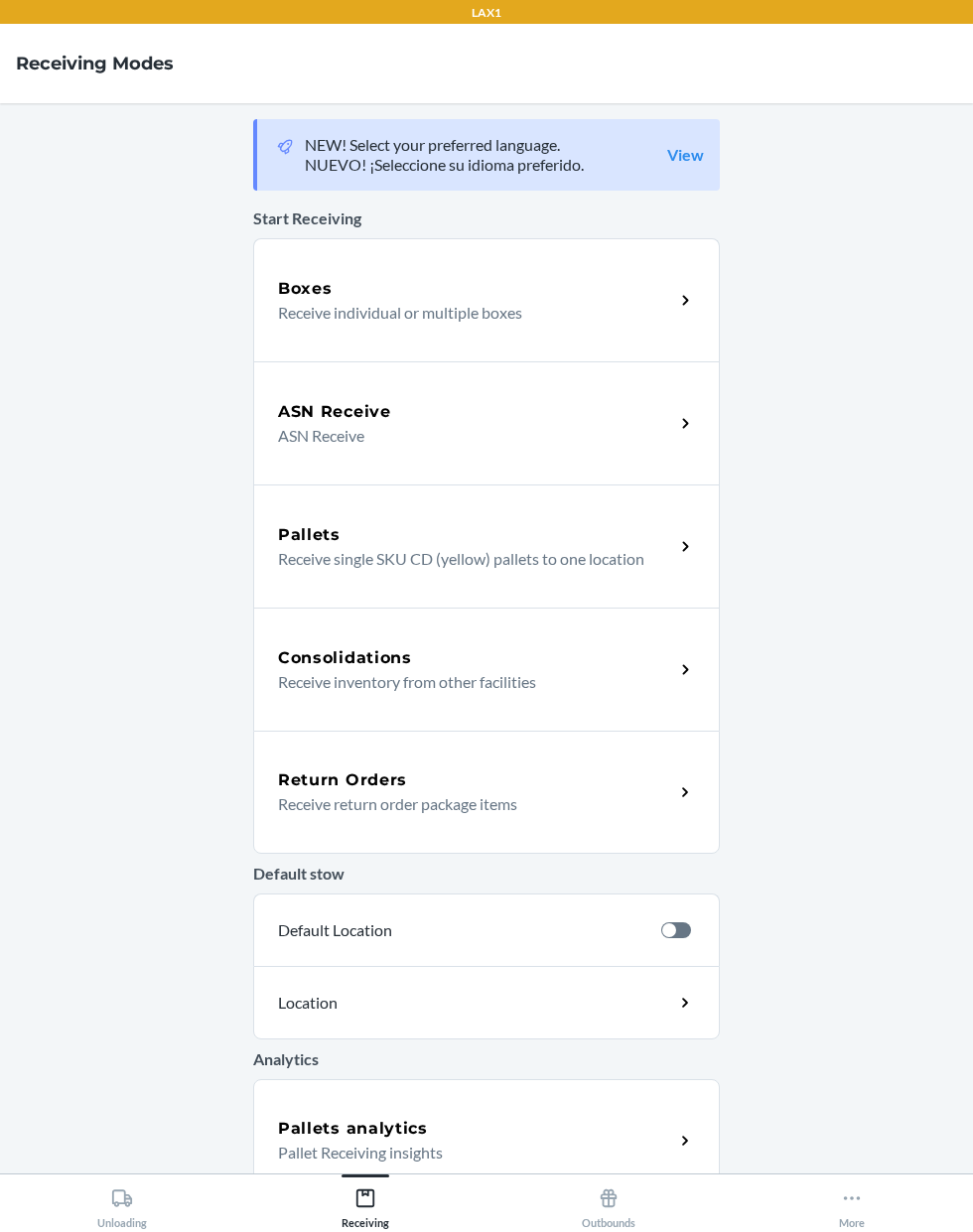 click on "Receive individual or multiple boxes" at bounding box center [468, 313] 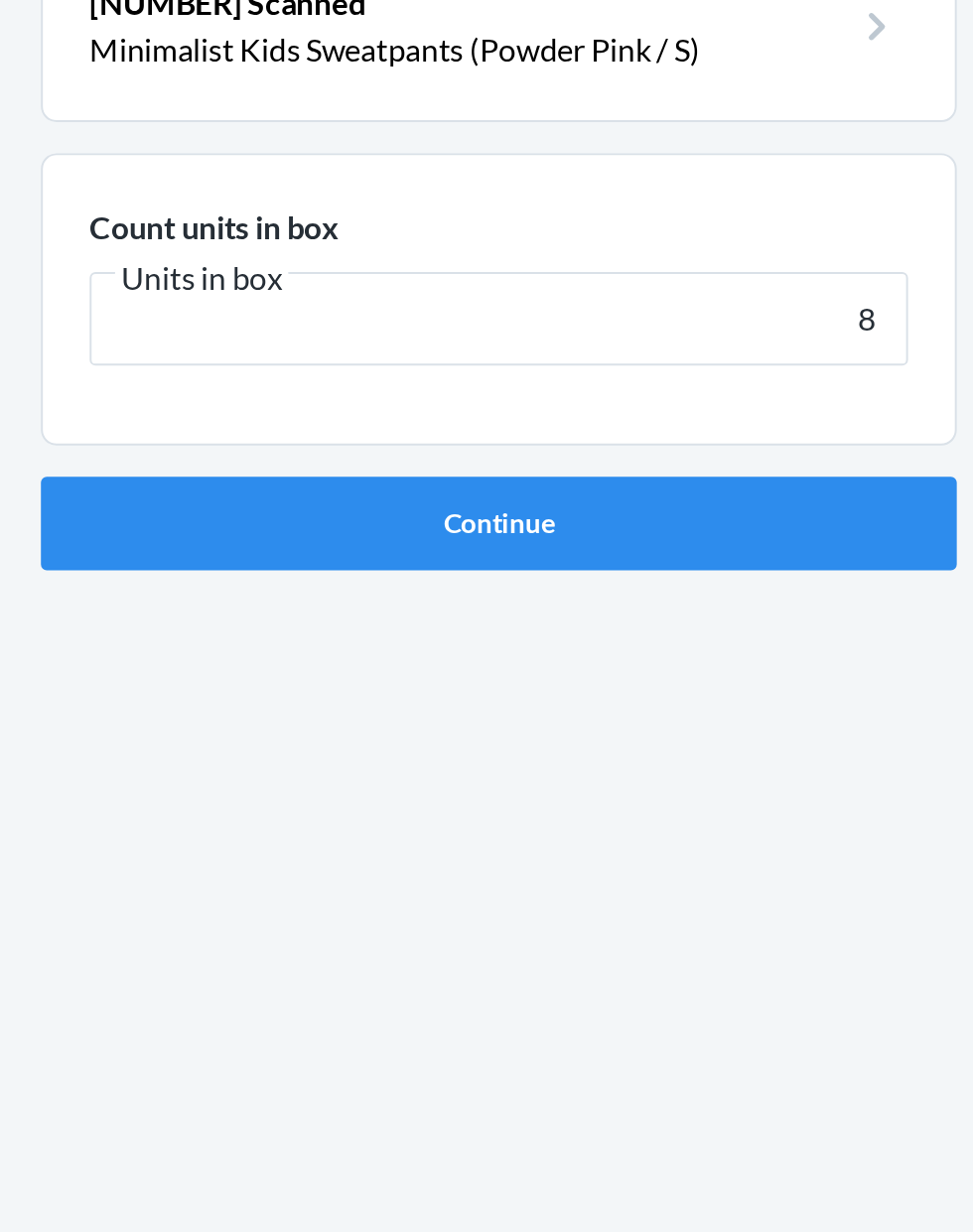 type on "8" 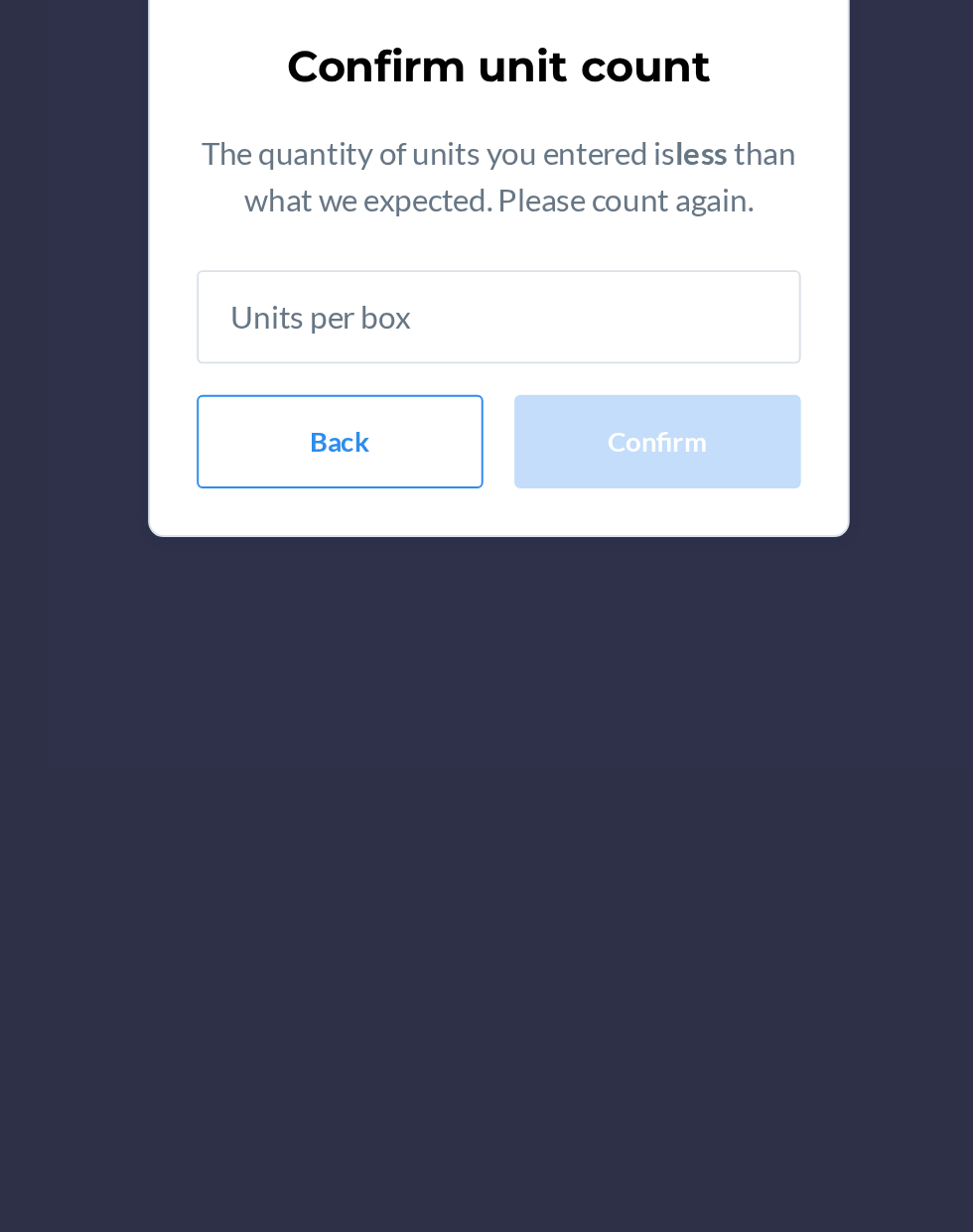 click at bounding box center [486, 669] 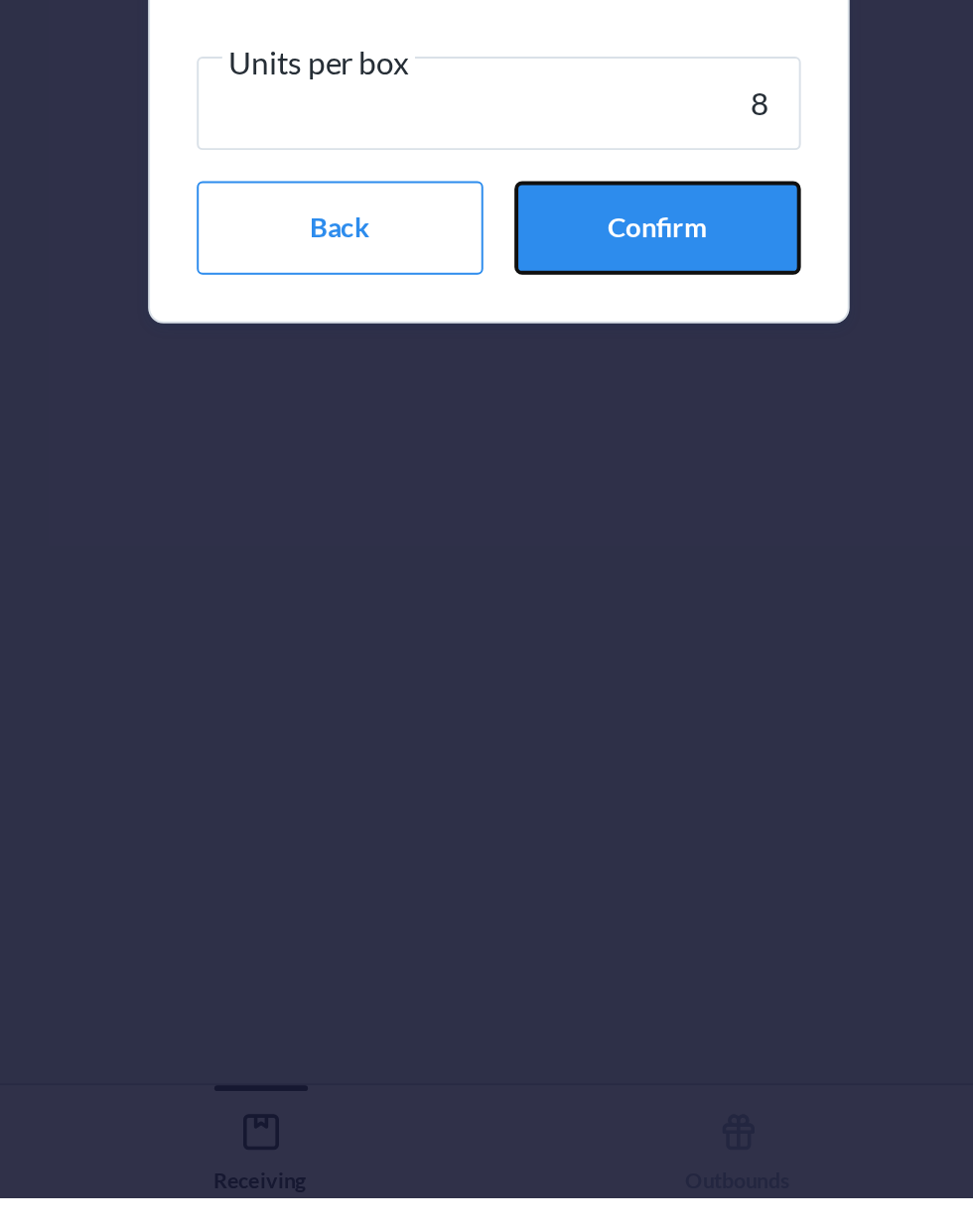 click on "Confirm" at bounding box center (567, 738) 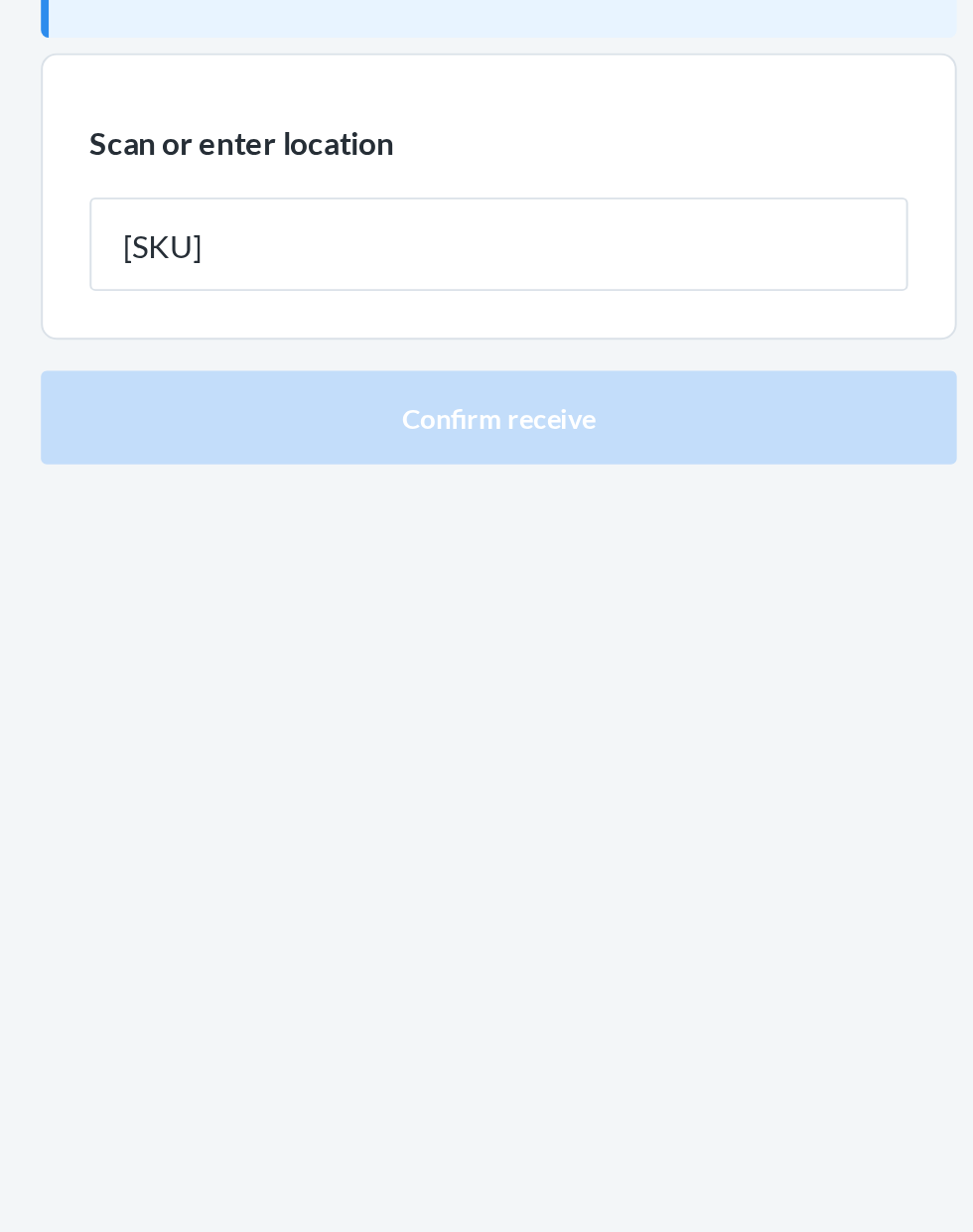 type on "[SKU]" 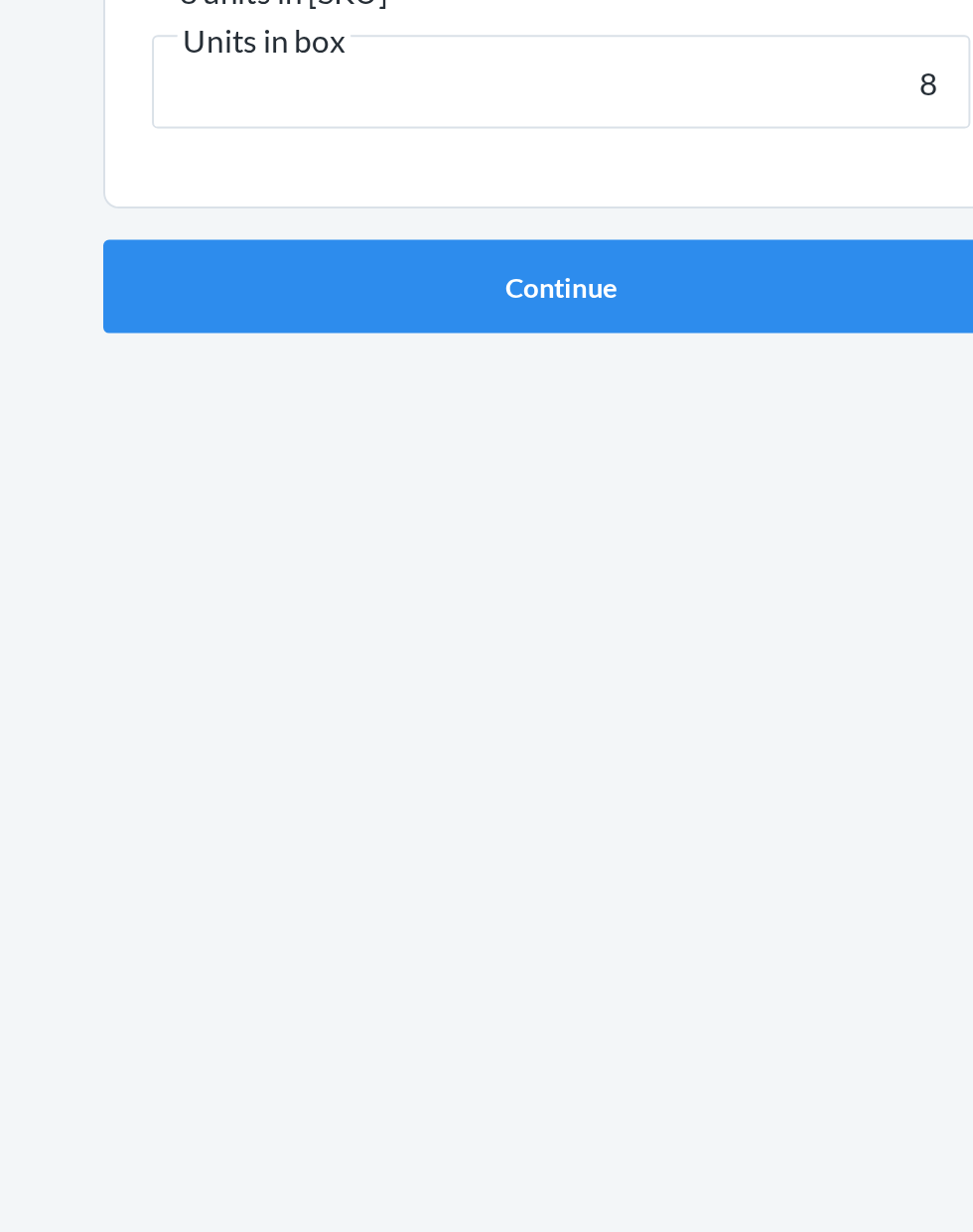 type on "8" 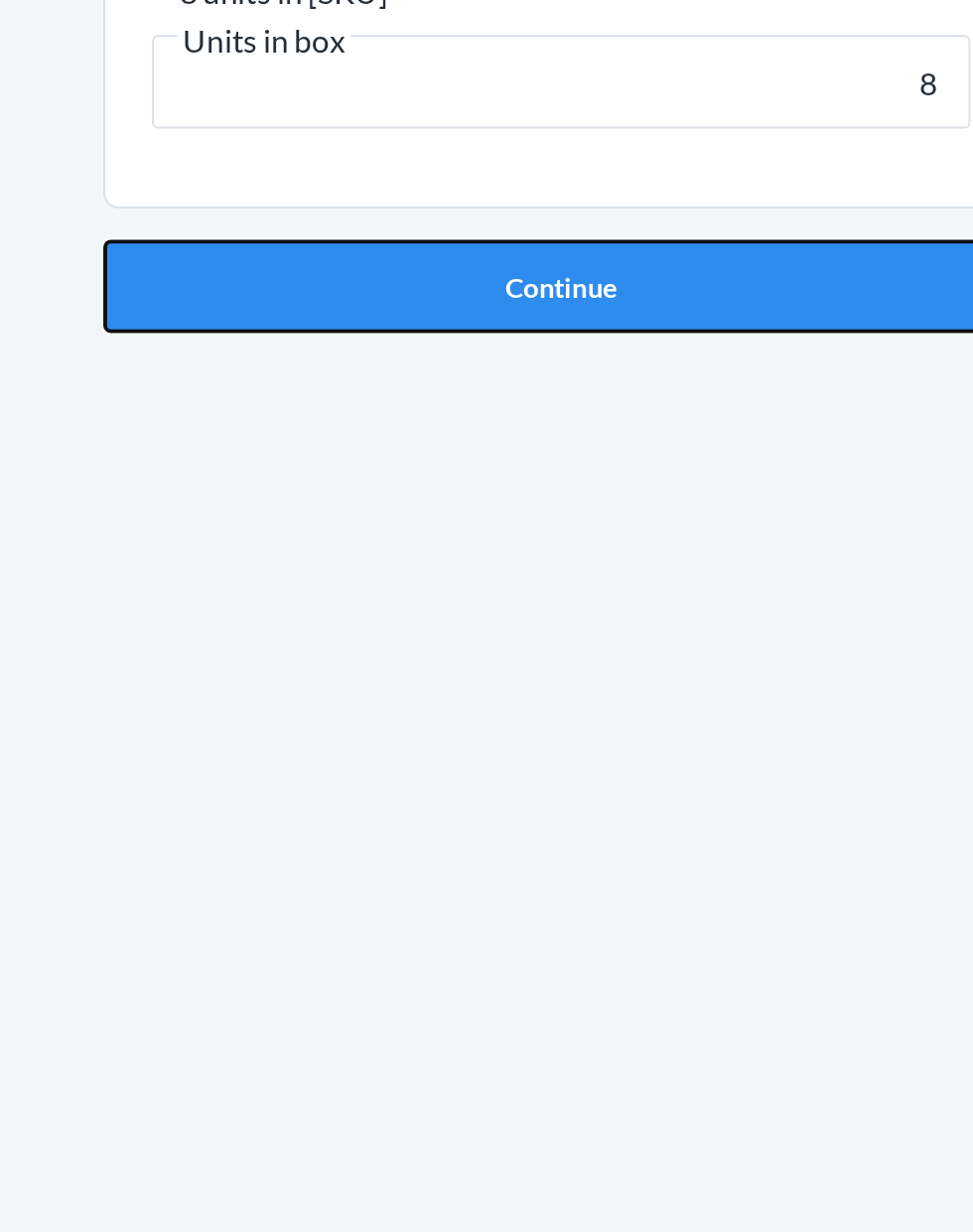 click on "Continue" at bounding box center (486, 537) 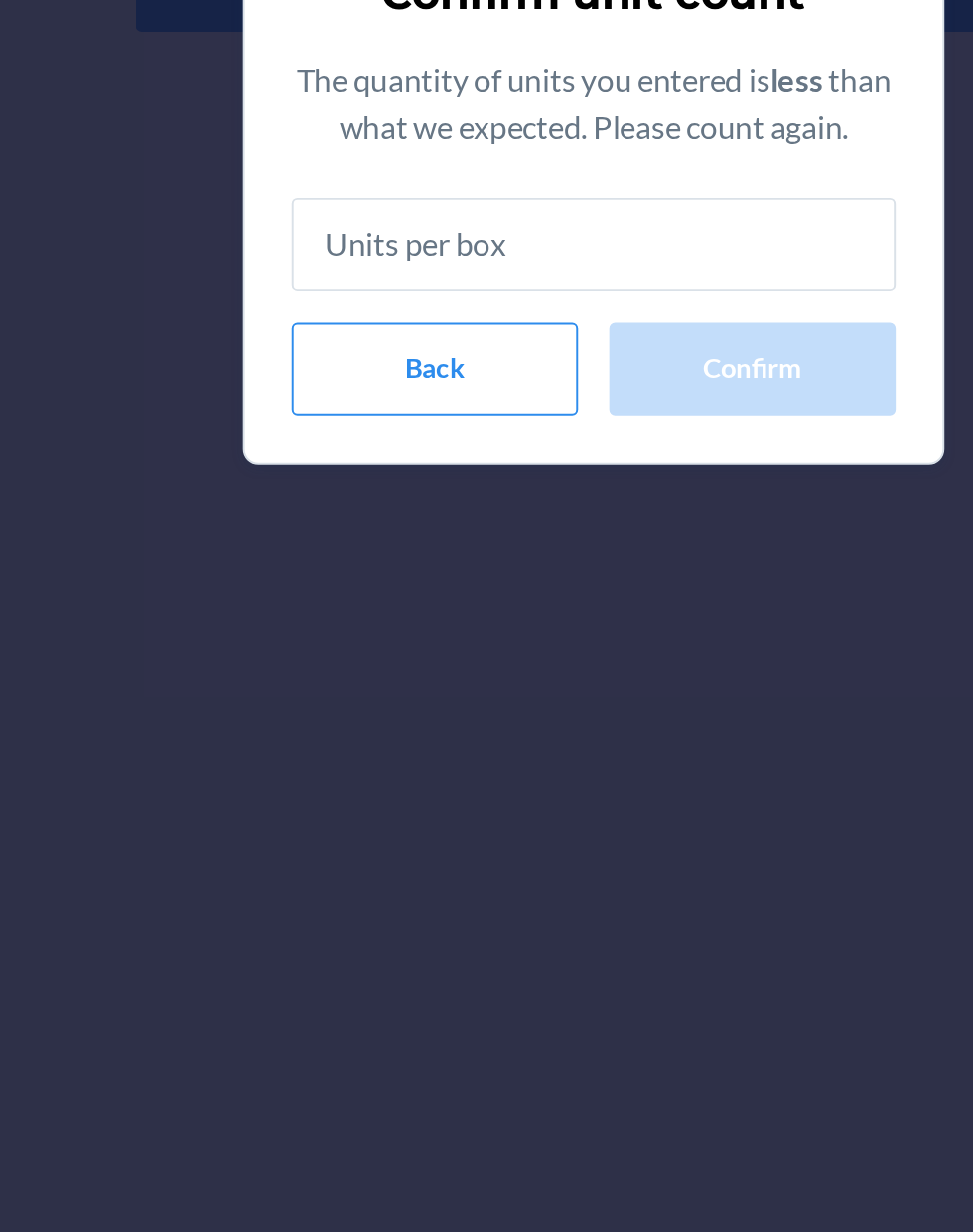 type on "8" 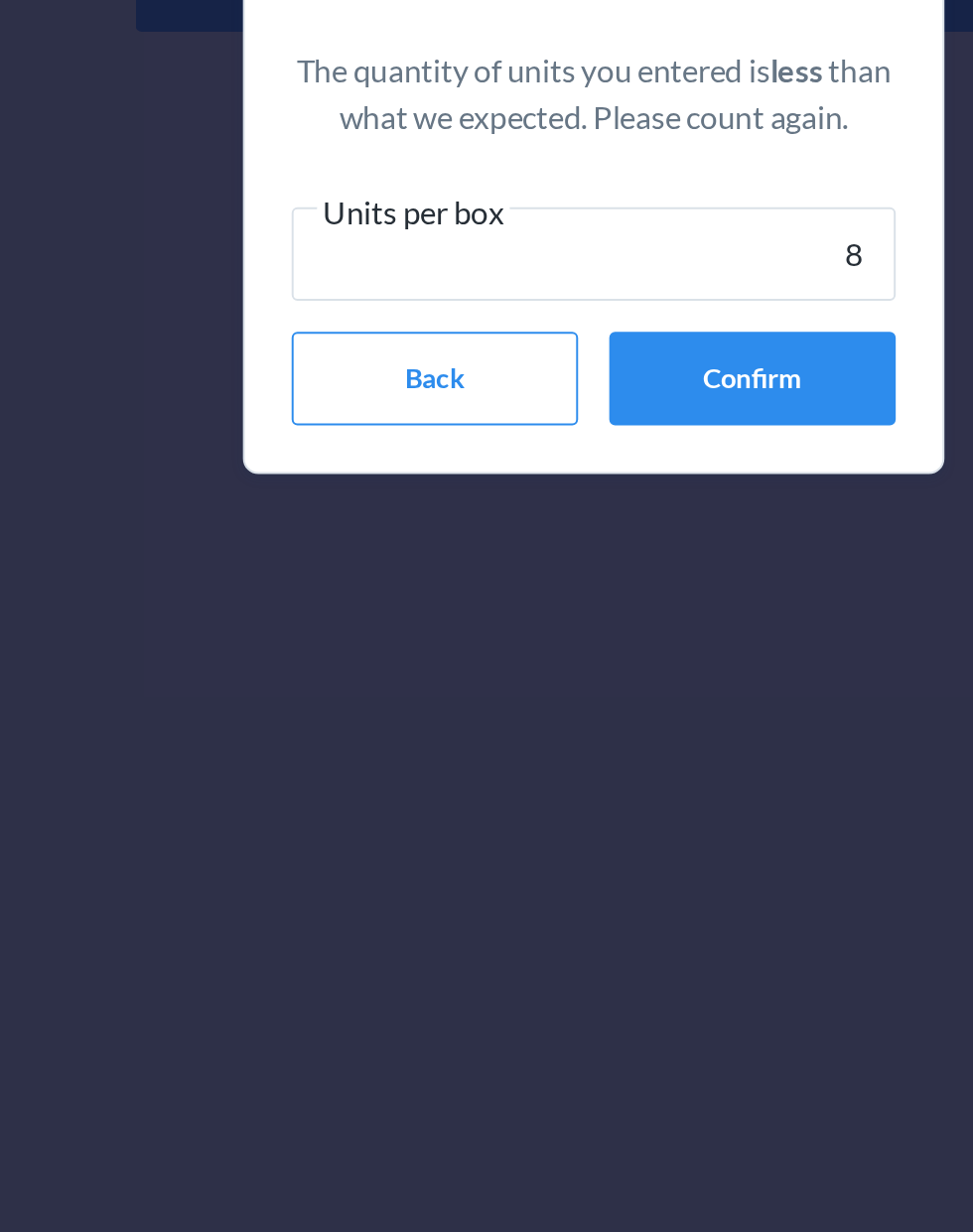 click on "8" at bounding box center (486, 674) 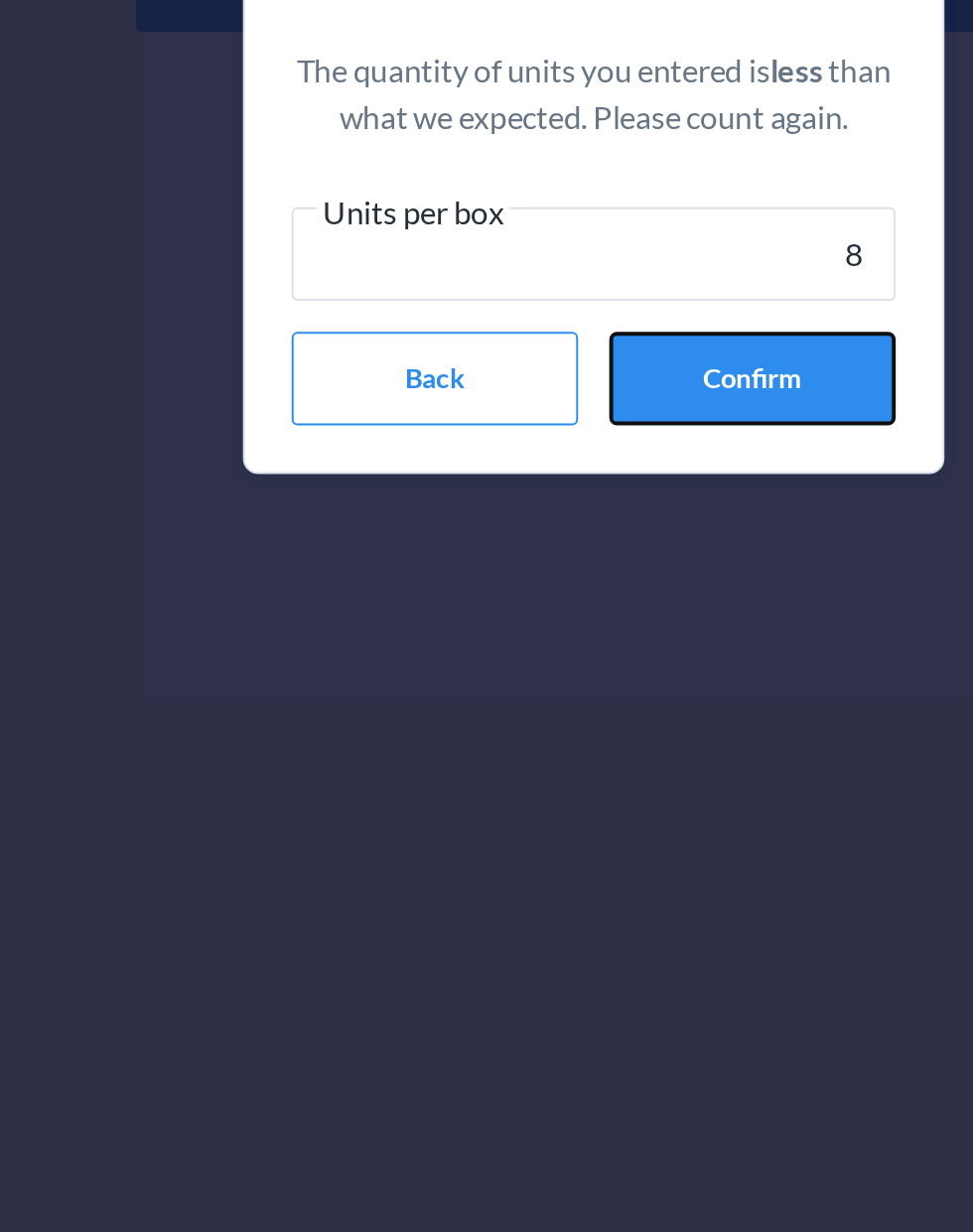 click on "Confirm" at bounding box center [567, 738] 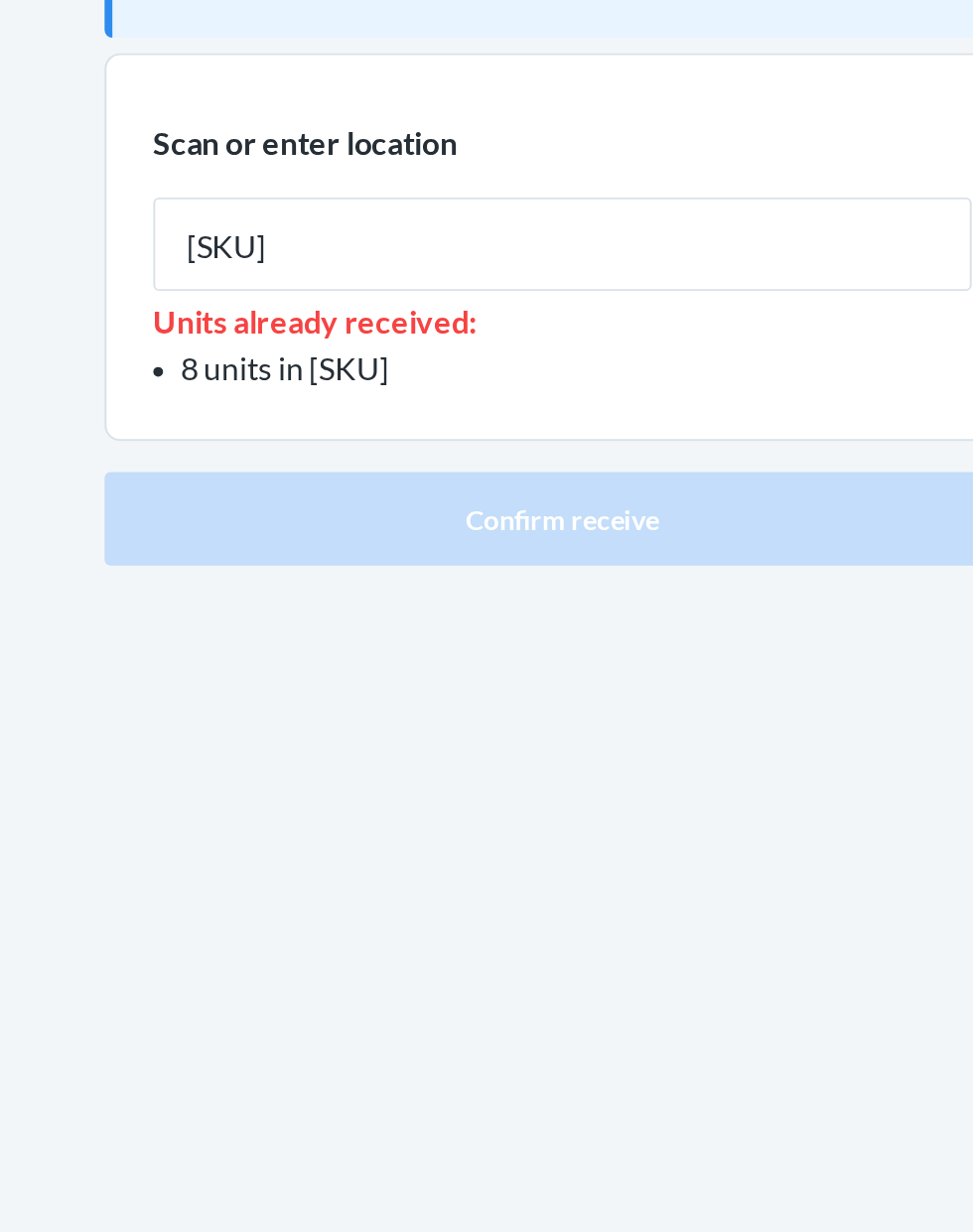 type on "[SKU]" 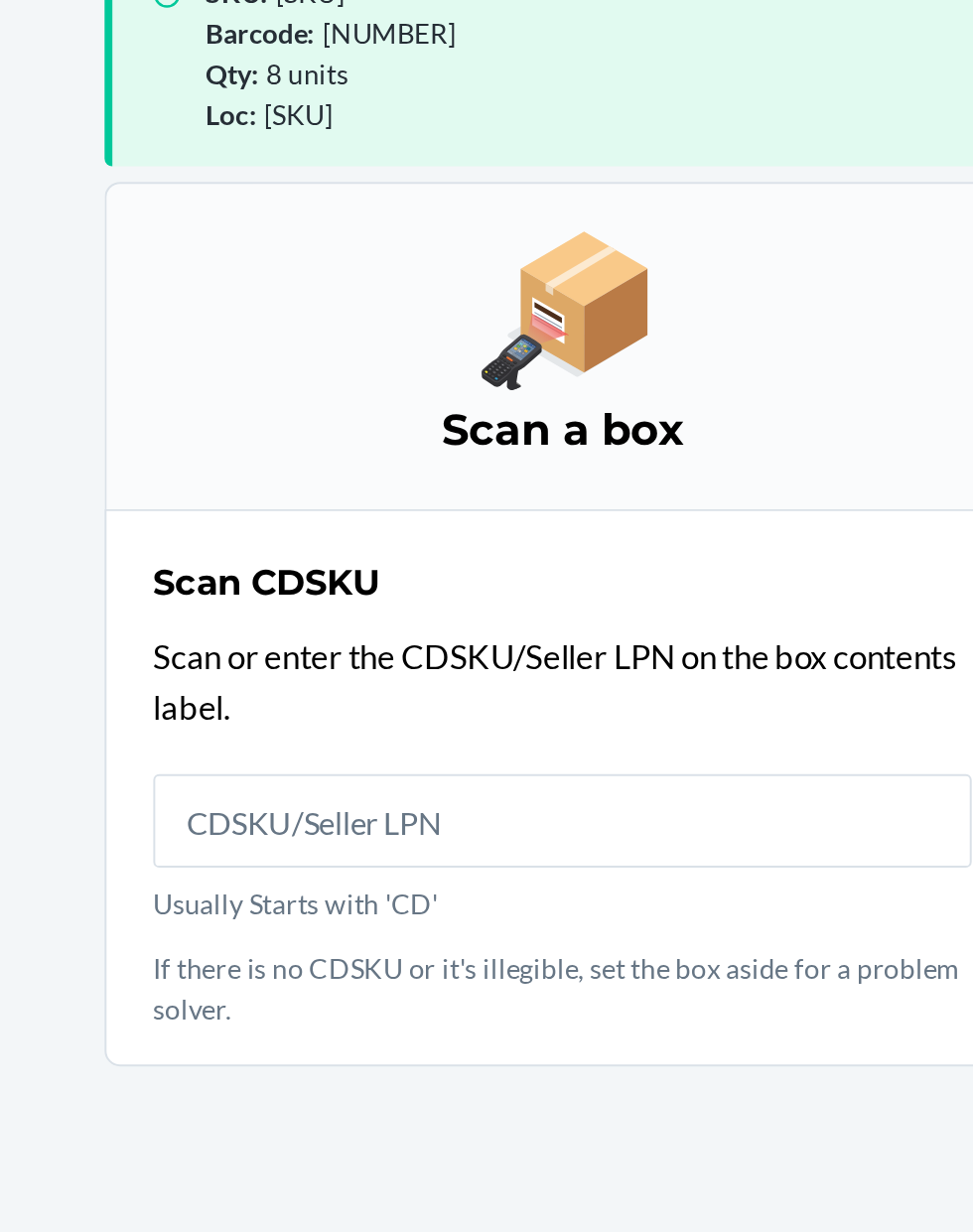 scroll, scrollTop: 130, scrollLeft: 0, axis: vertical 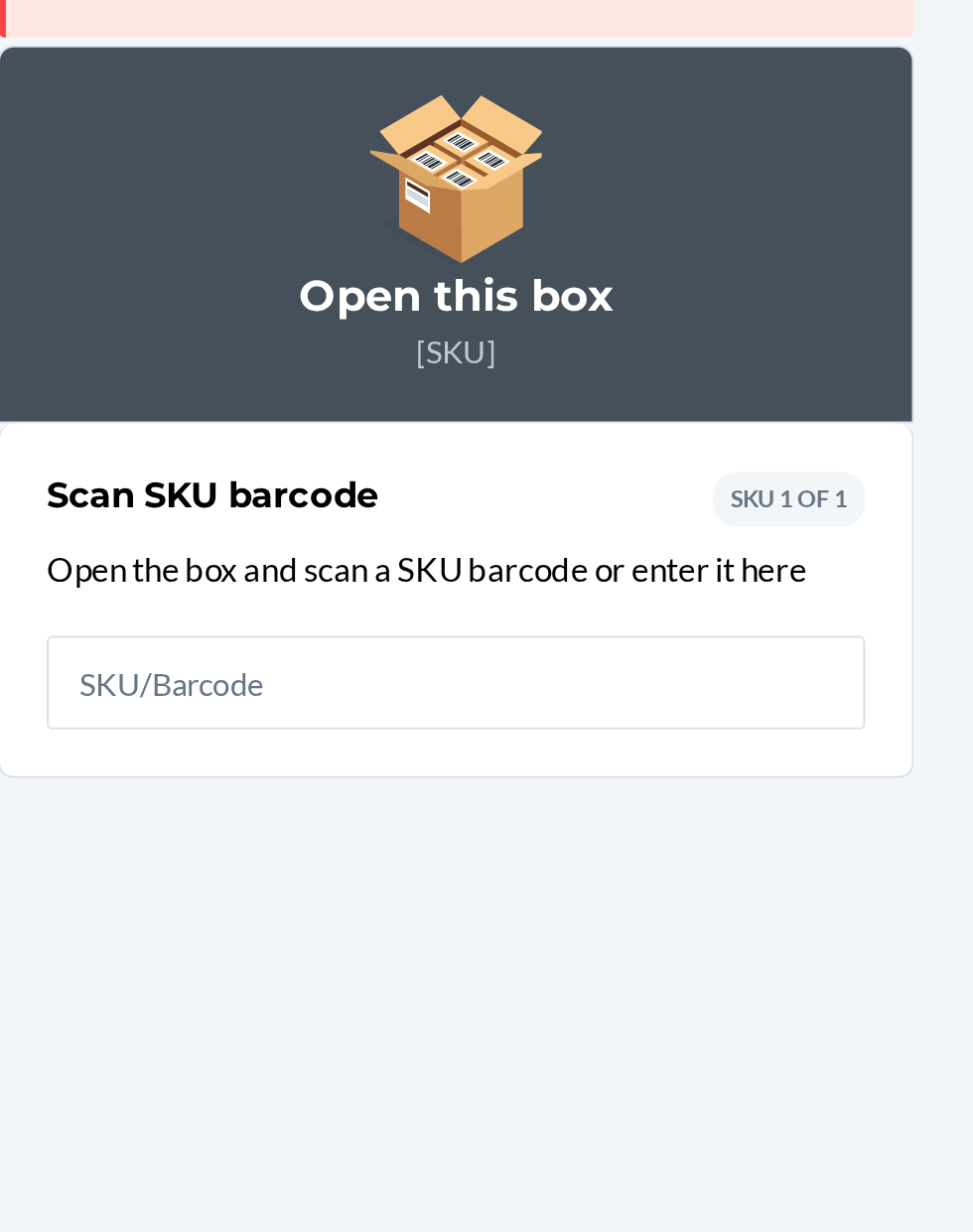 type on "9" 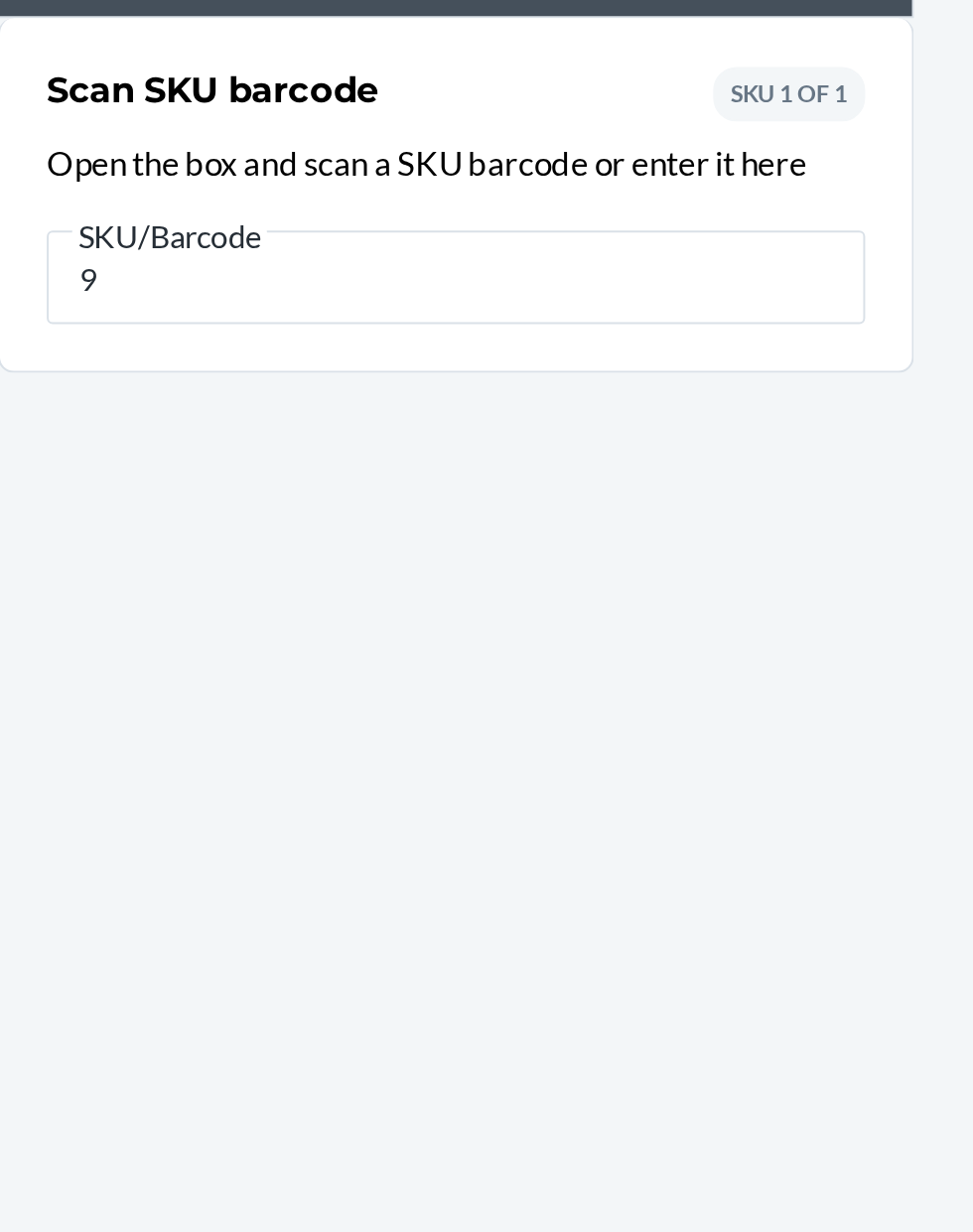 type 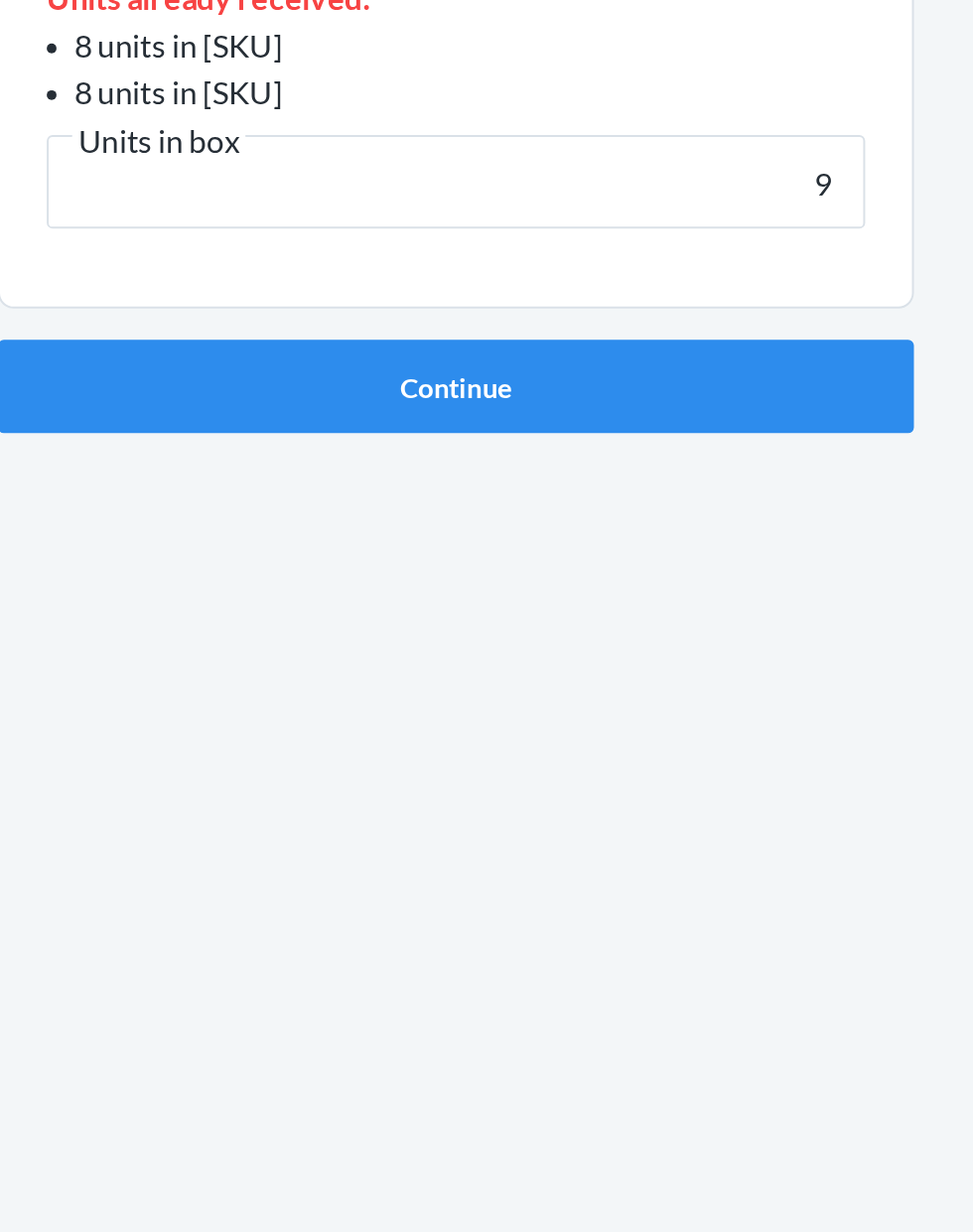 type on "9" 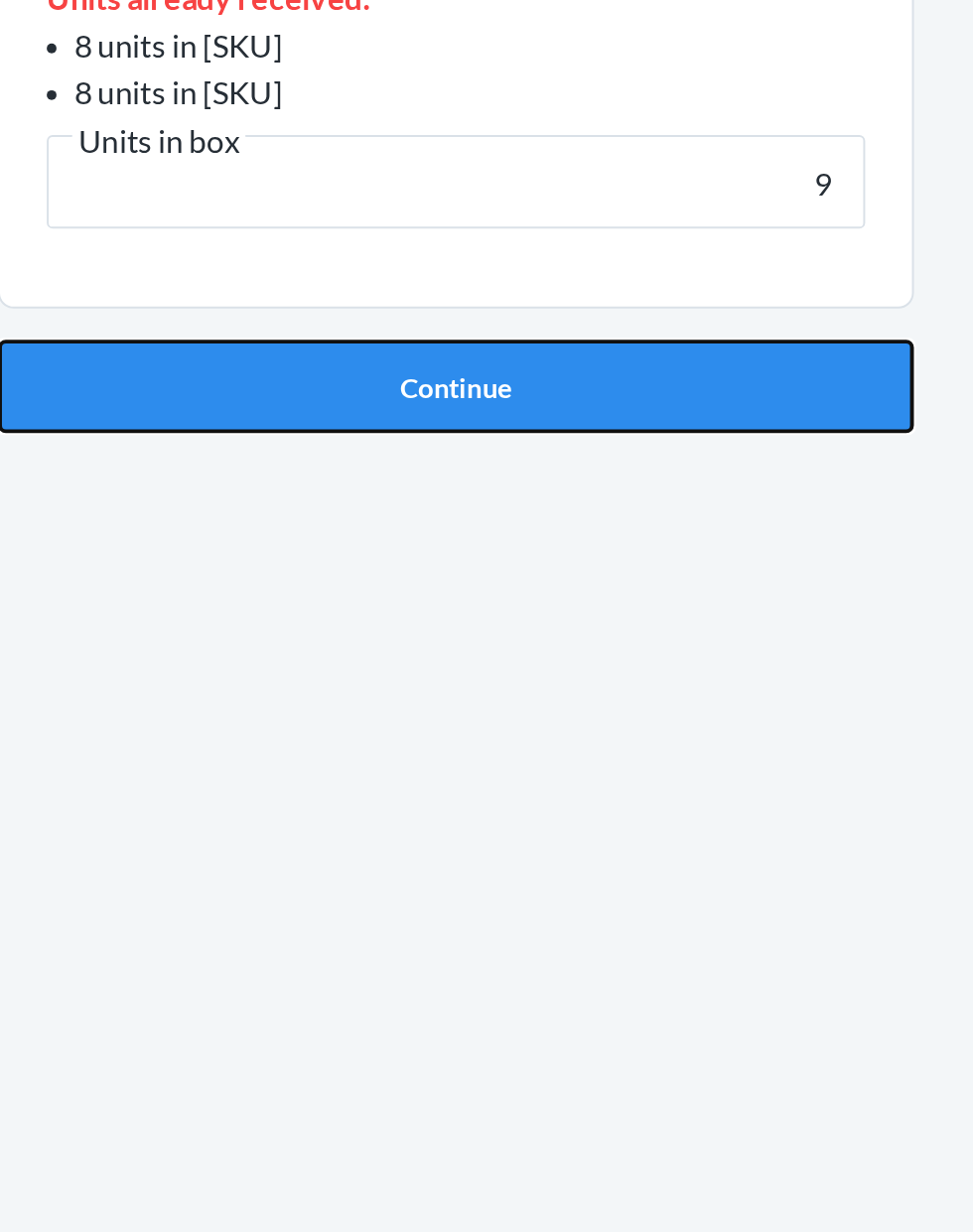 click on "Continue" at bounding box center [486, 561] 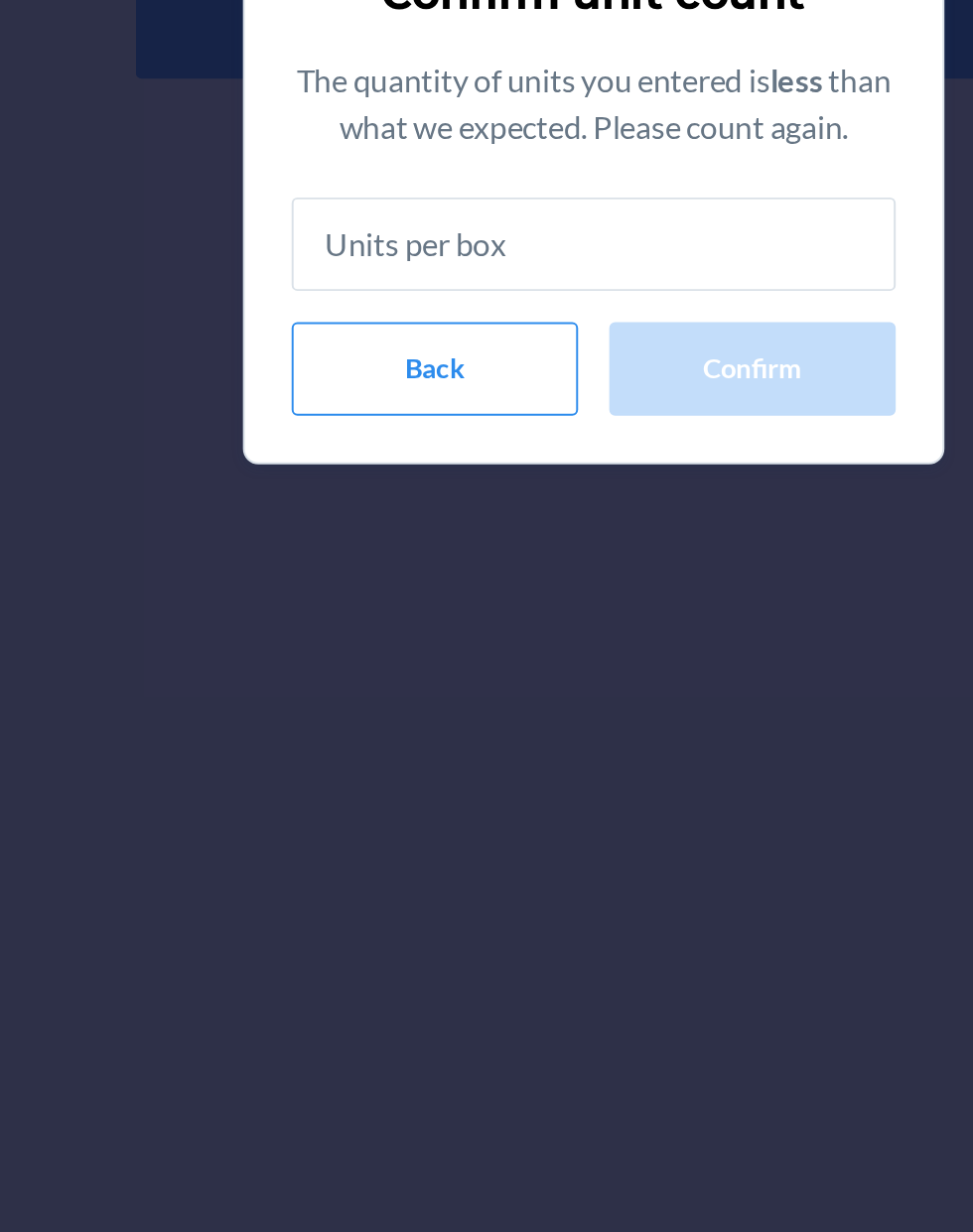 type on "9" 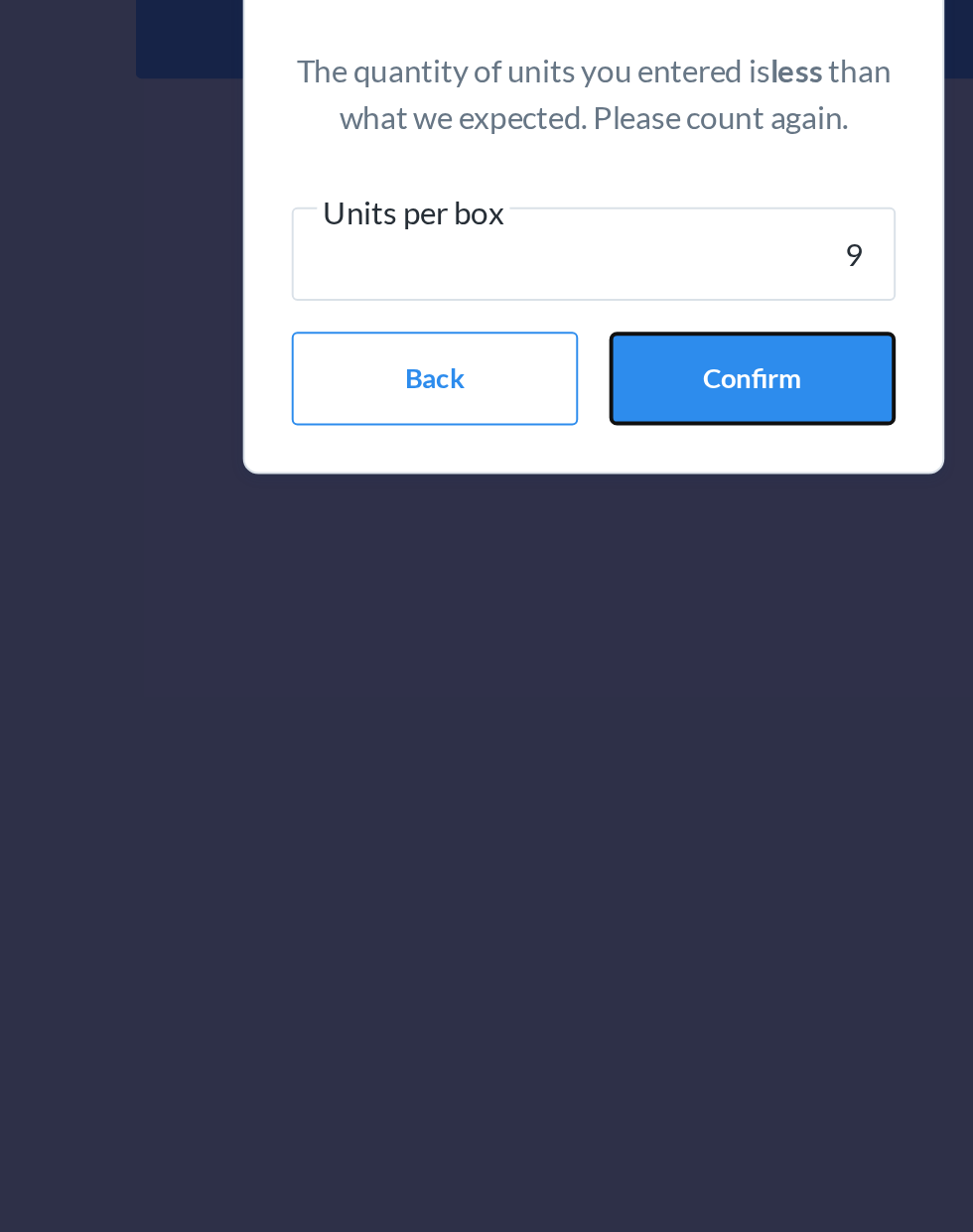 click on "Confirm" at bounding box center [567, 738] 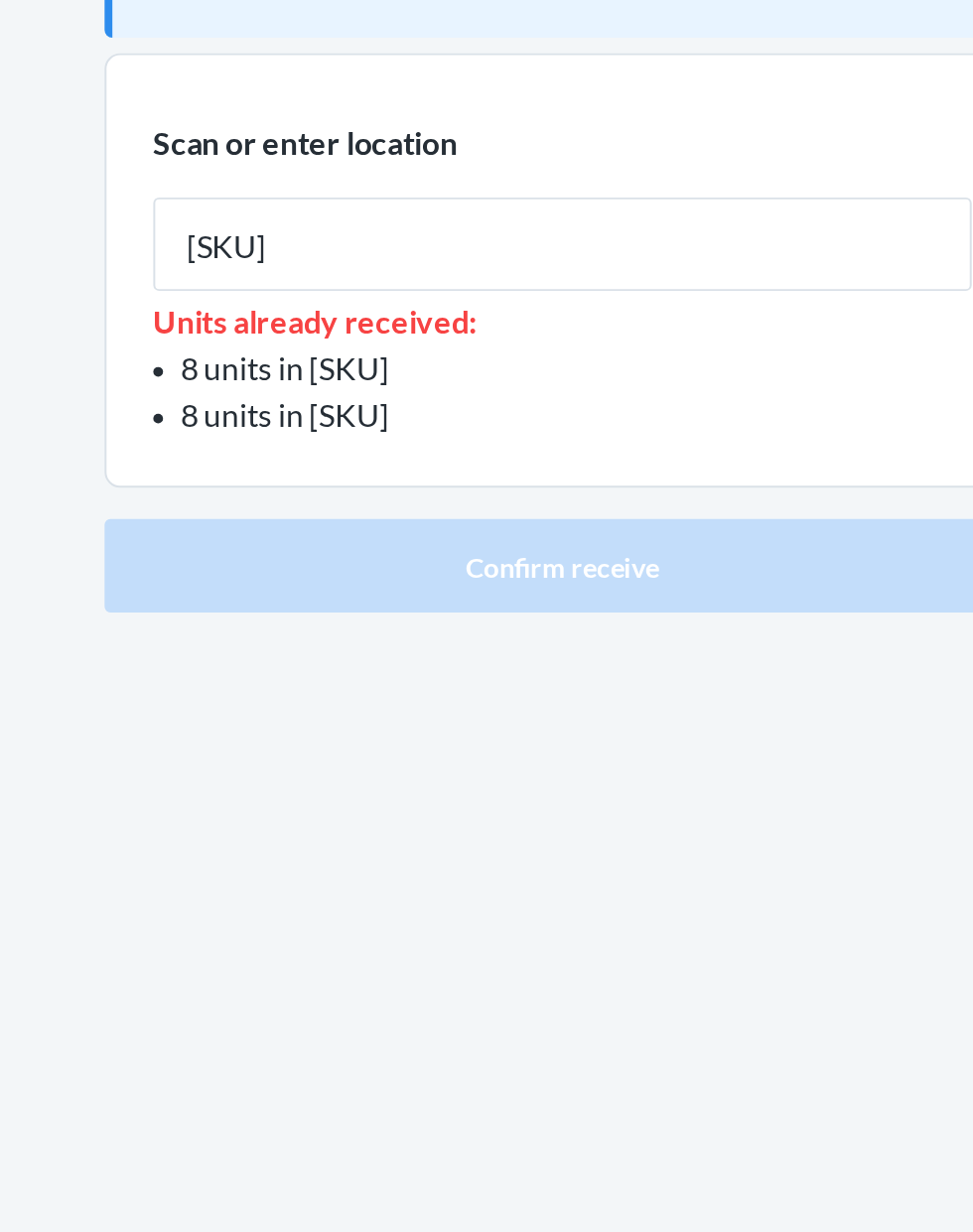 type on "[SKU]" 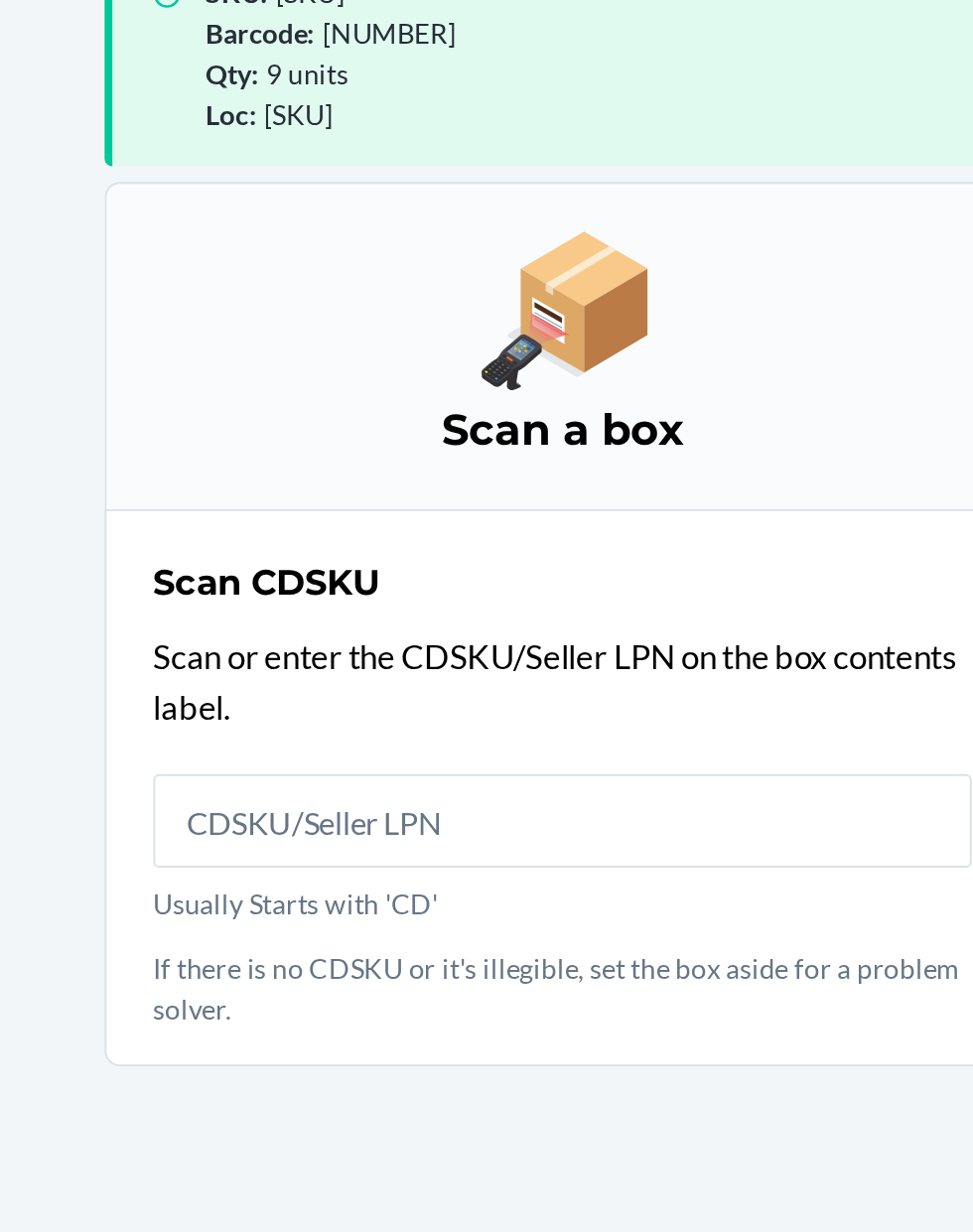 scroll, scrollTop: 130, scrollLeft: 0, axis: vertical 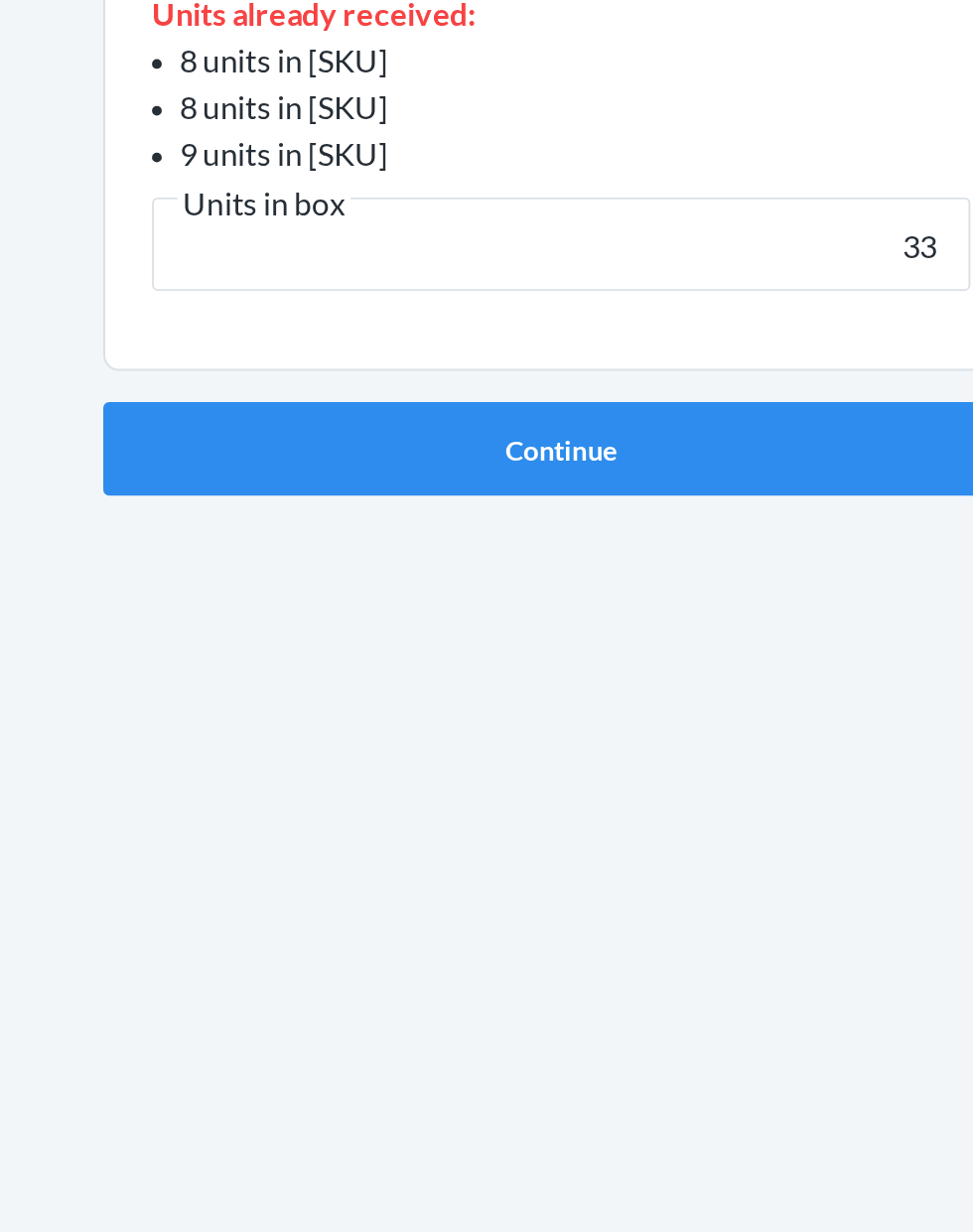 type on "3" 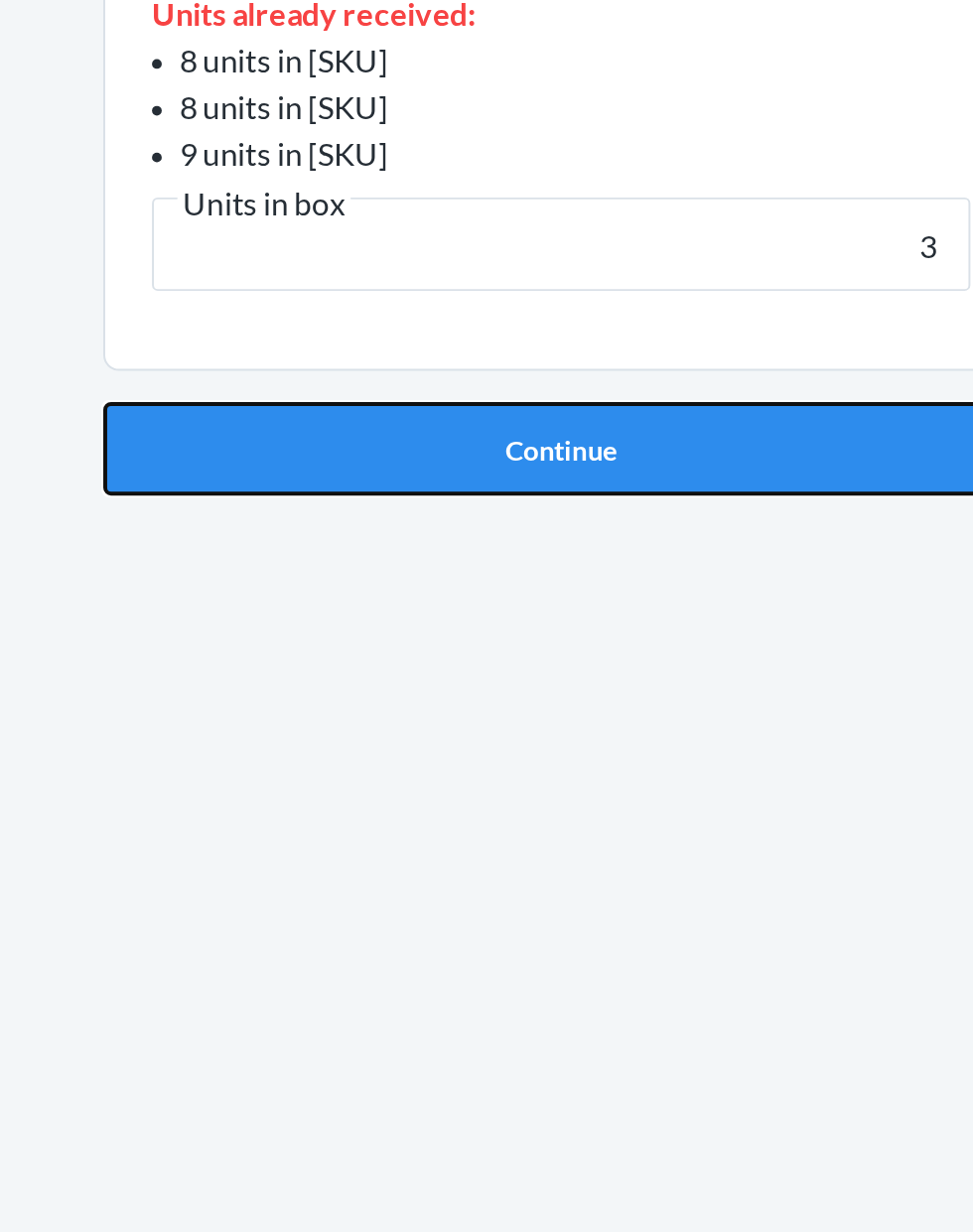 click on "Continue" at bounding box center [486, 585] 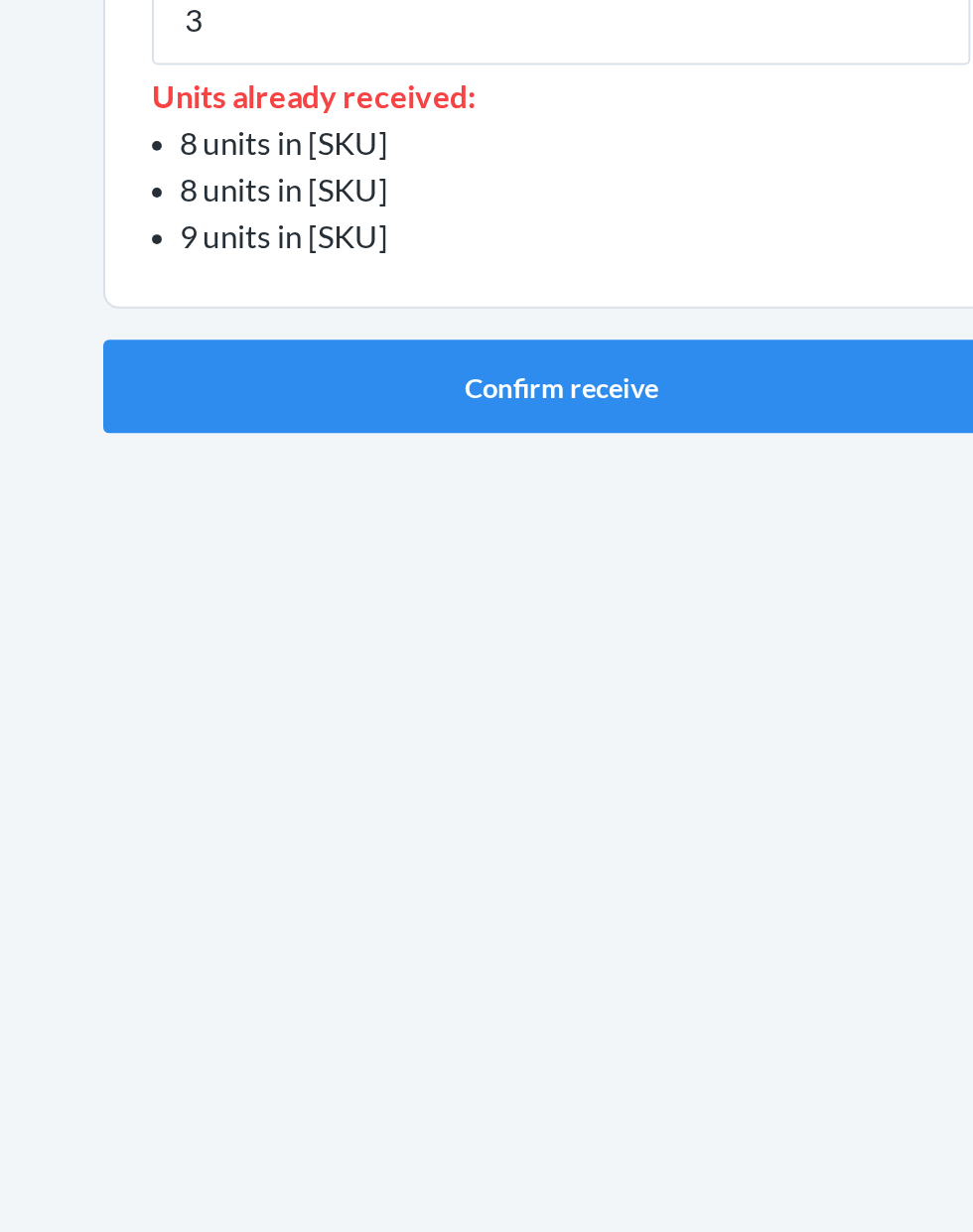 type on "3" 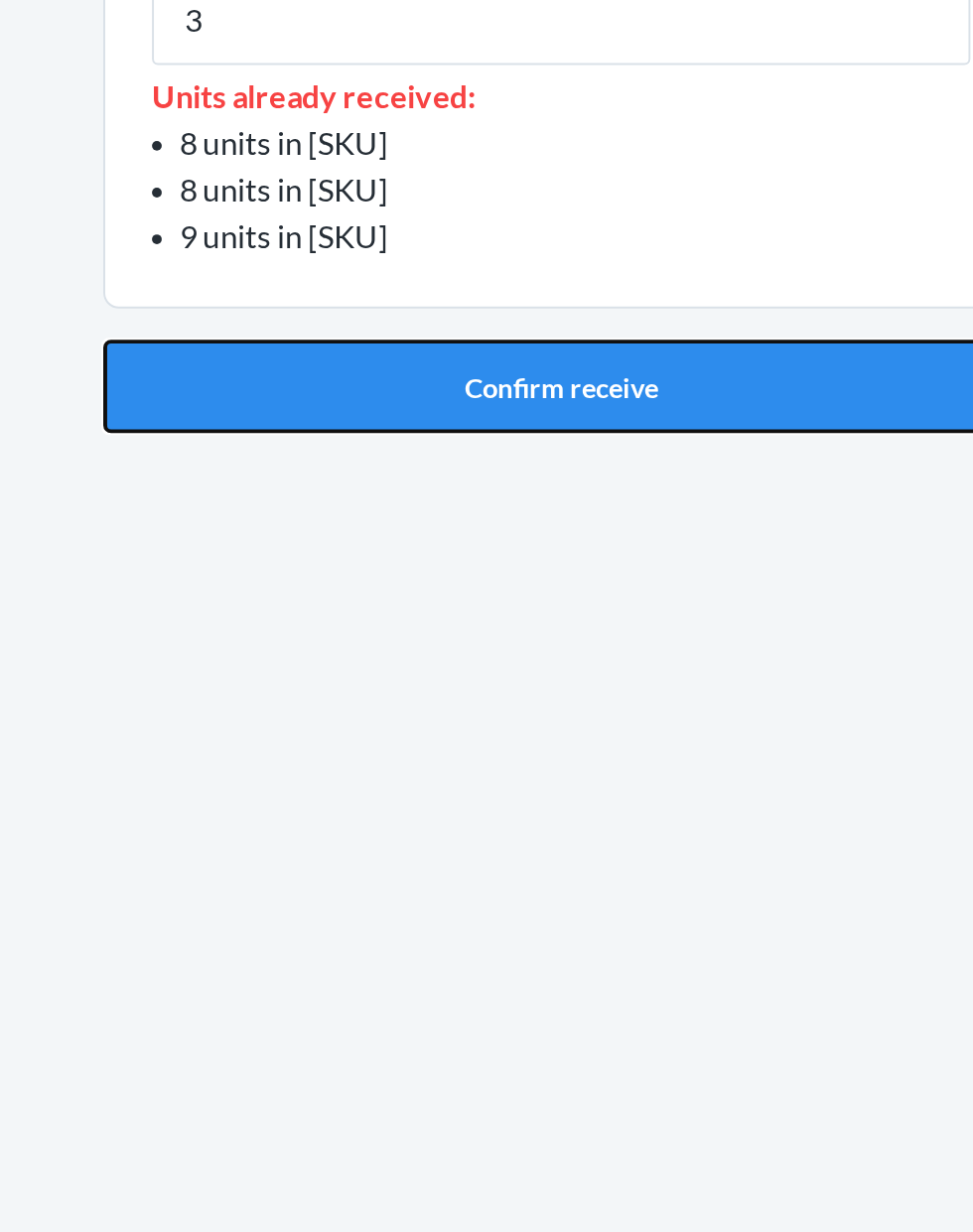 click on "Confirm receive" at bounding box center [486, 464] 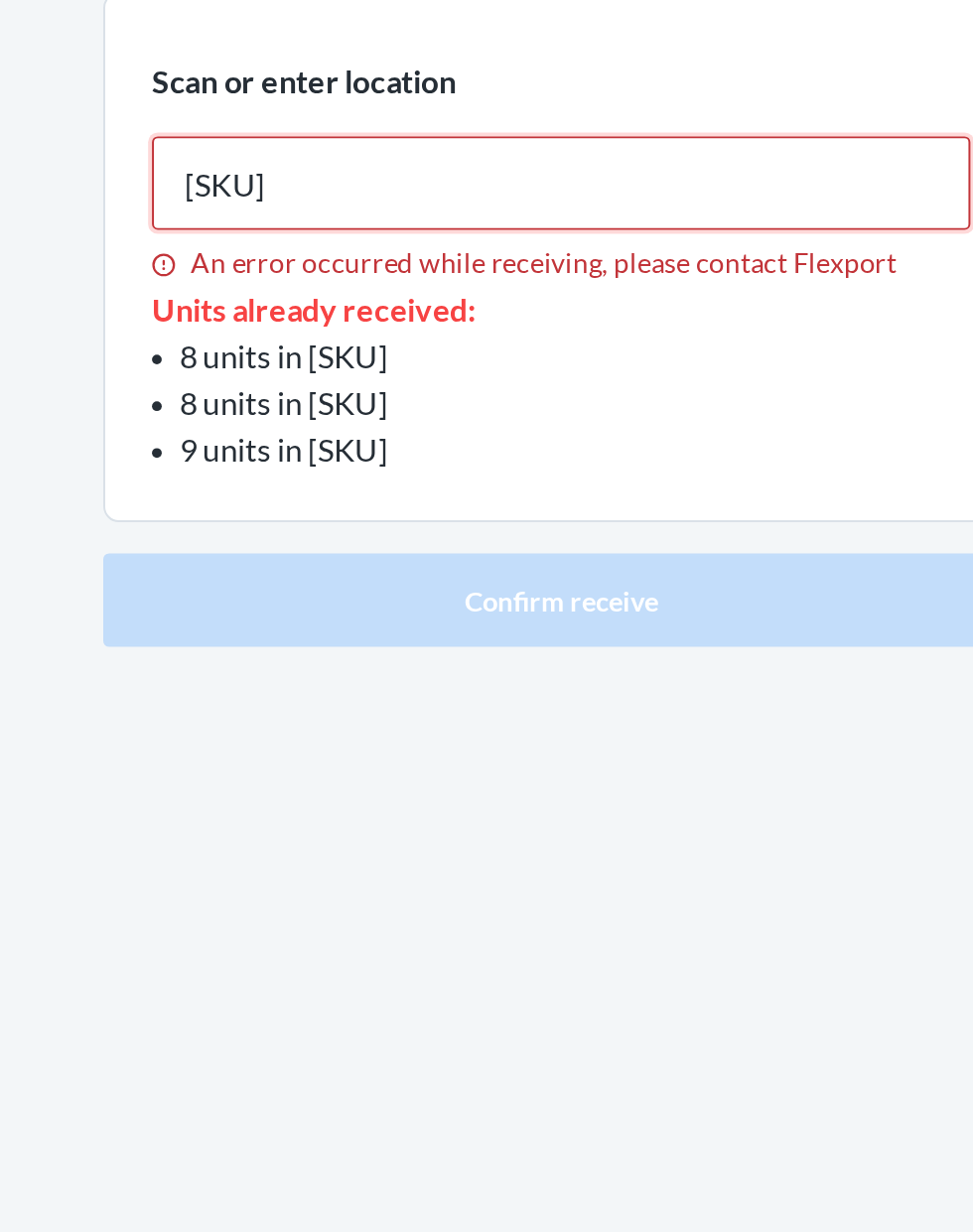type on "[SKU]" 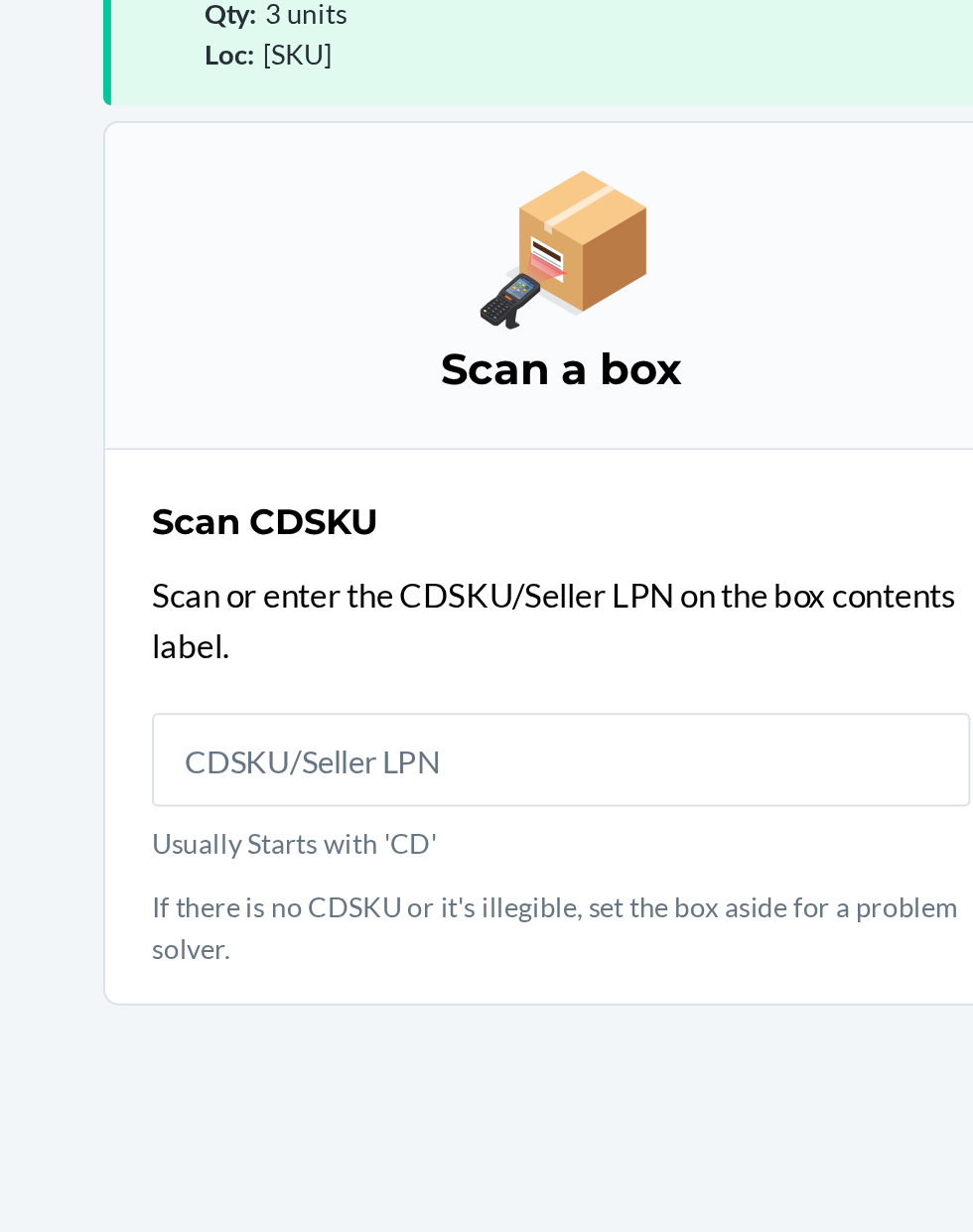 scroll, scrollTop: 131, scrollLeft: 0, axis: vertical 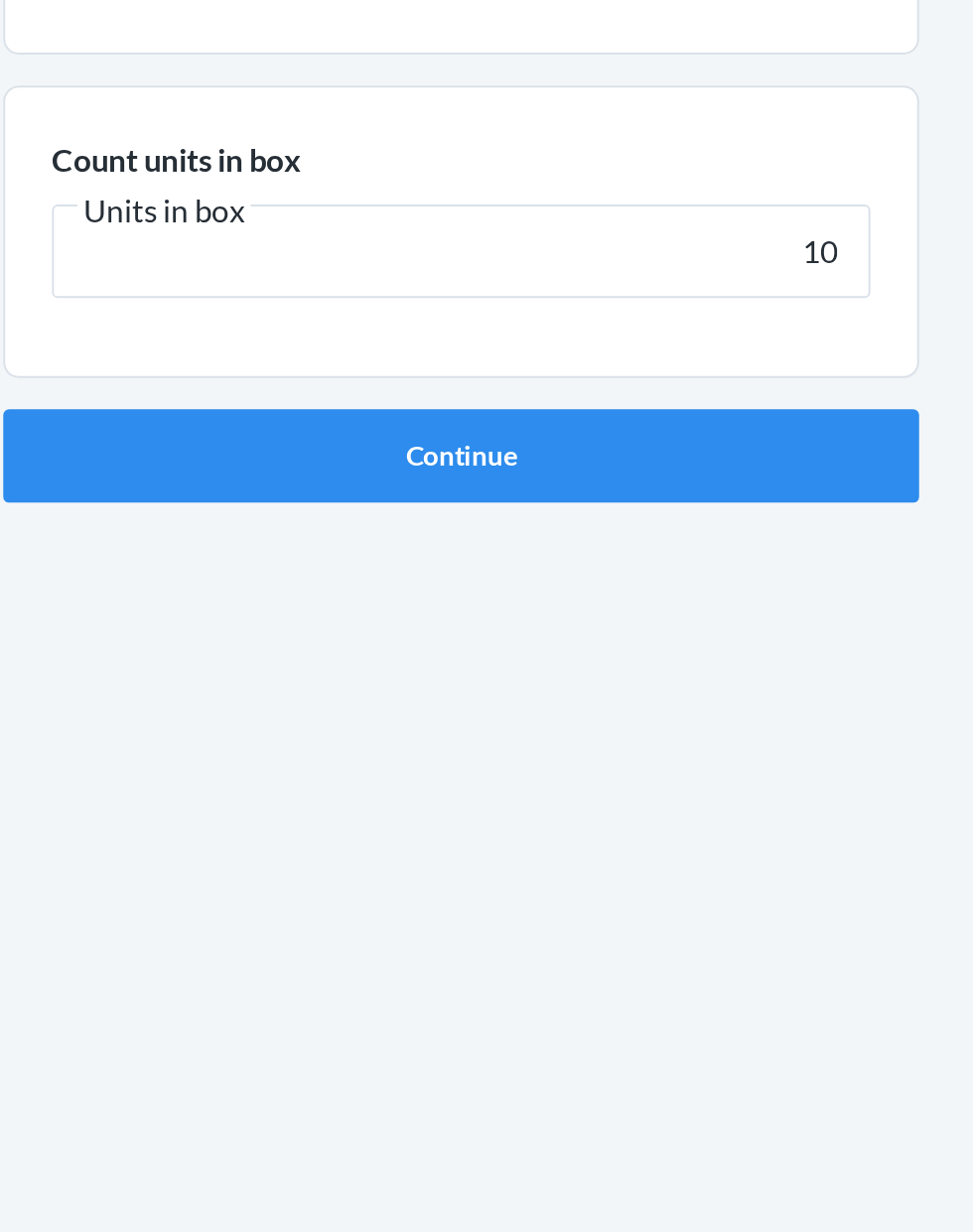 type on "10" 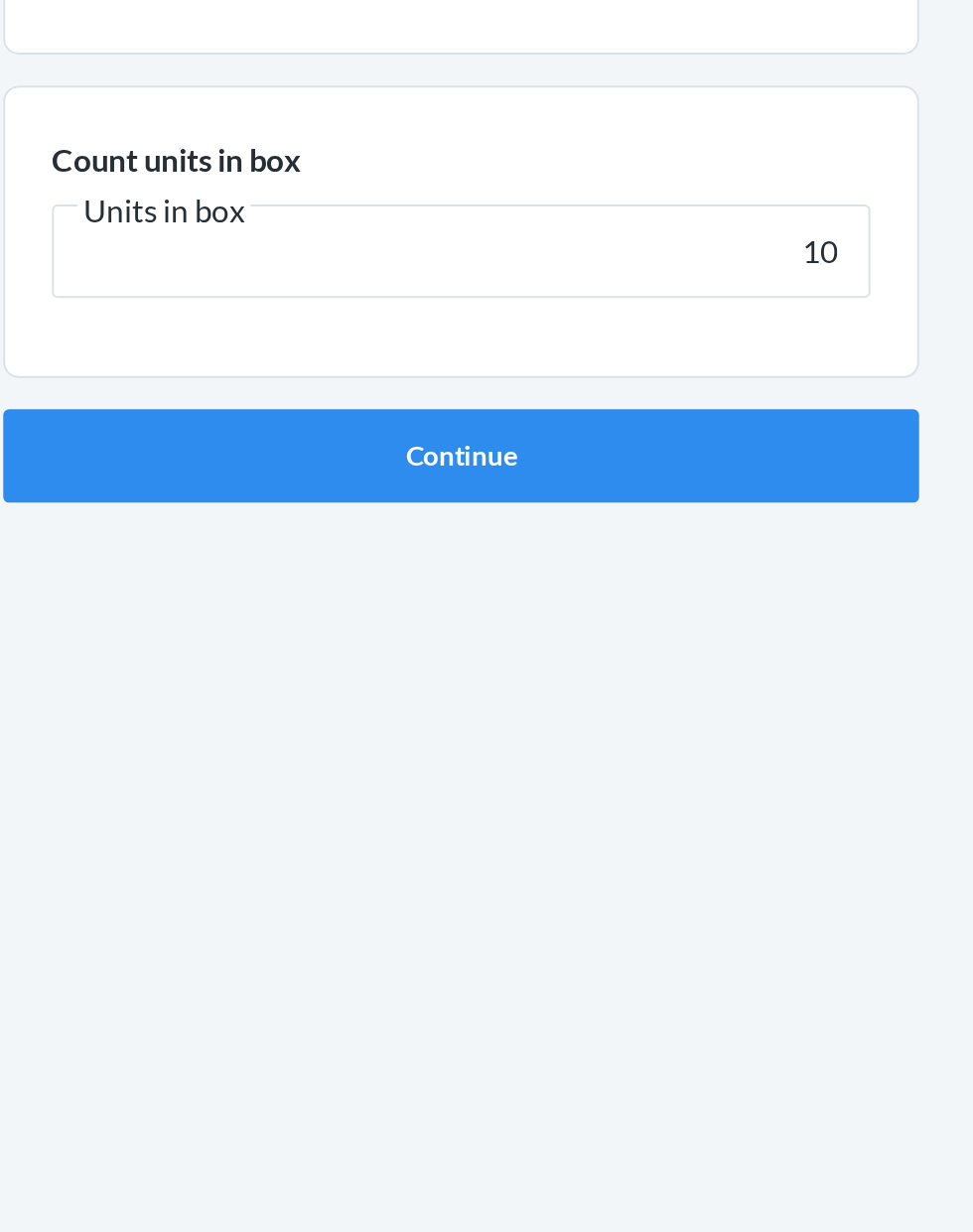 click on "Continue" at bounding box center (486, 421) 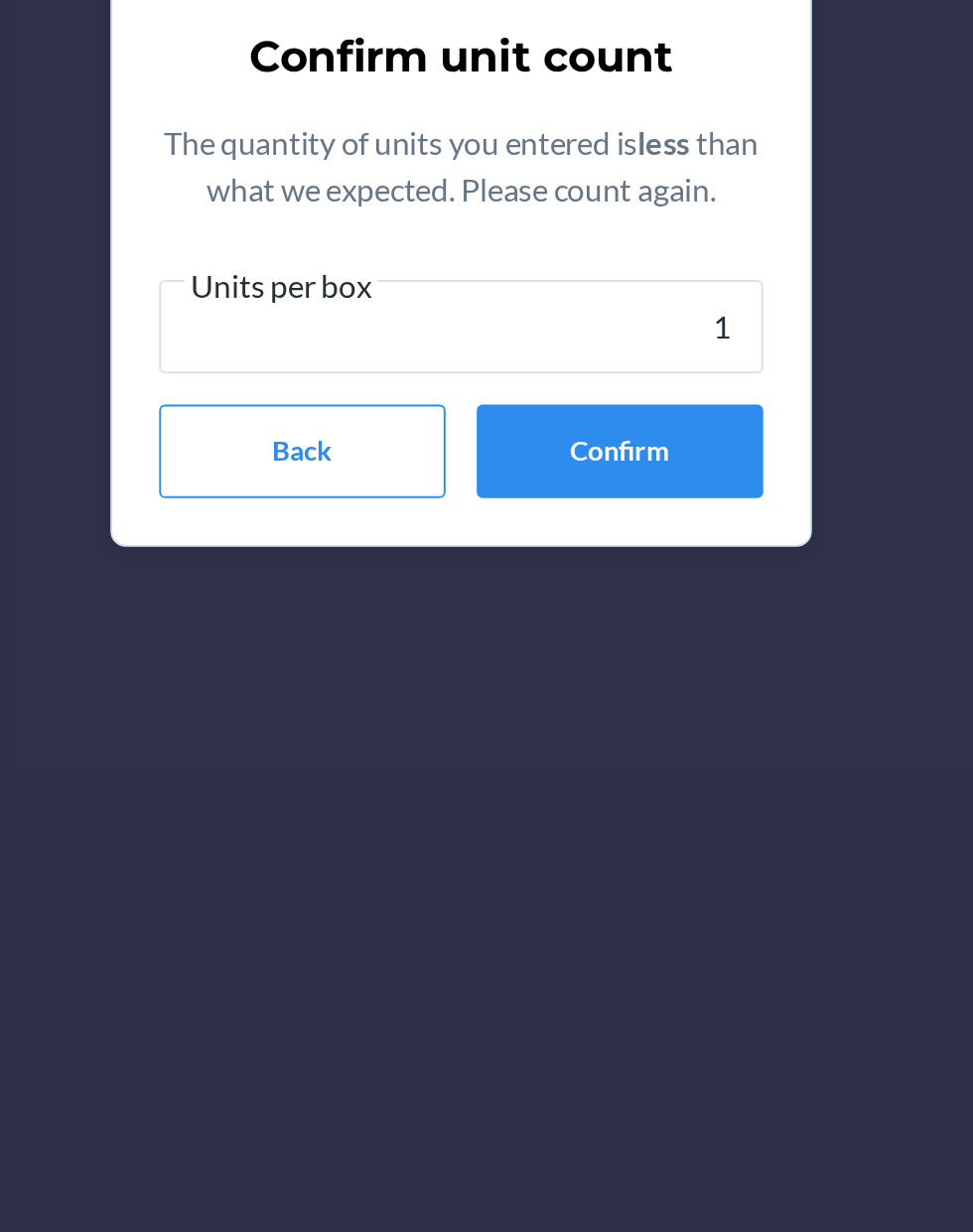 type on "10" 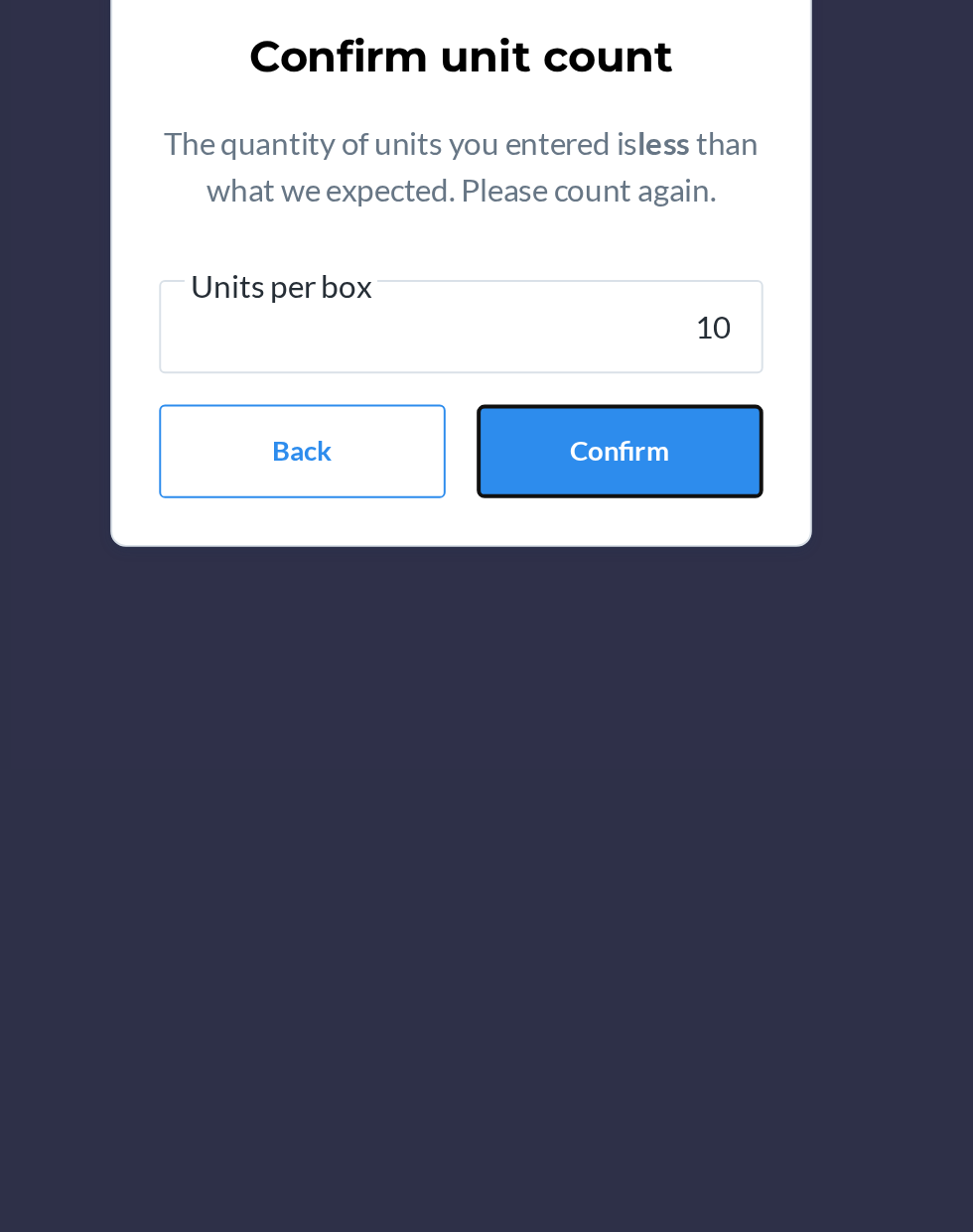 click on "Confirm" at bounding box center (567, 738) 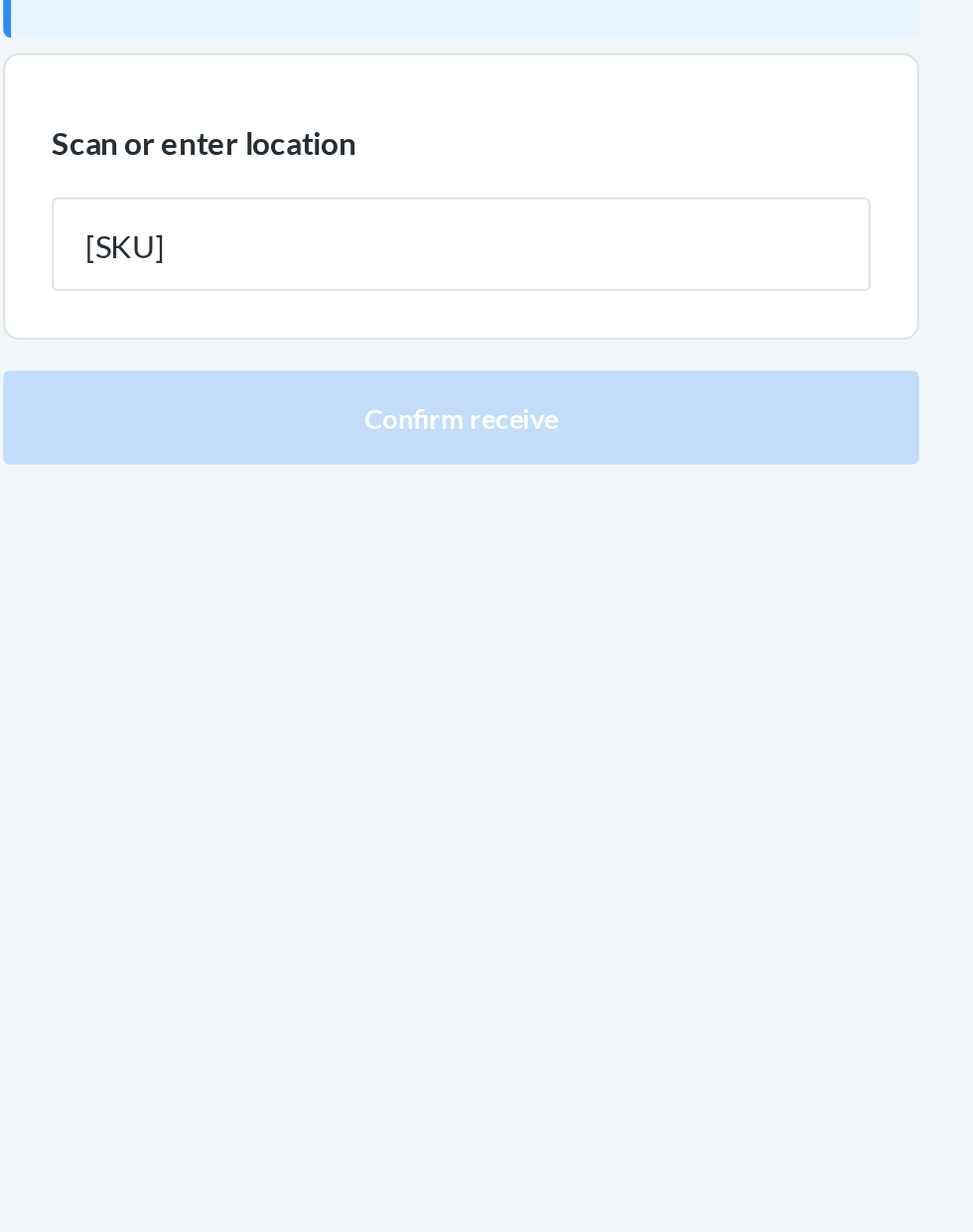 type on "[SKU]" 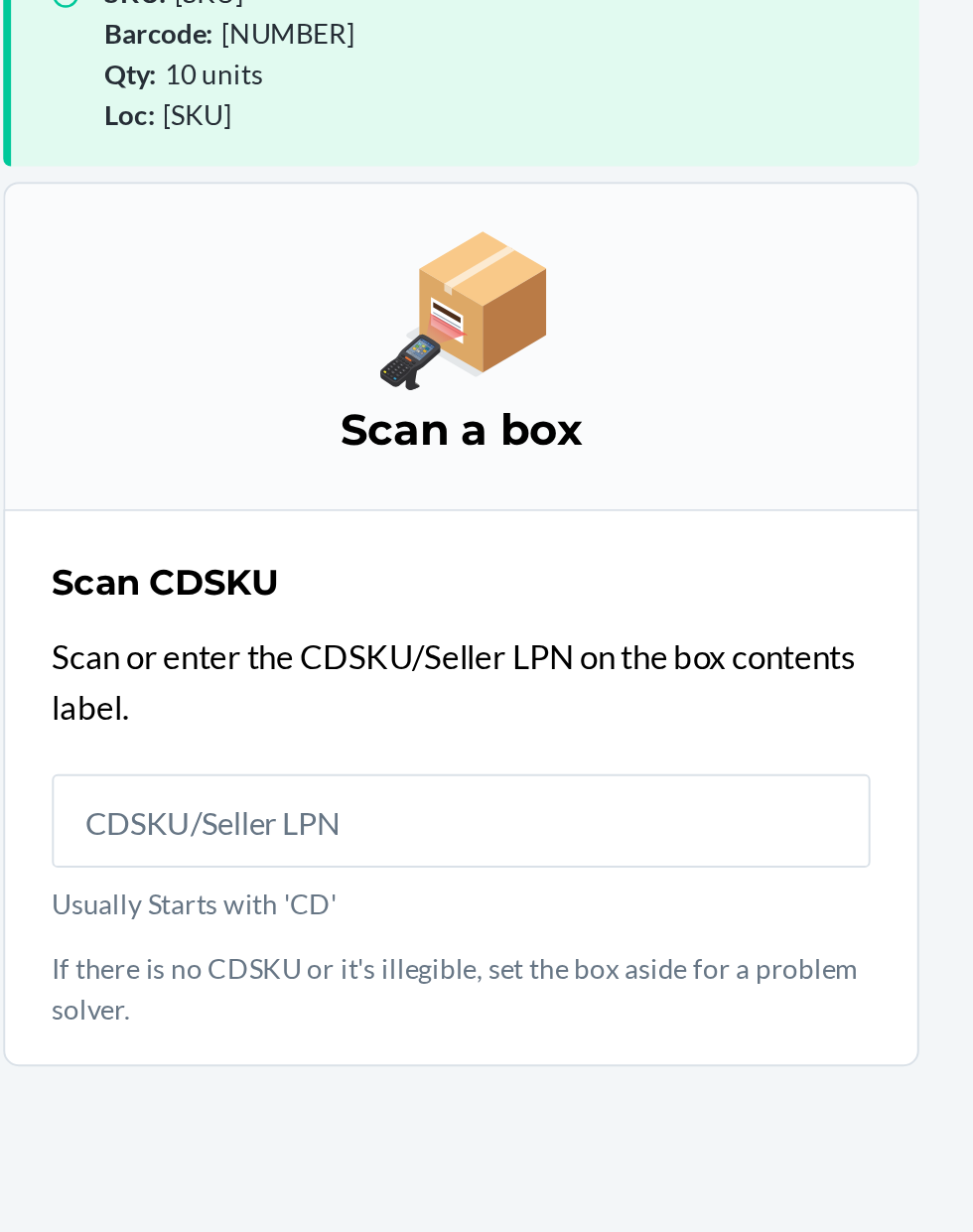 scroll, scrollTop: 130, scrollLeft: 0, axis: vertical 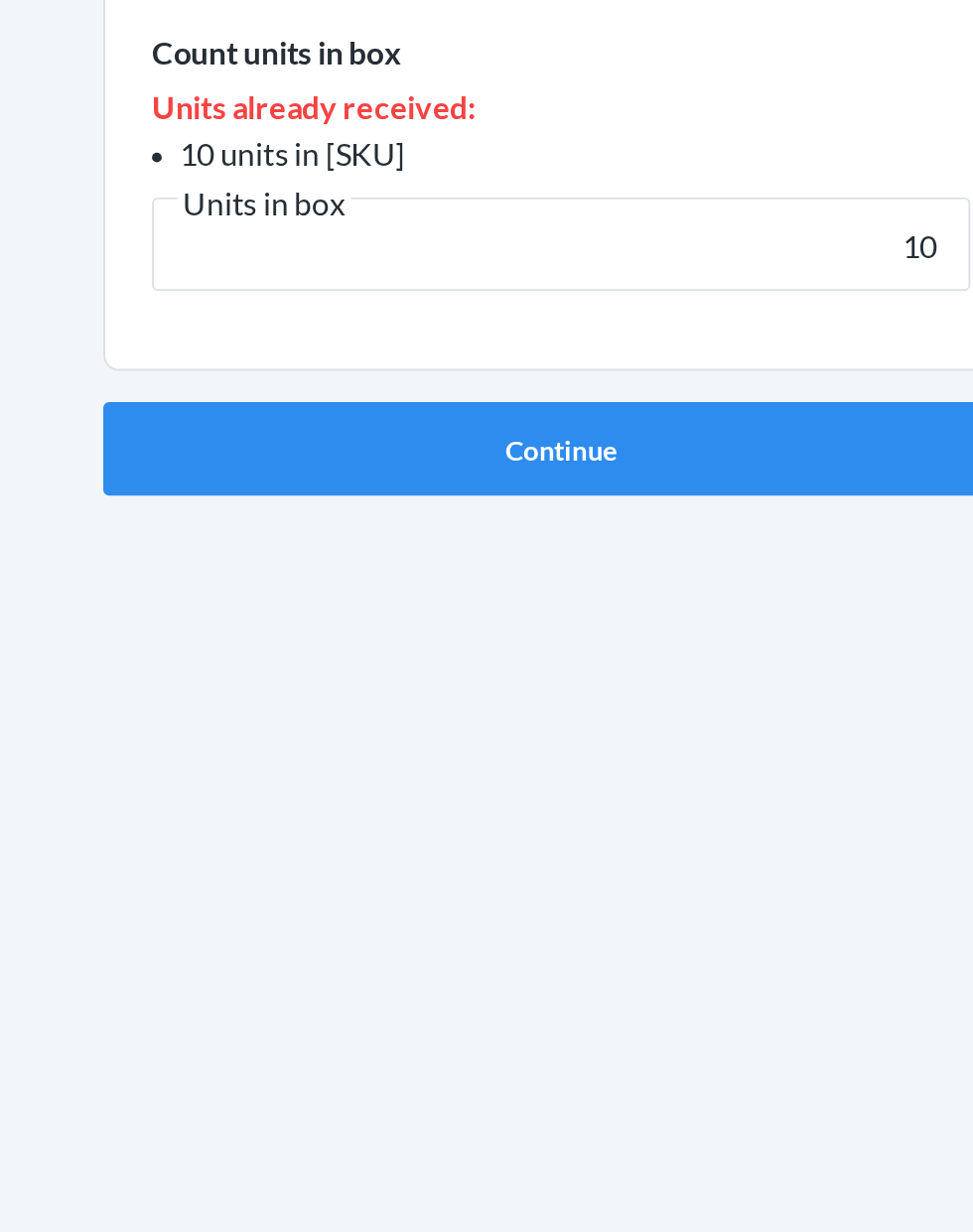 type on "10" 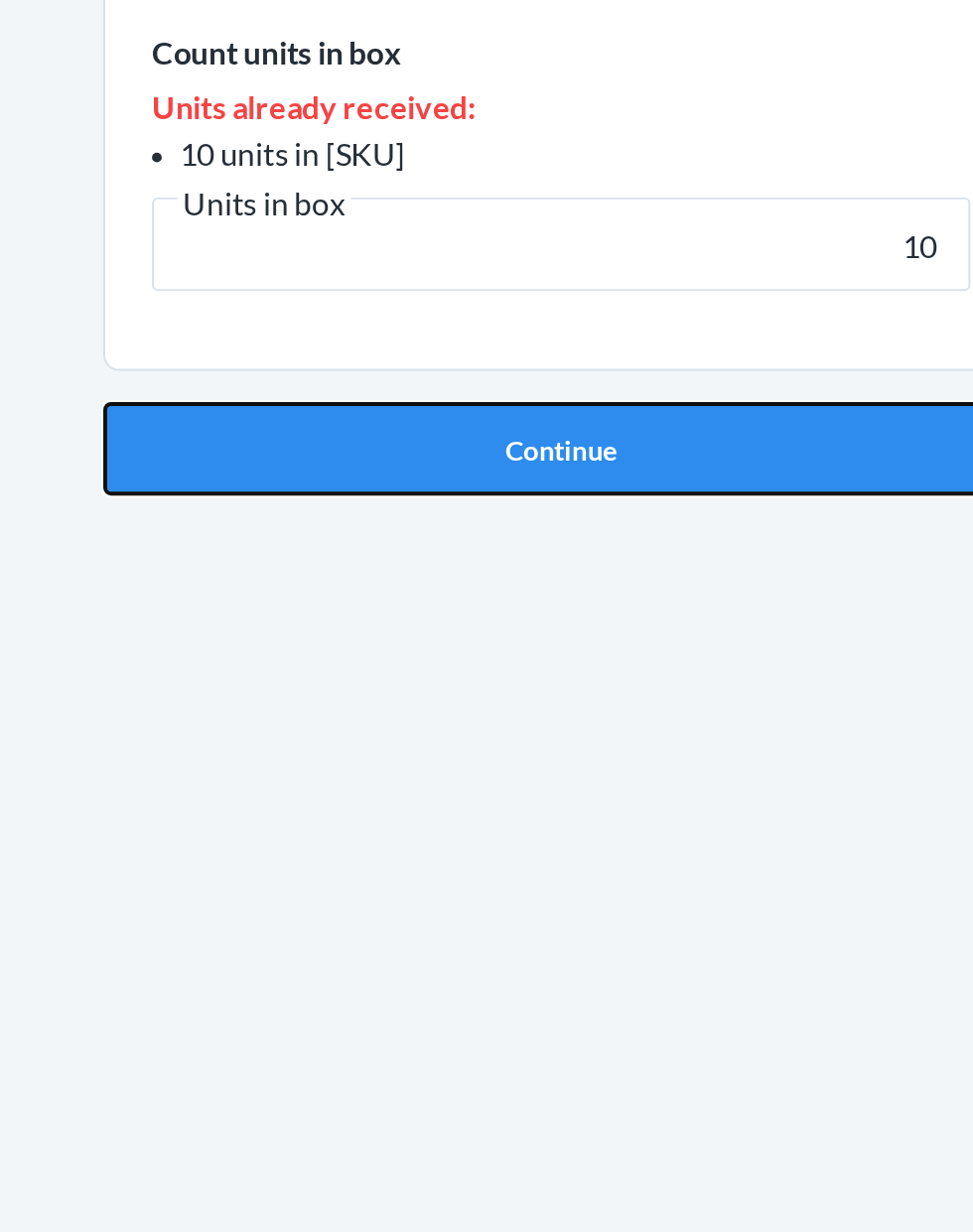 click on "Continue" at bounding box center [486, 537] 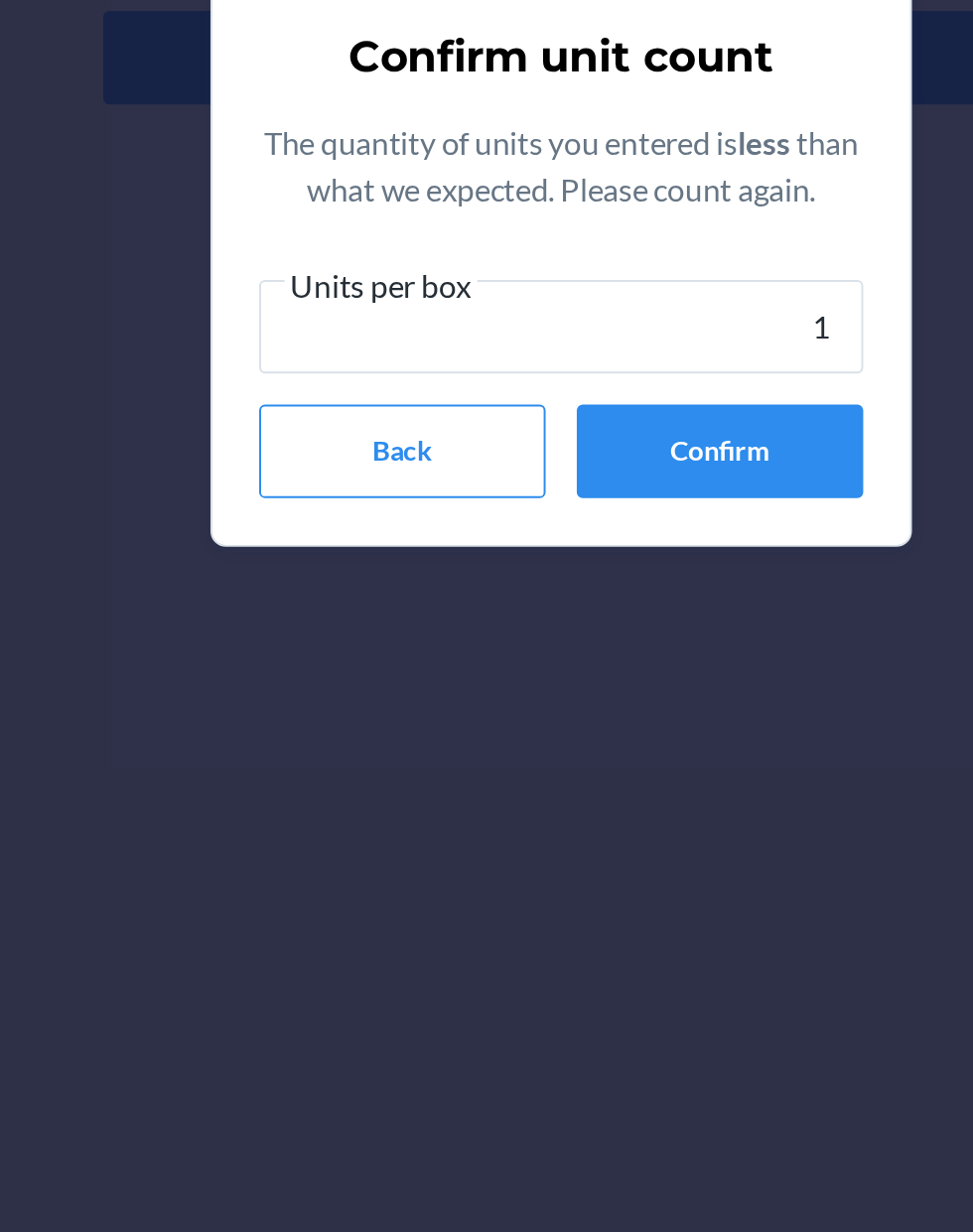 type on "10" 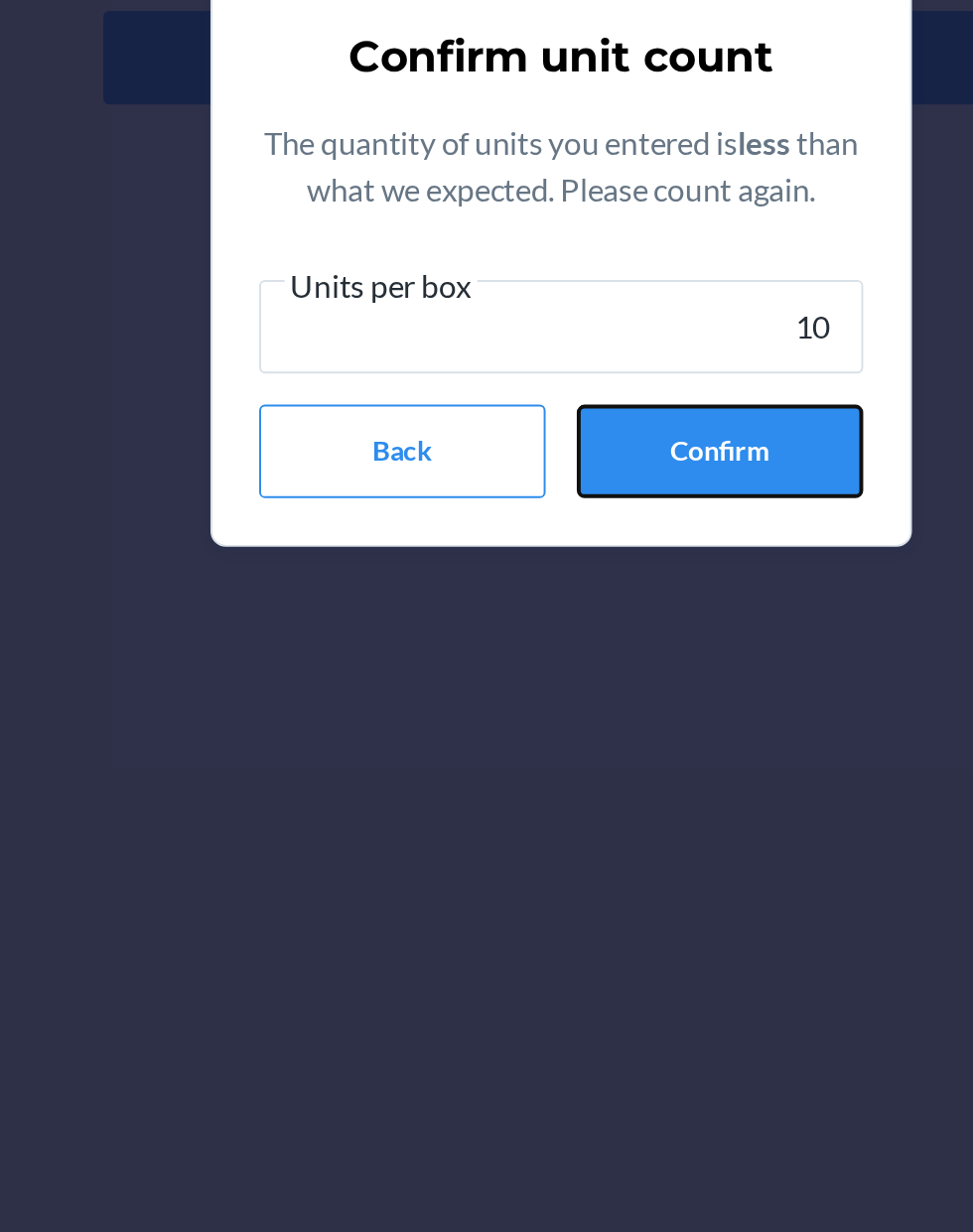 click on "Confirm" at bounding box center [567, 738] 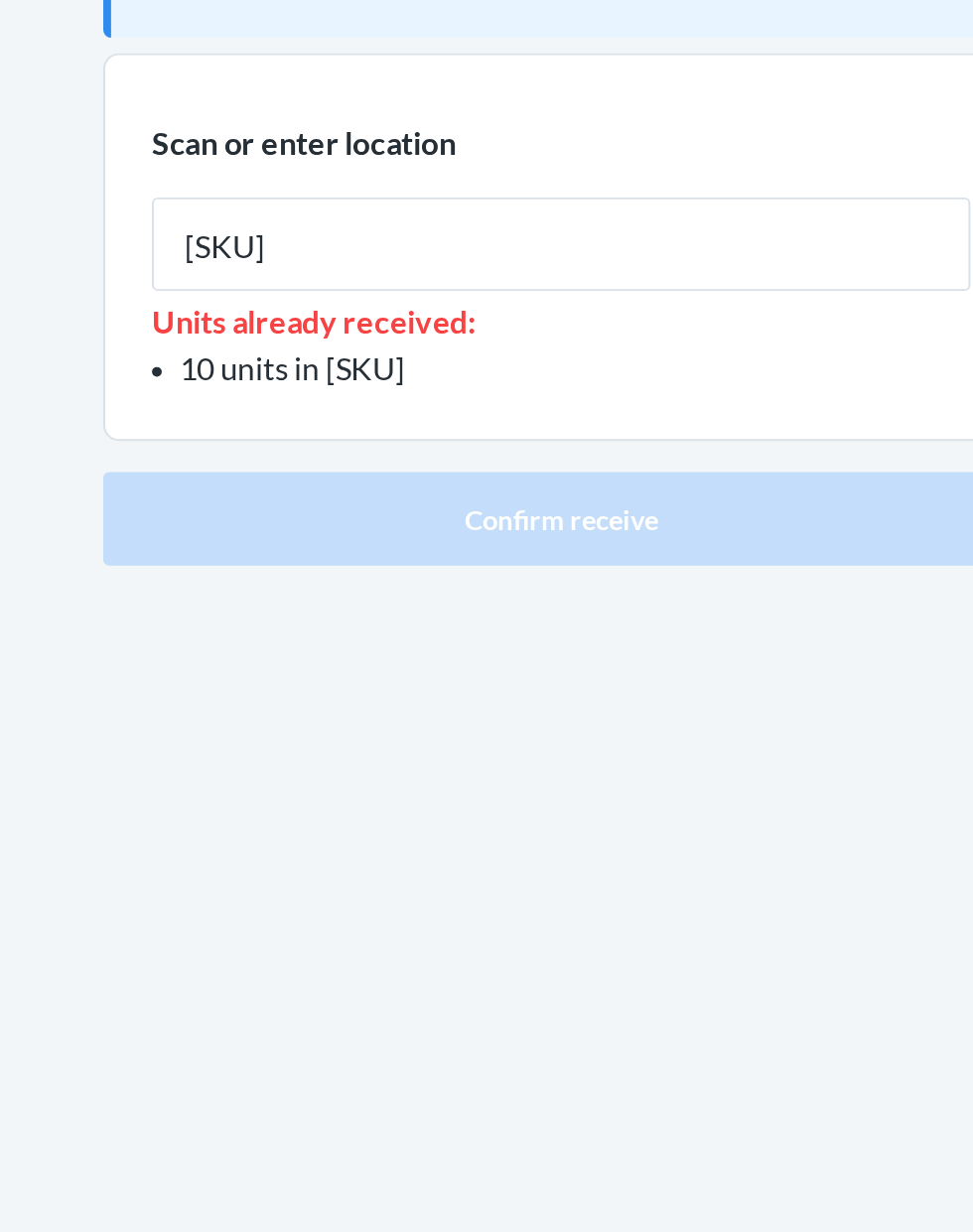 type on "[SKU]" 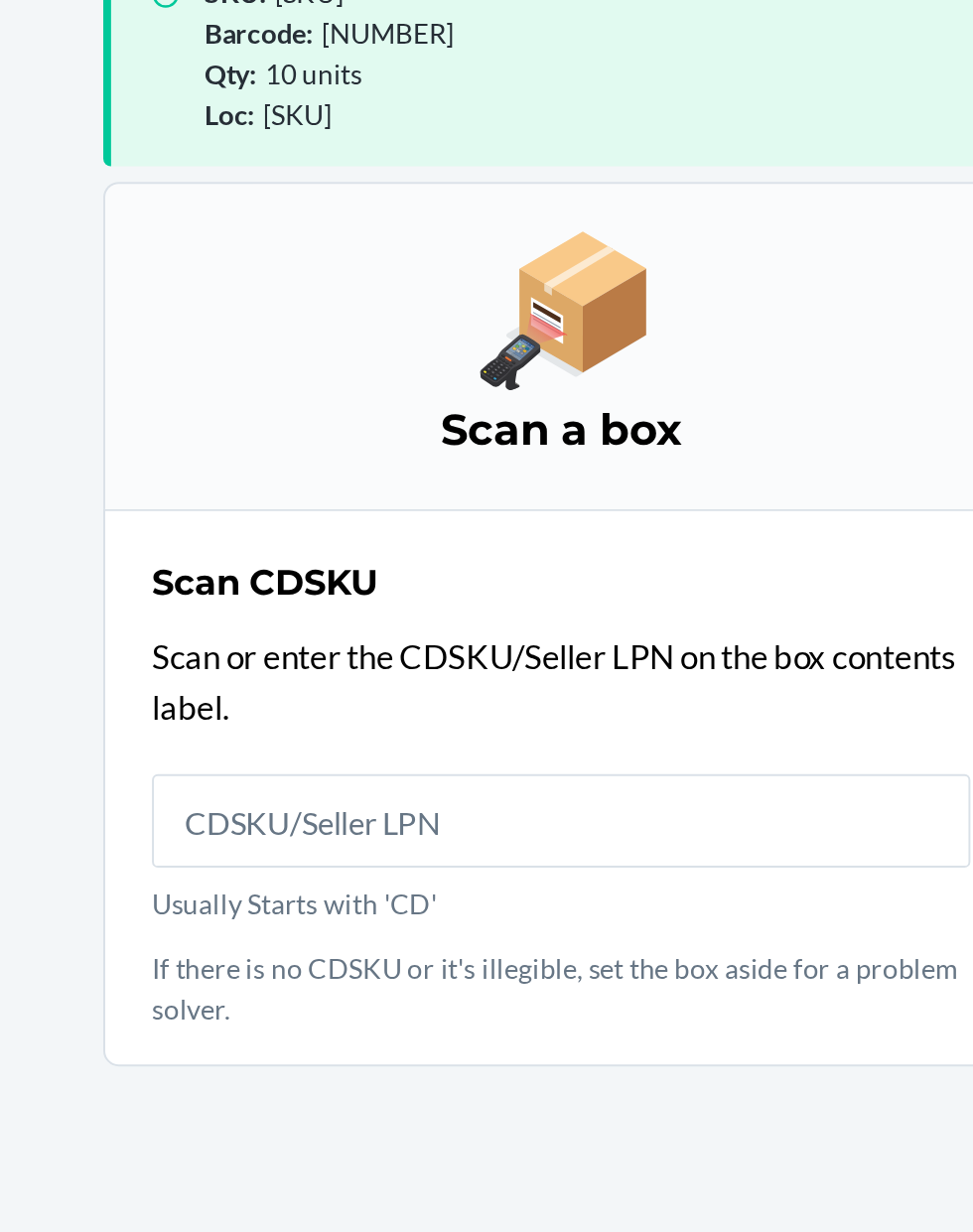 scroll, scrollTop: 130, scrollLeft: 0, axis: vertical 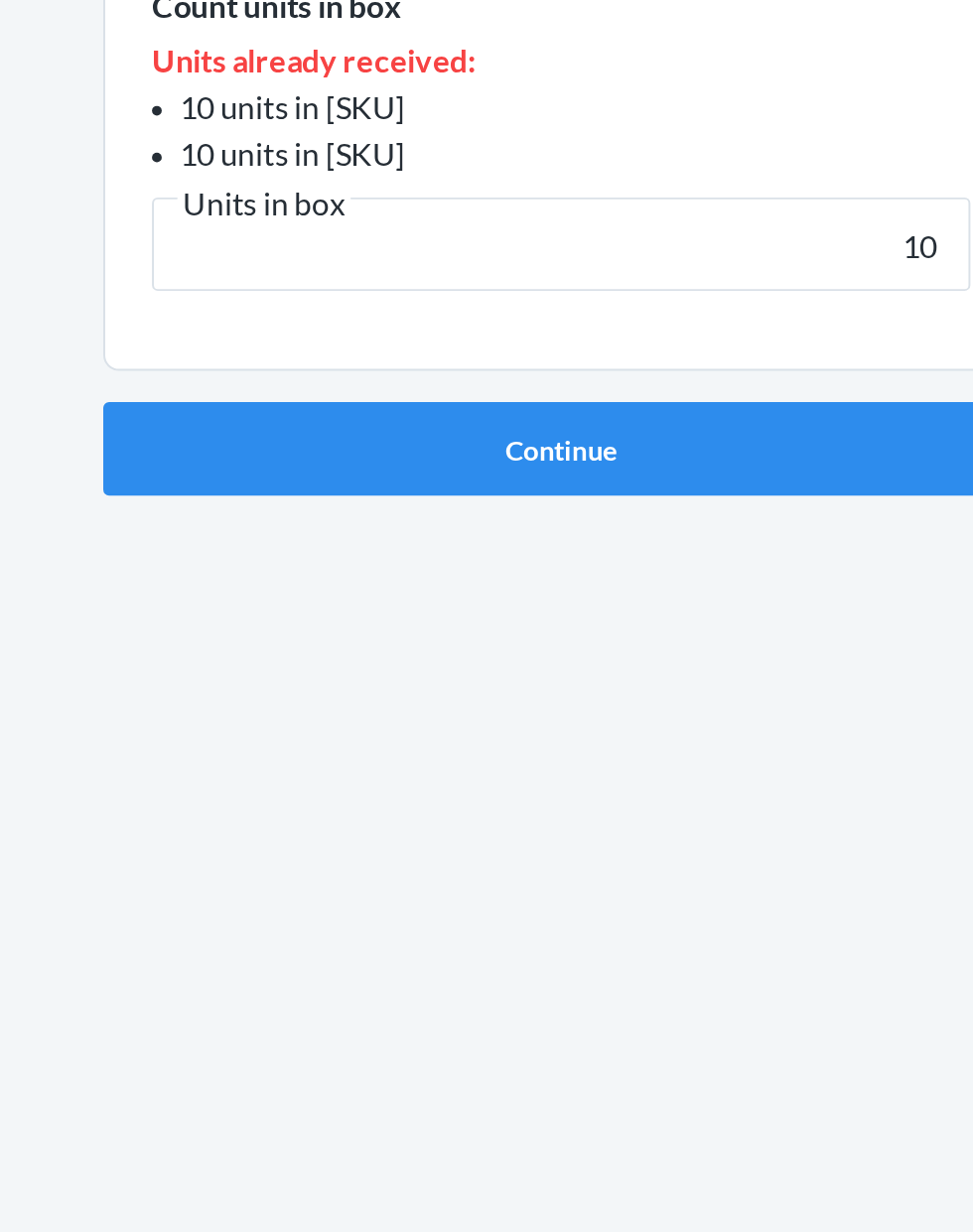type on "10" 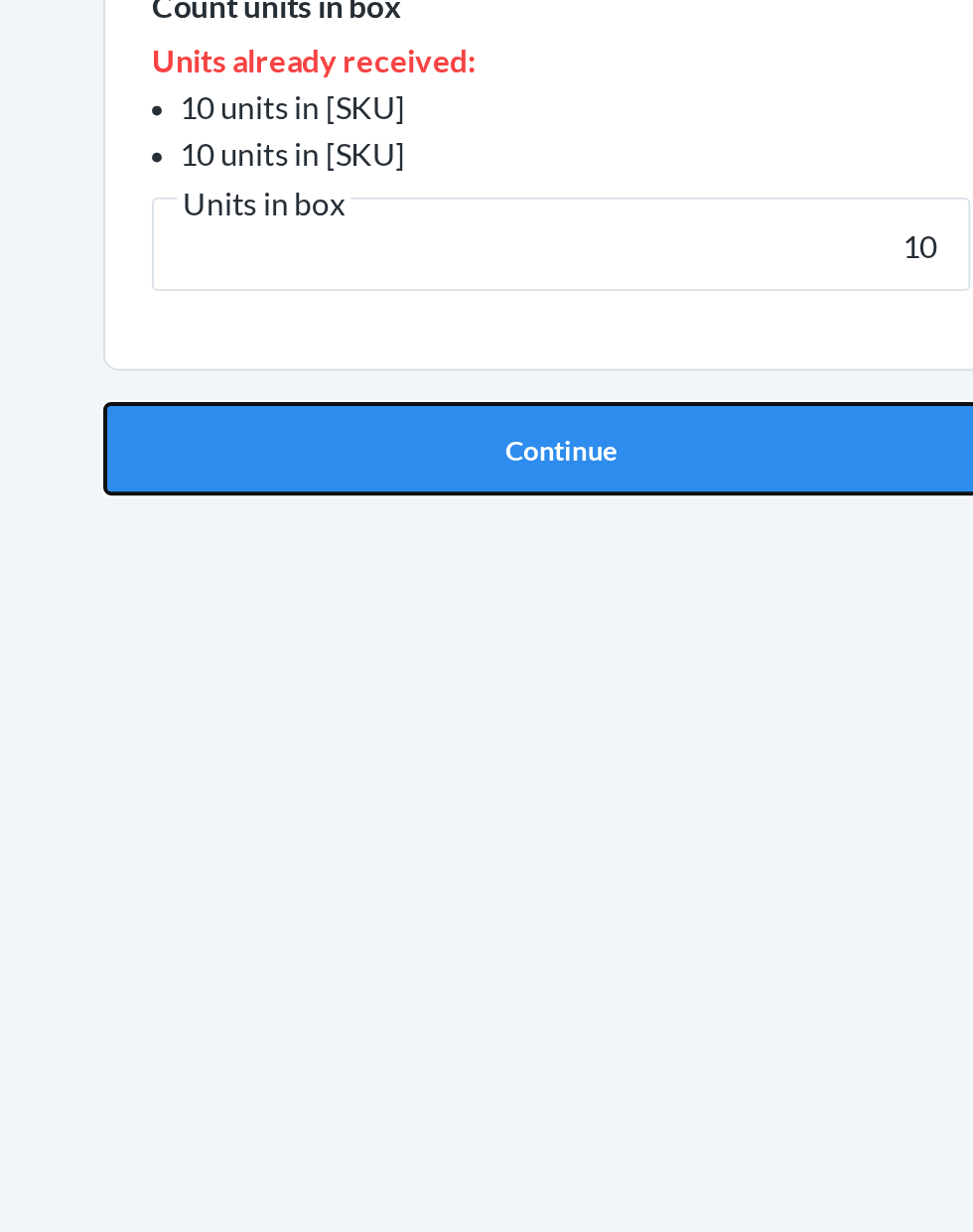 click on "Continue" at bounding box center (486, 561) 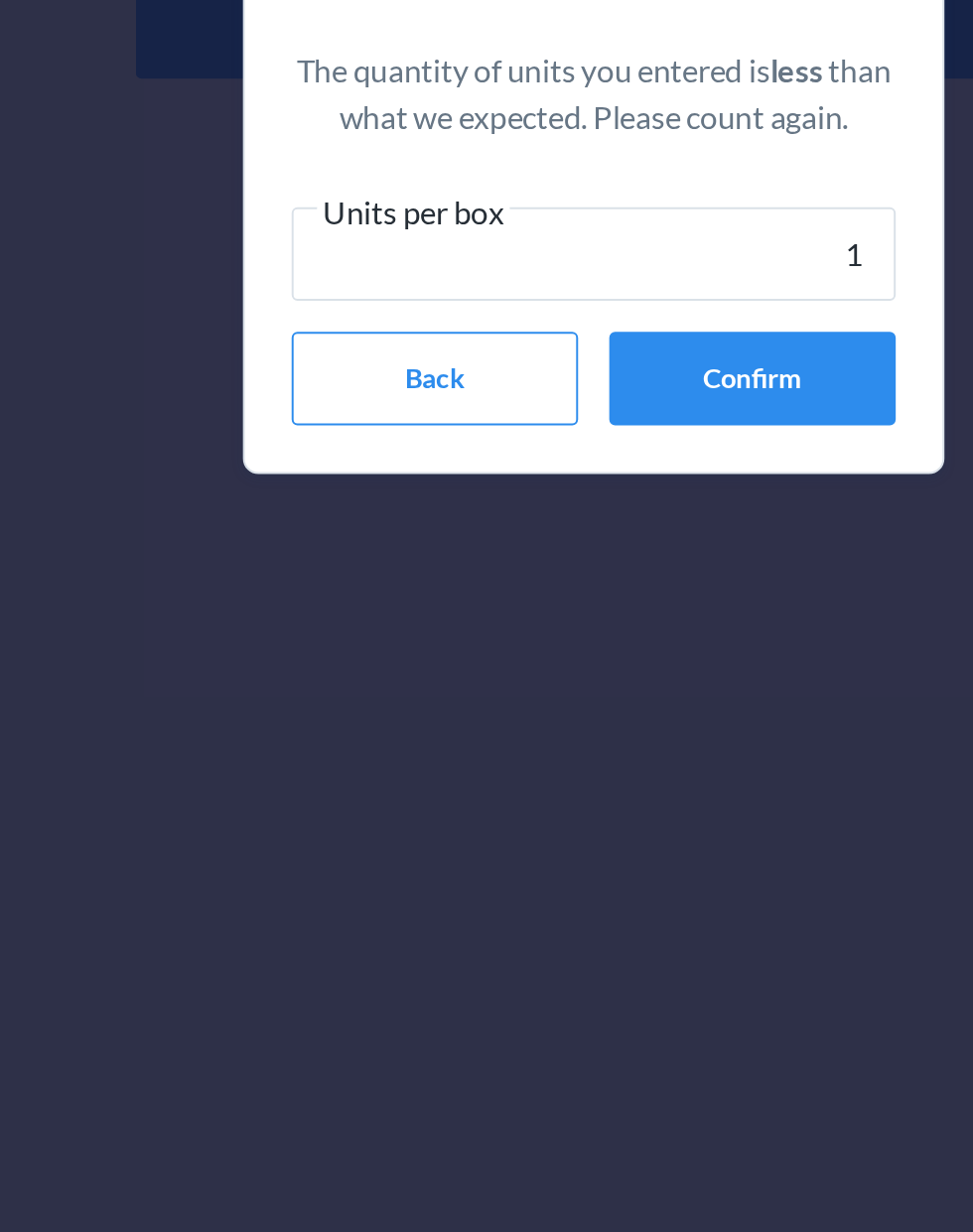 type on "10" 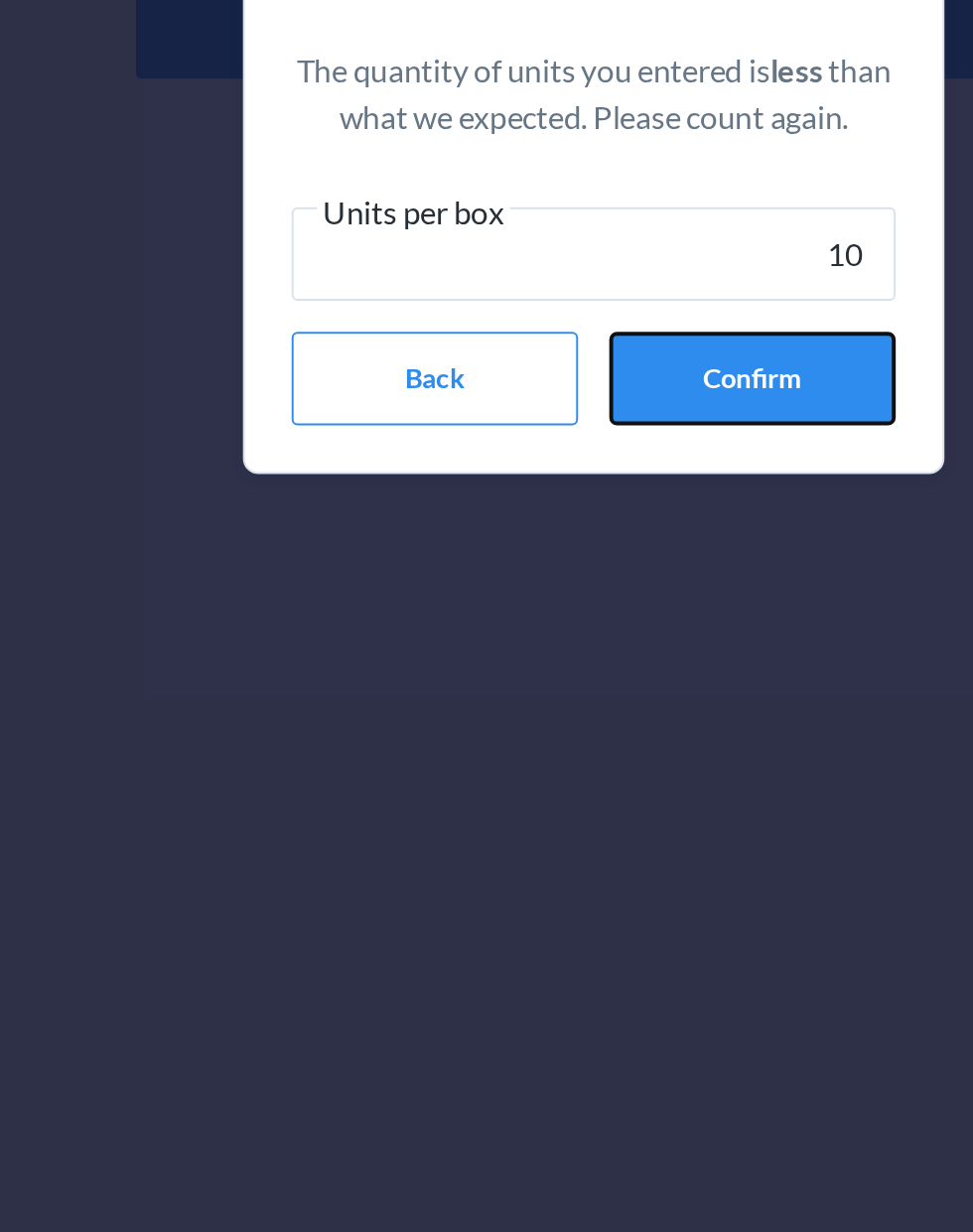 click on "Confirm" at bounding box center (567, 738) 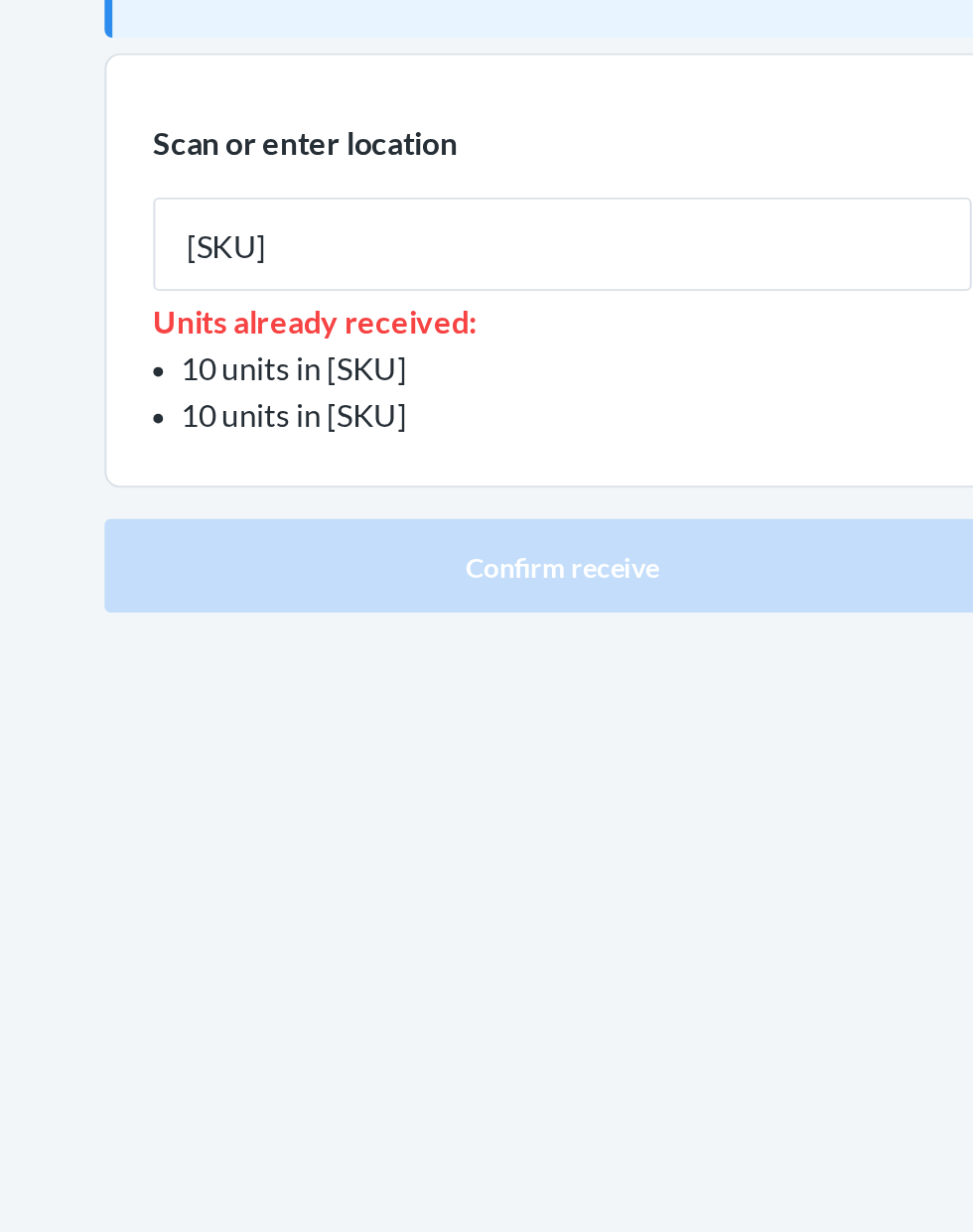 type on "[SKU]" 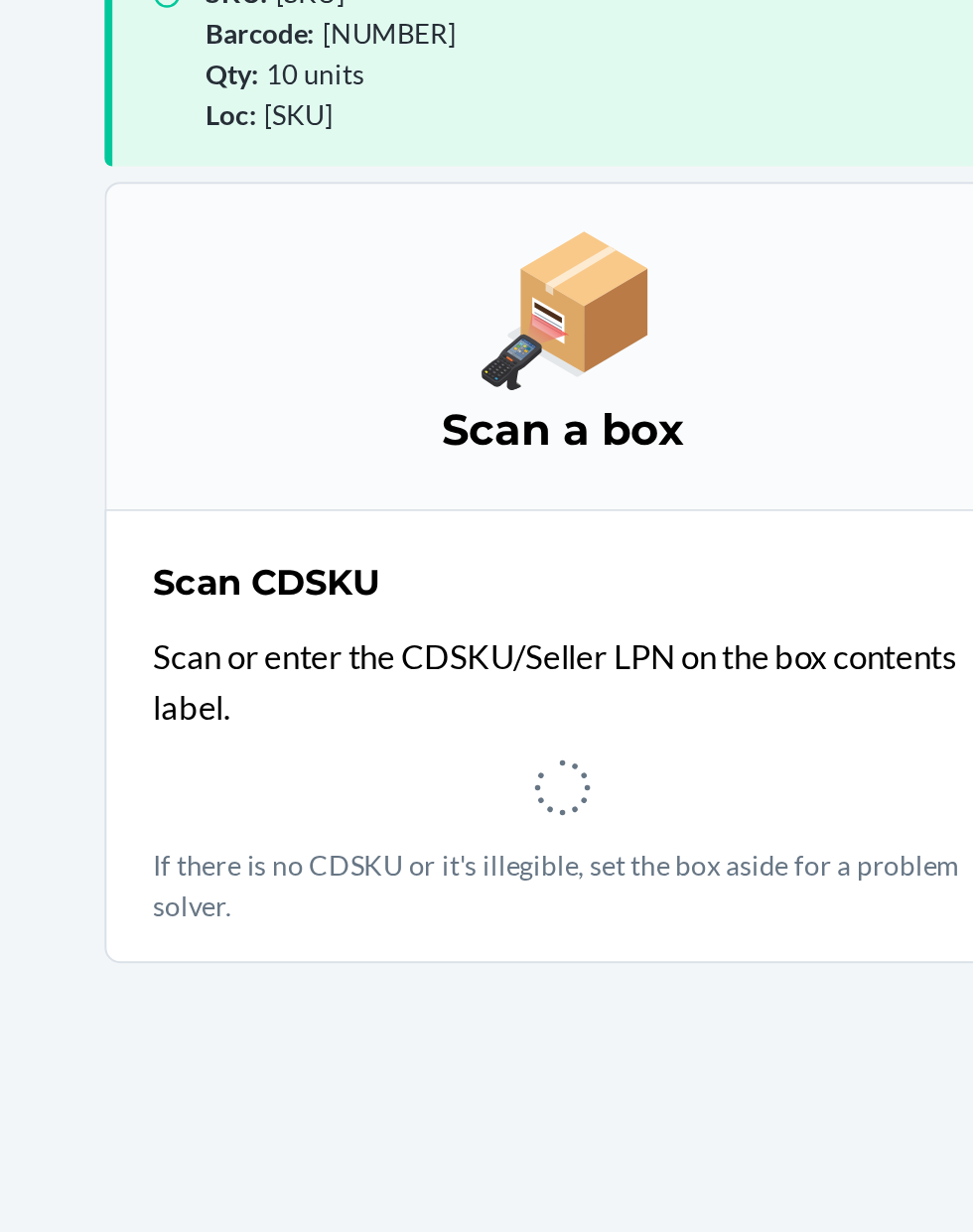 scroll, scrollTop: 131, scrollLeft: 0, axis: vertical 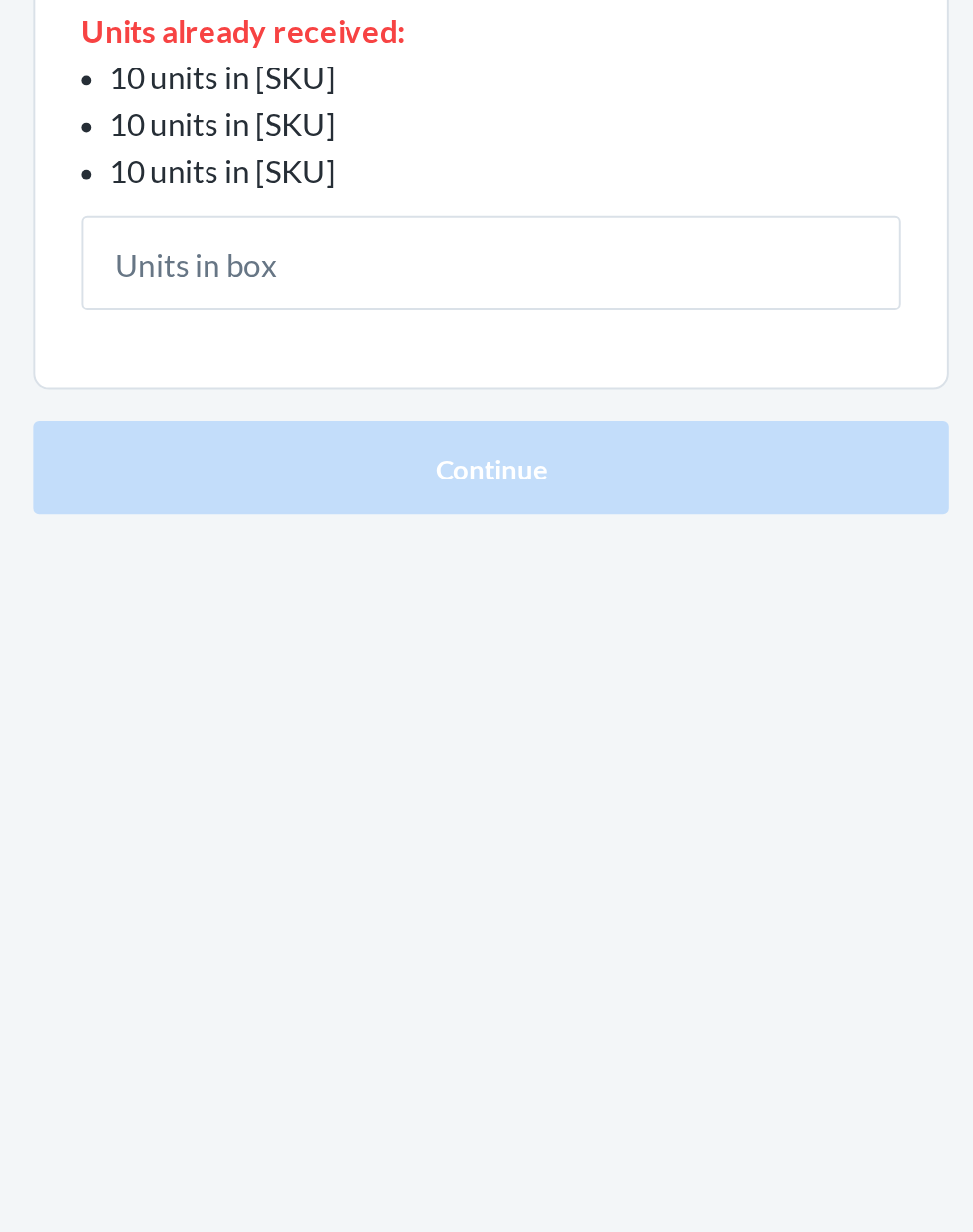 click at bounding box center (486, 481) 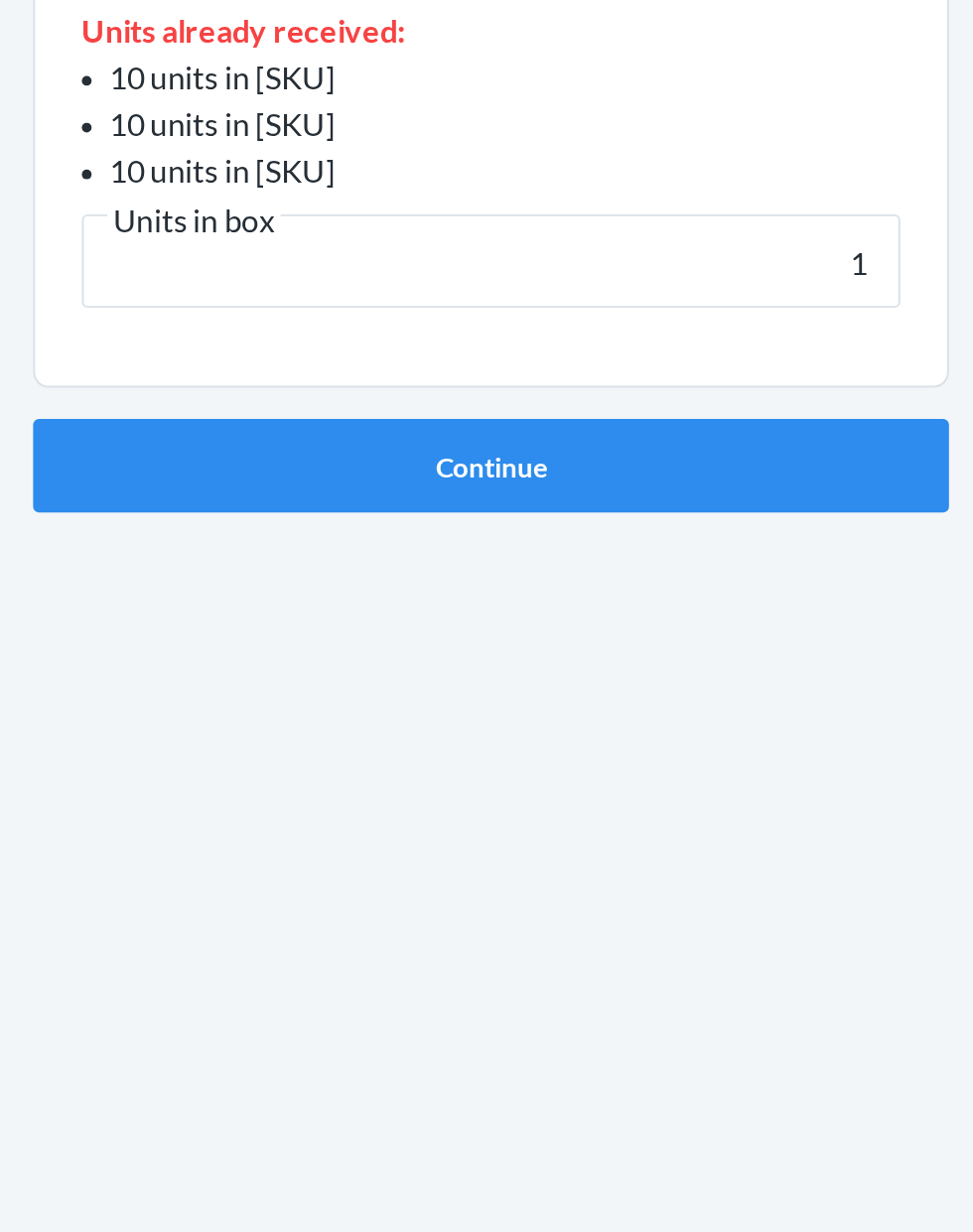 type on "10" 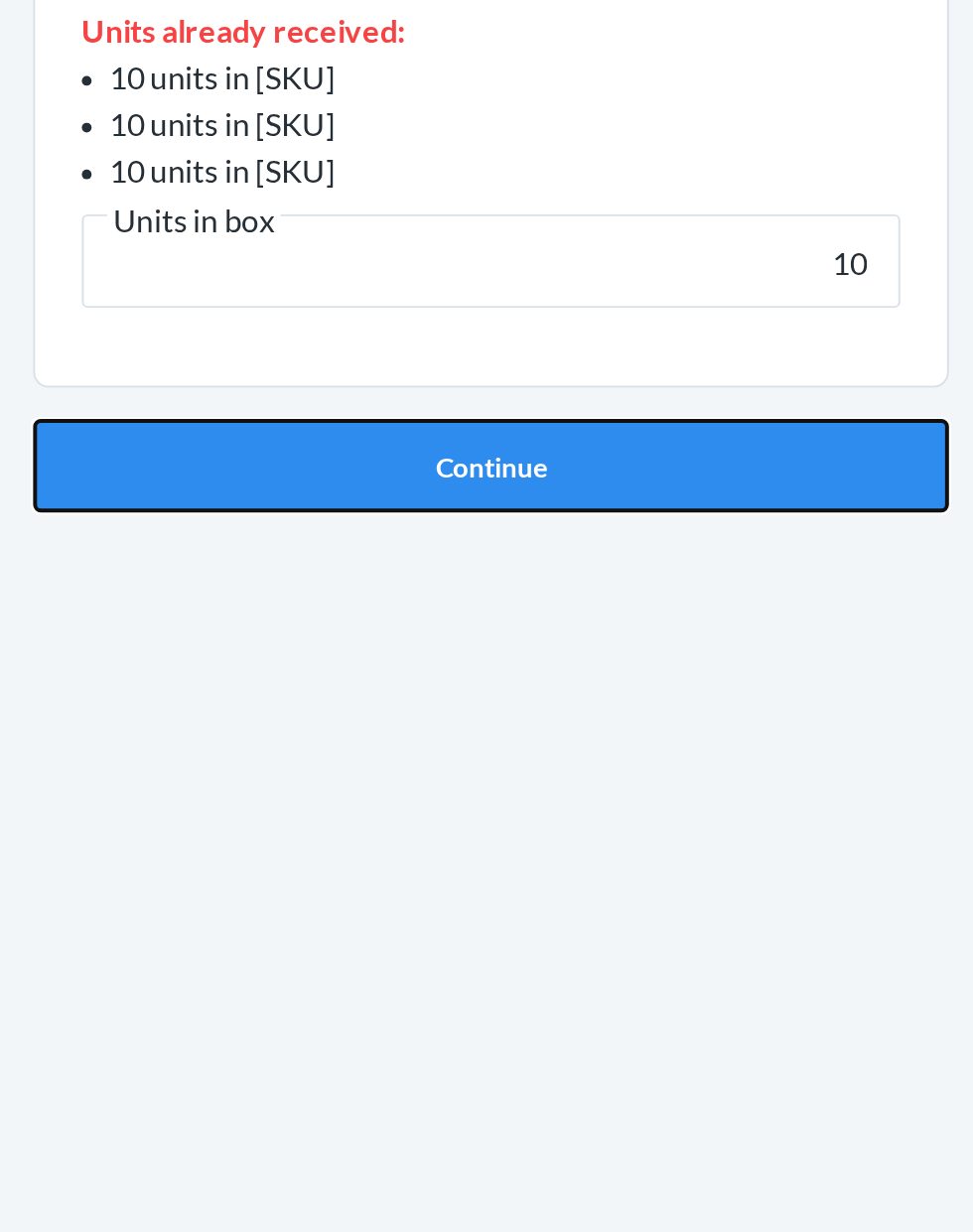 click on "Continue" at bounding box center [486, 585] 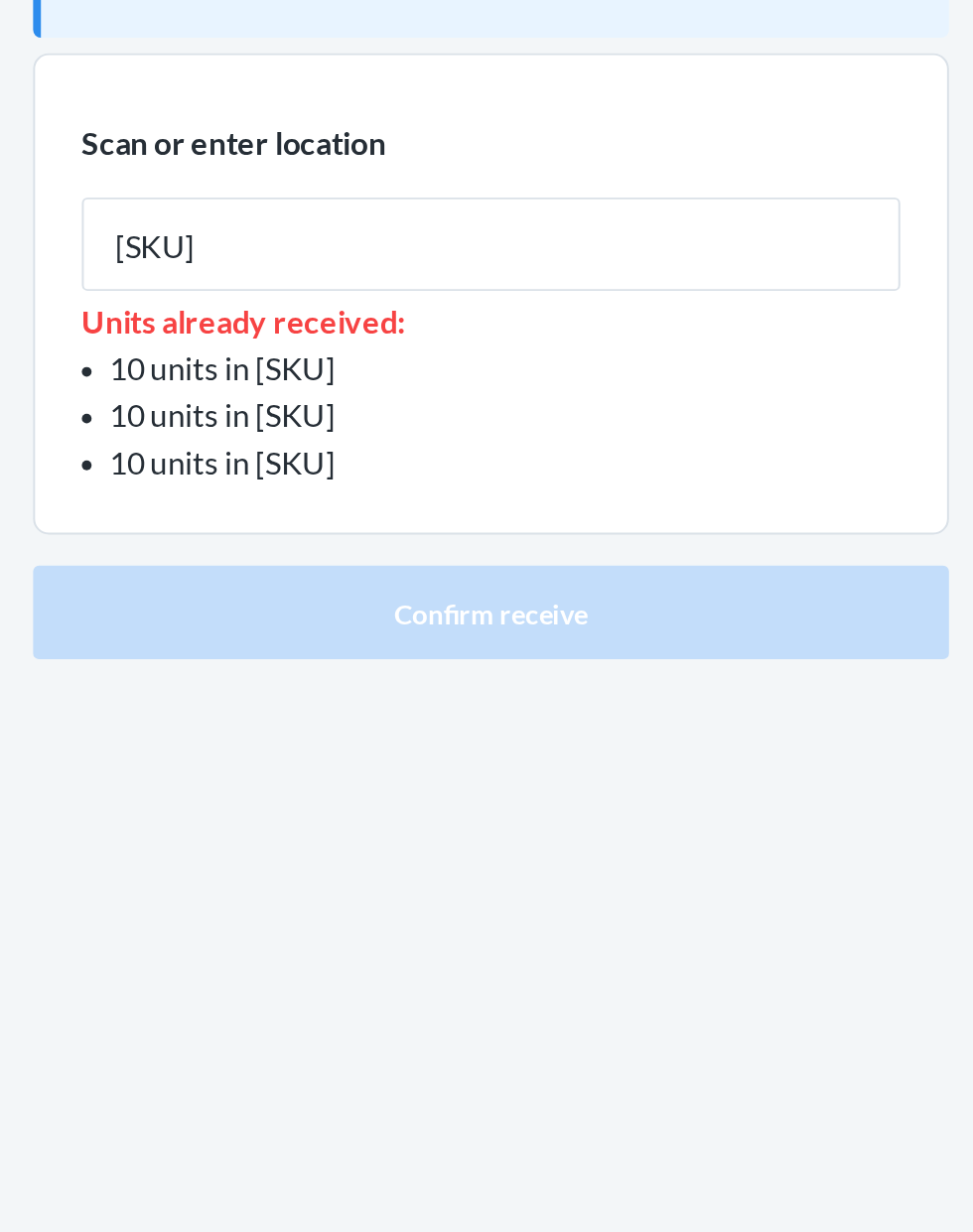 type on "[SKU]" 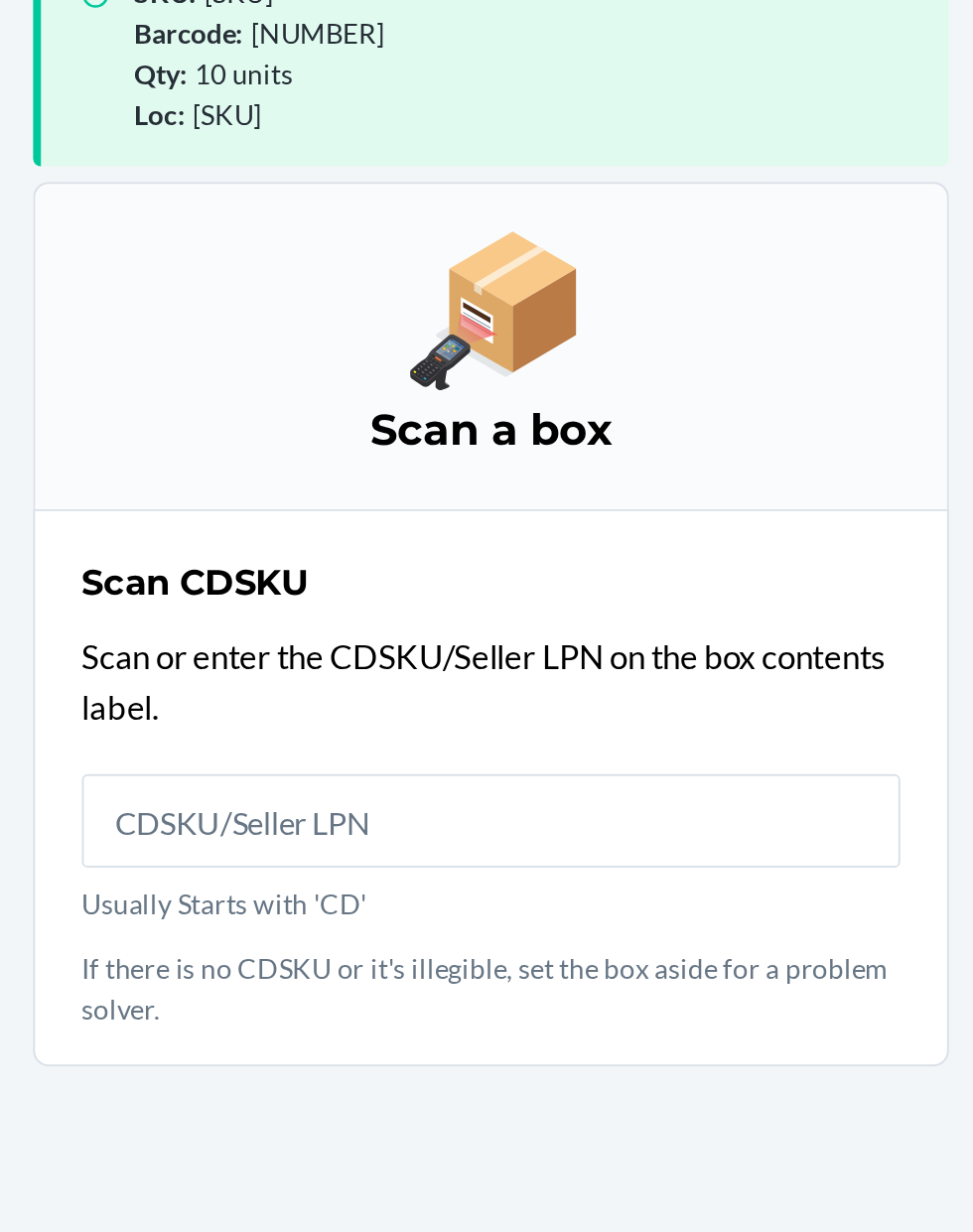 scroll, scrollTop: 130, scrollLeft: 0, axis: vertical 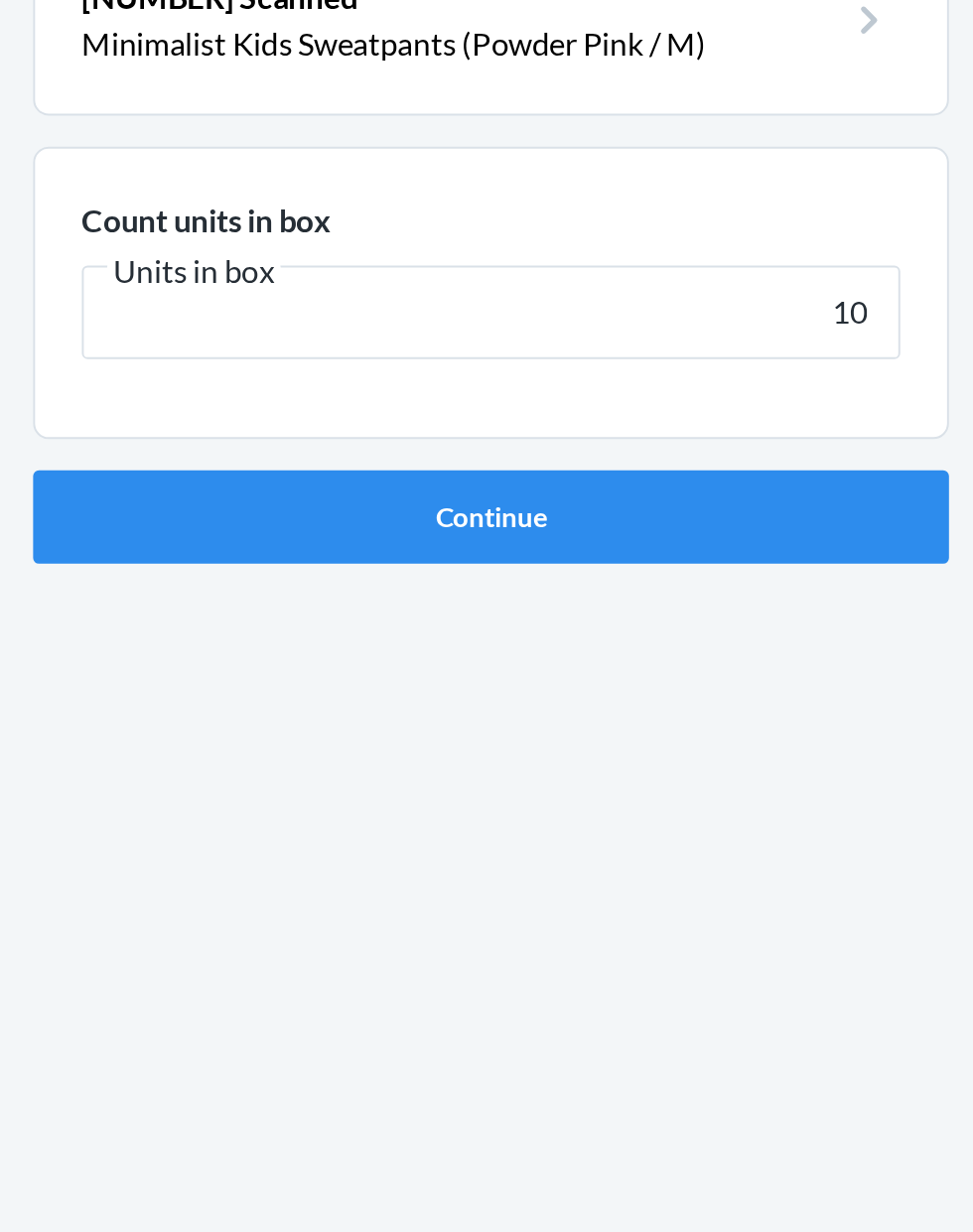 type on "10" 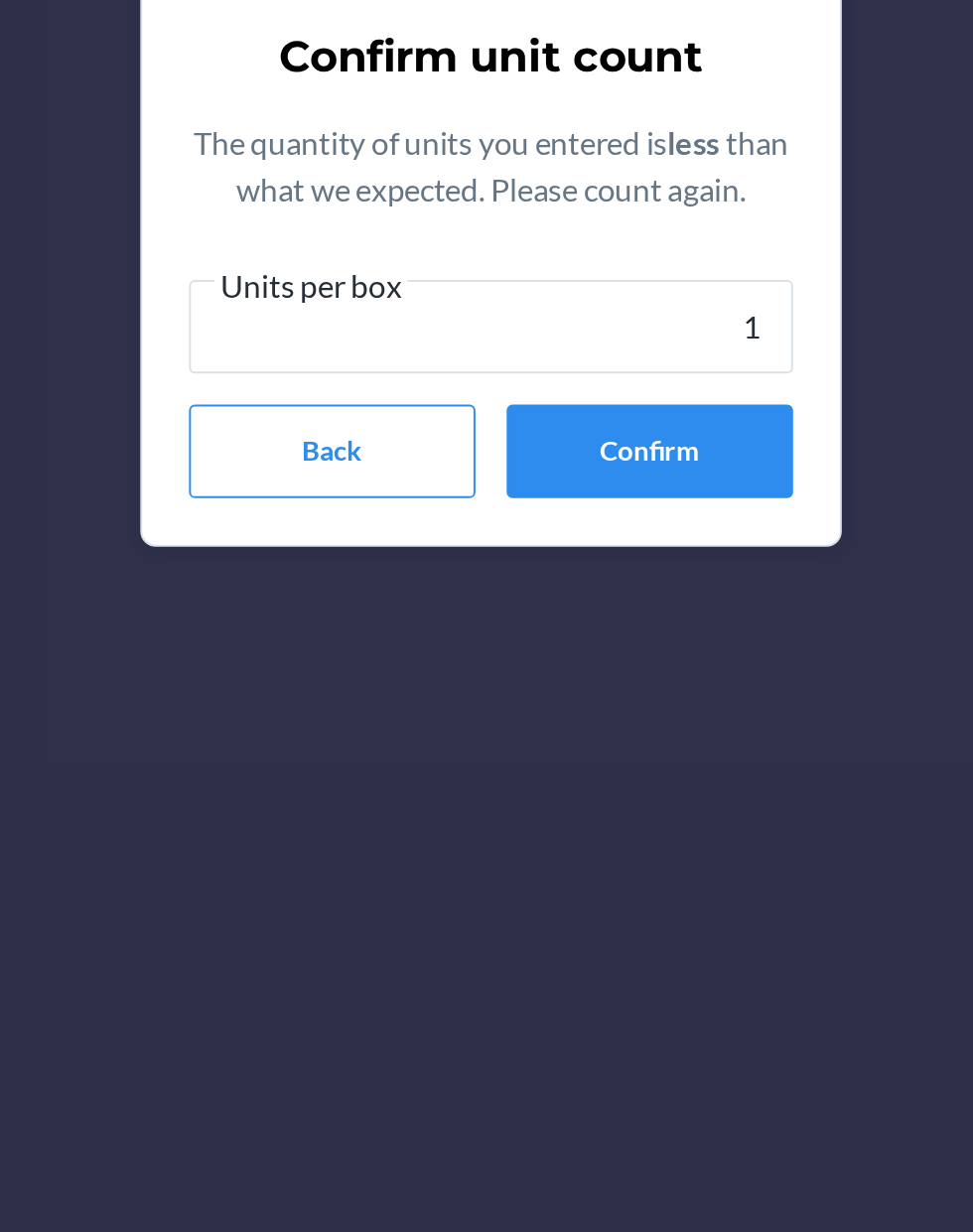 type on "10" 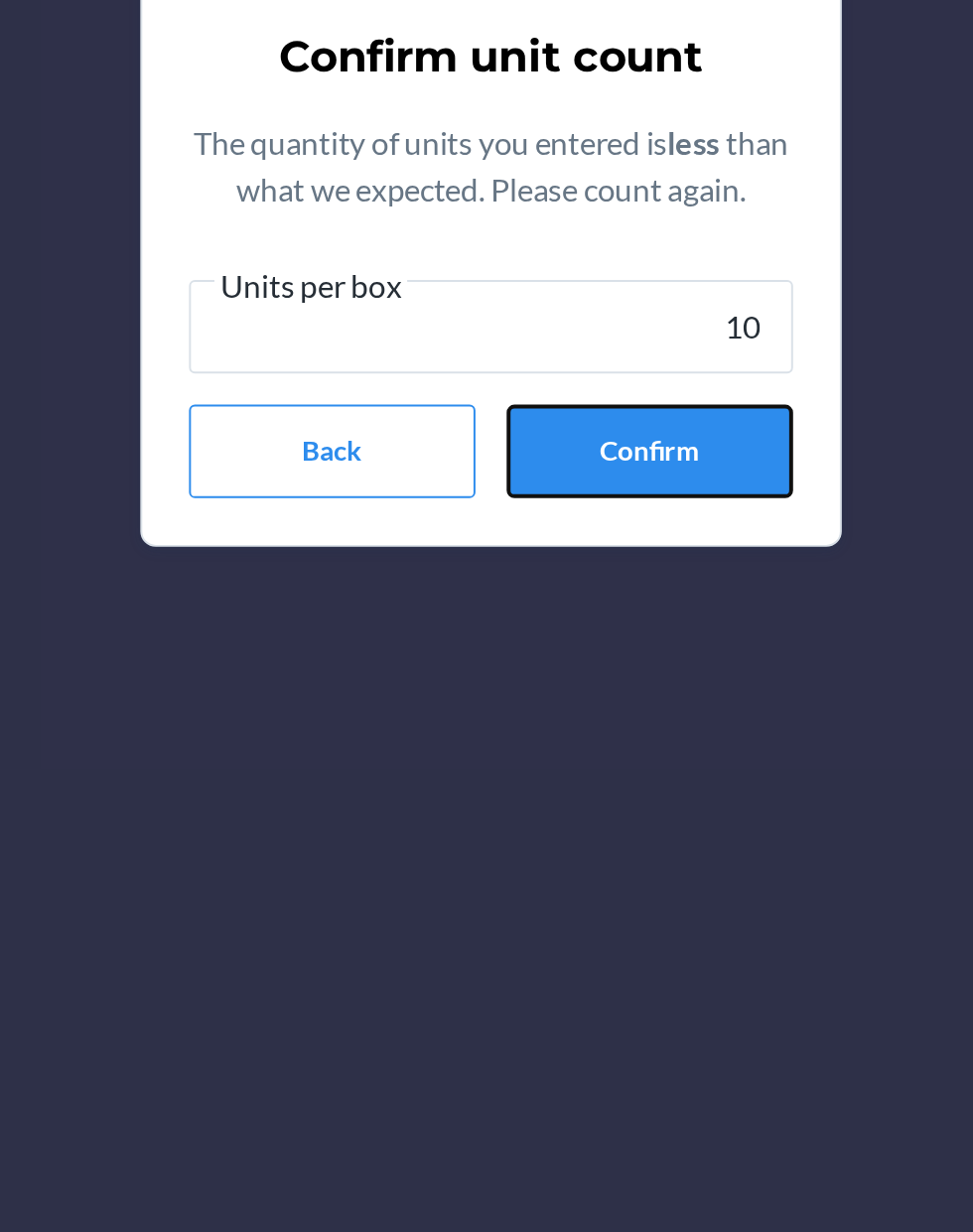 click on "Confirm" at bounding box center (567, 738) 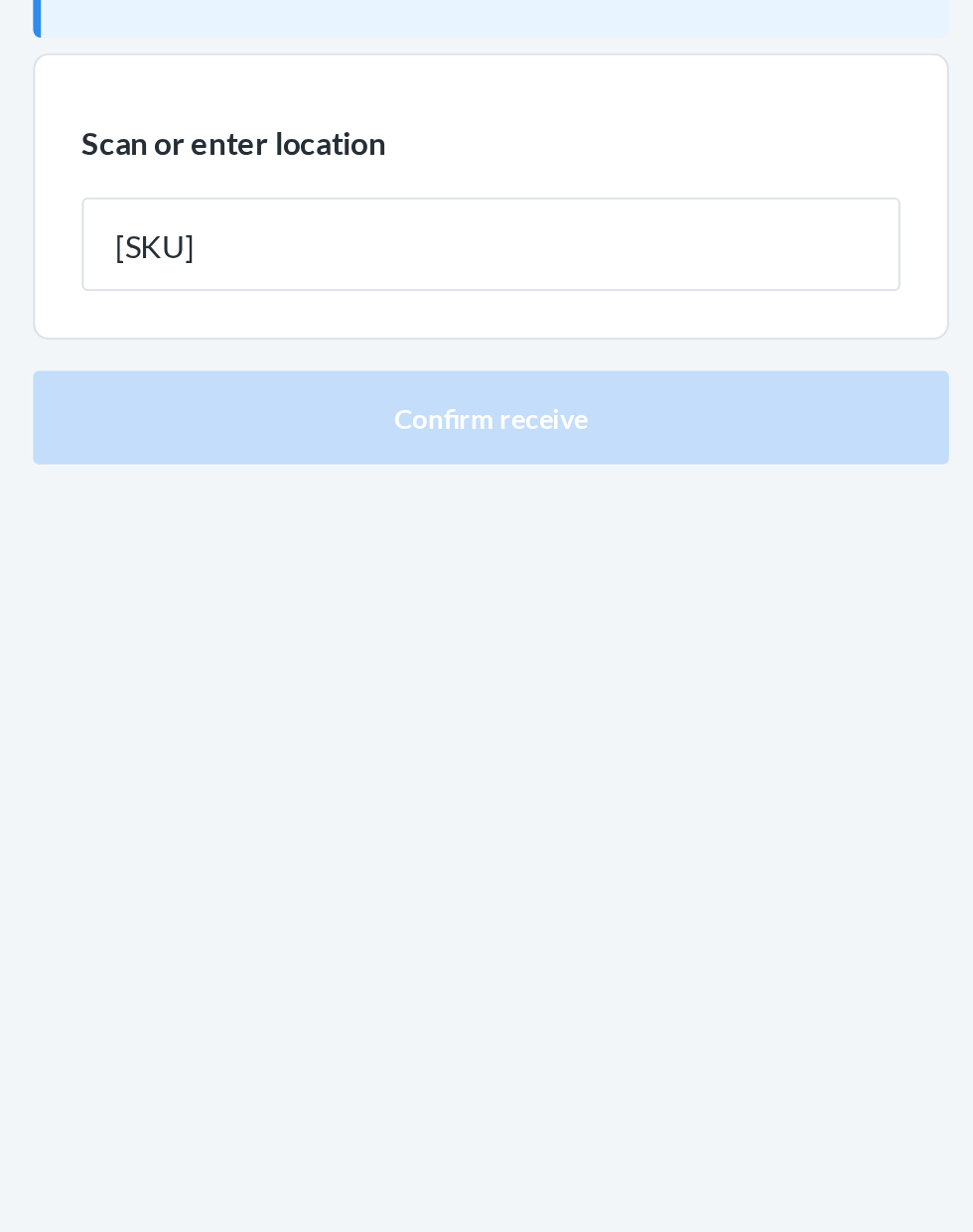 type on "[SKU]" 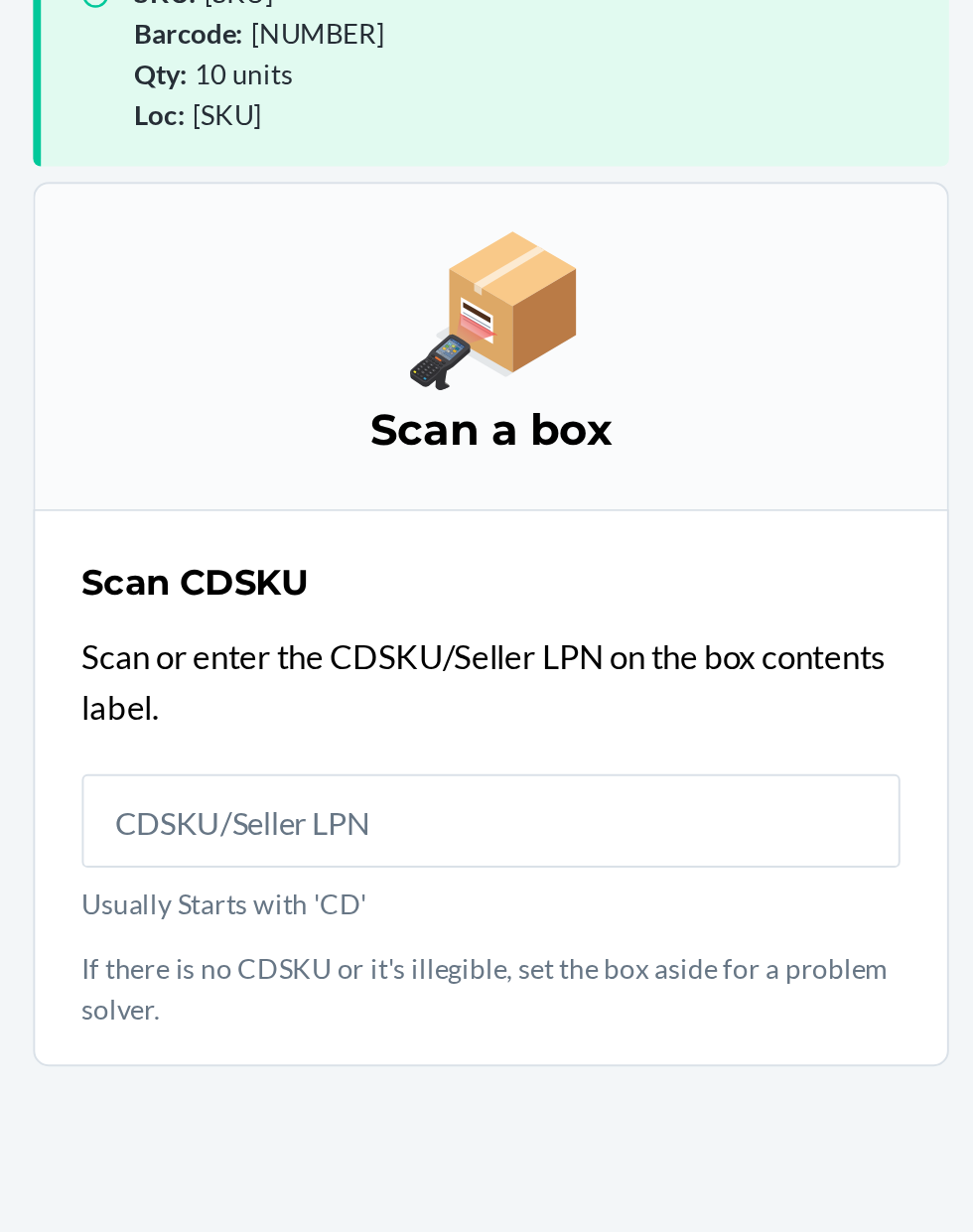 scroll, scrollTop: 130, scrollLeft: 0, axis: vertical 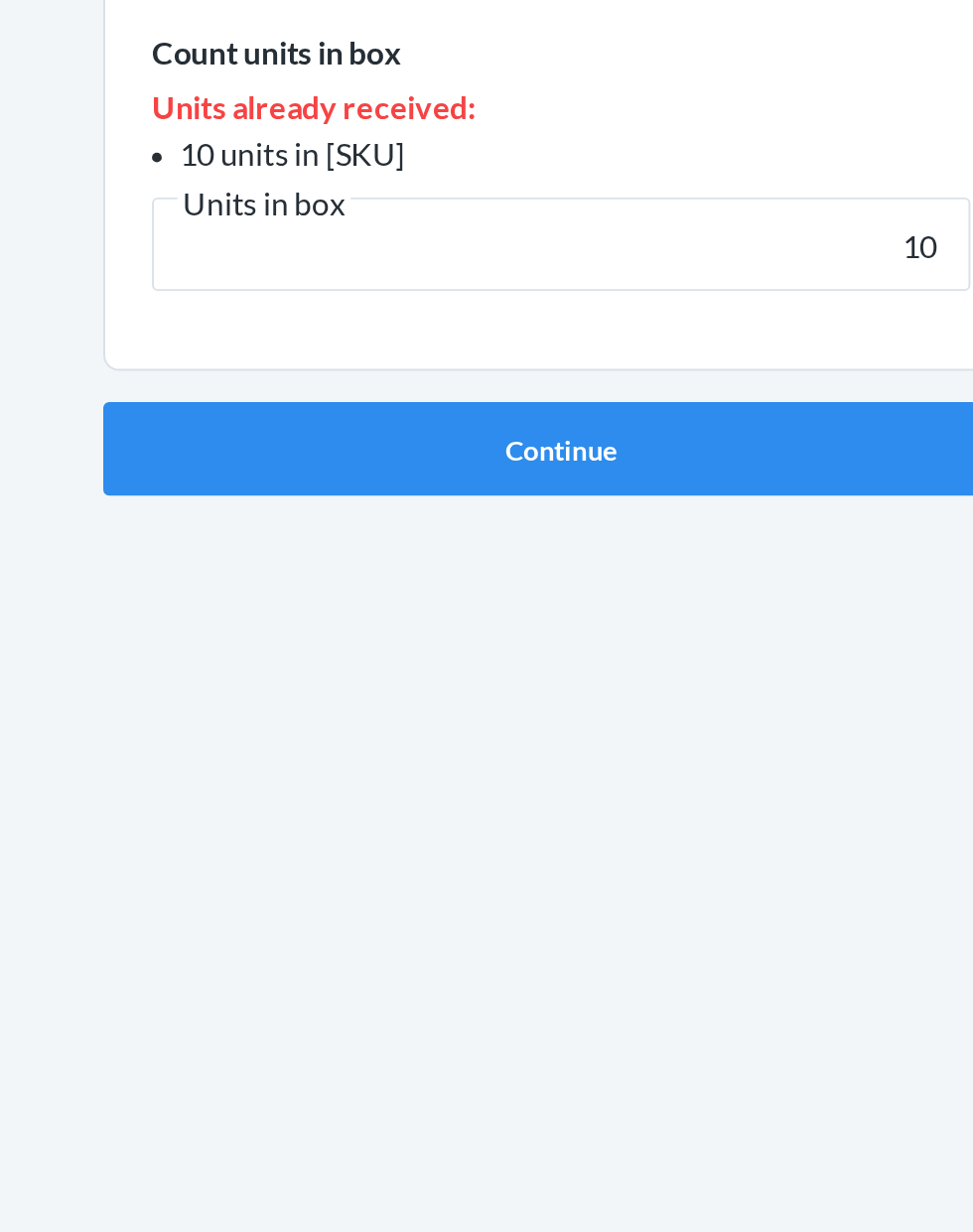 type on "10" 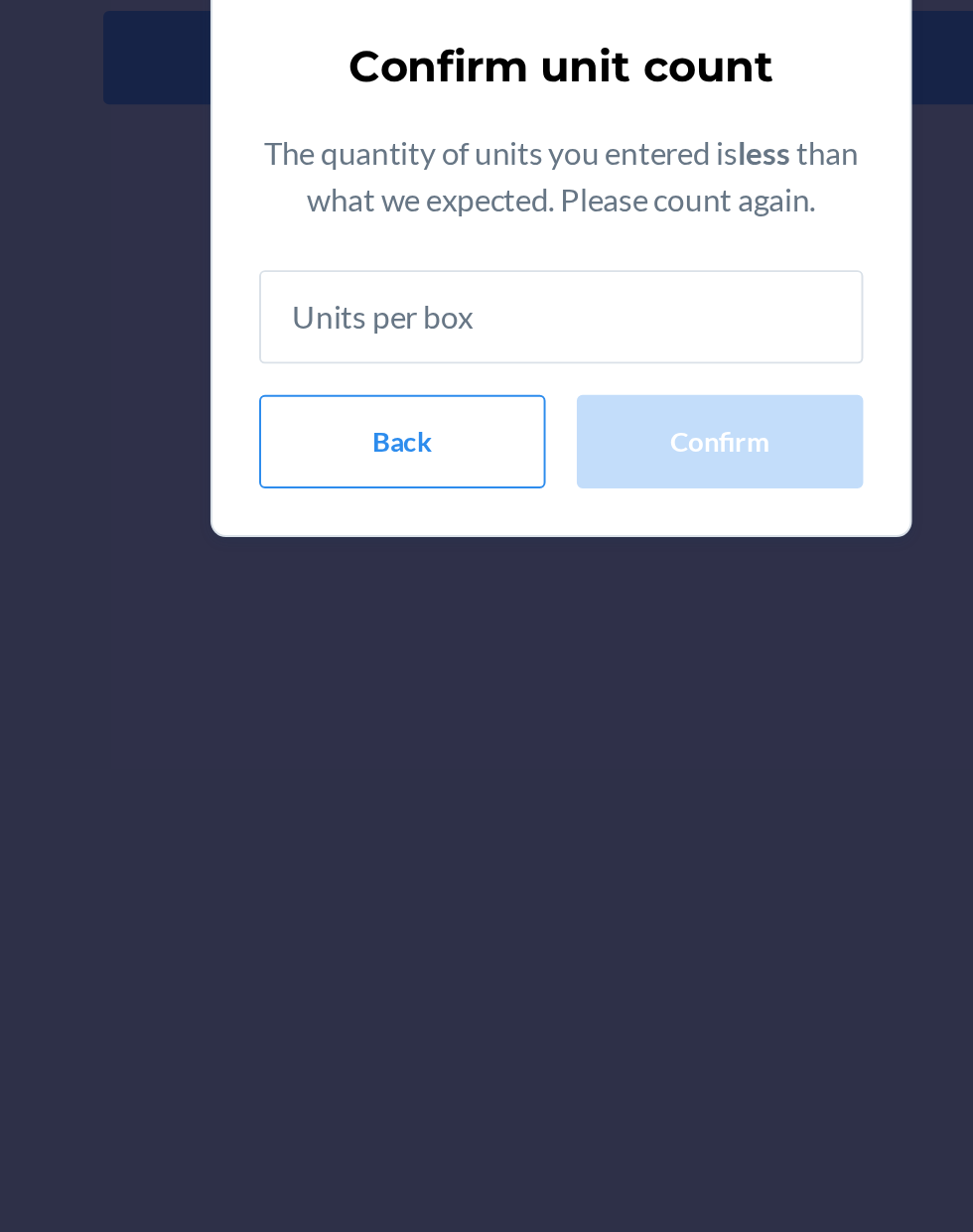 click at bounding box center (486, 669) 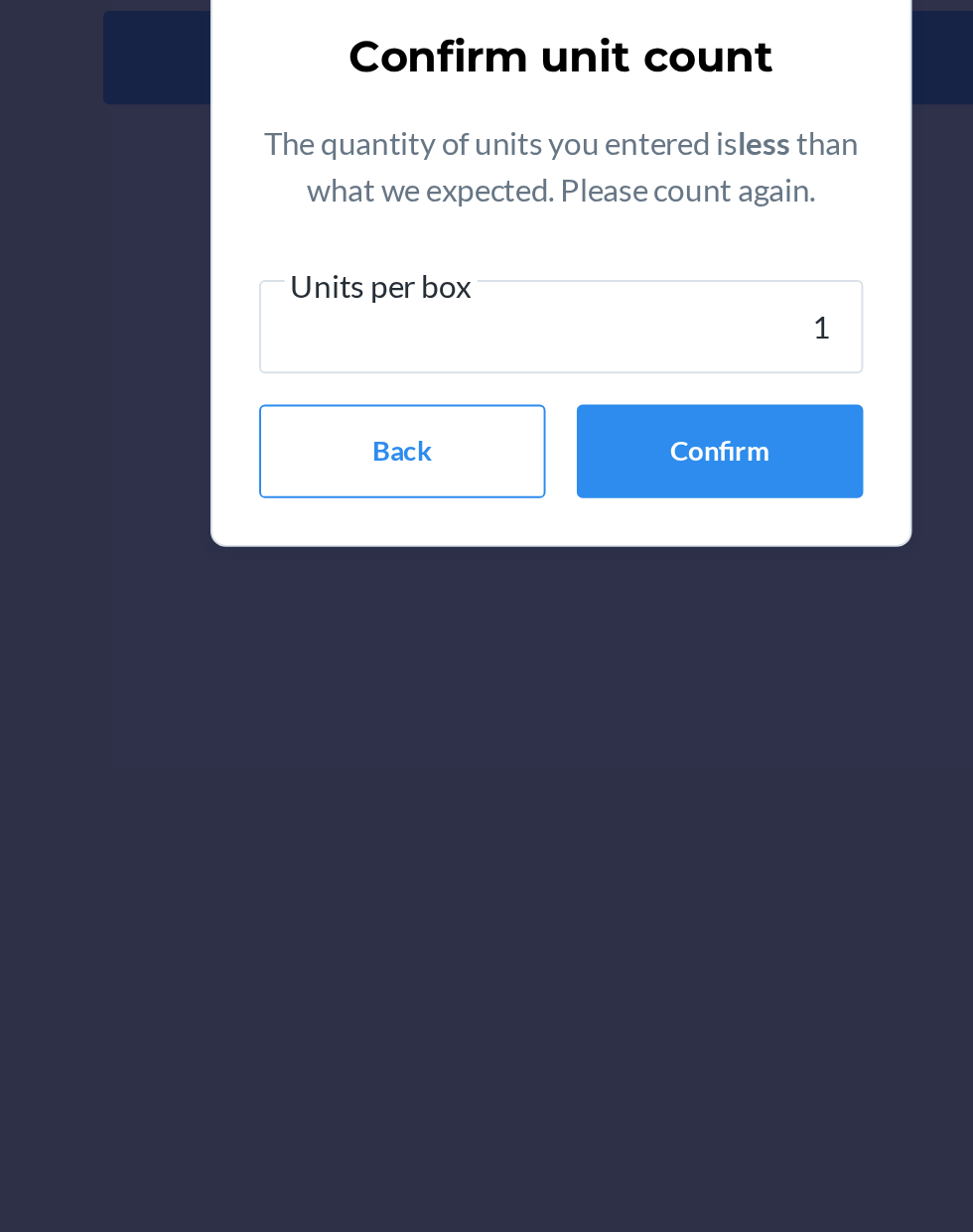 type on "10" 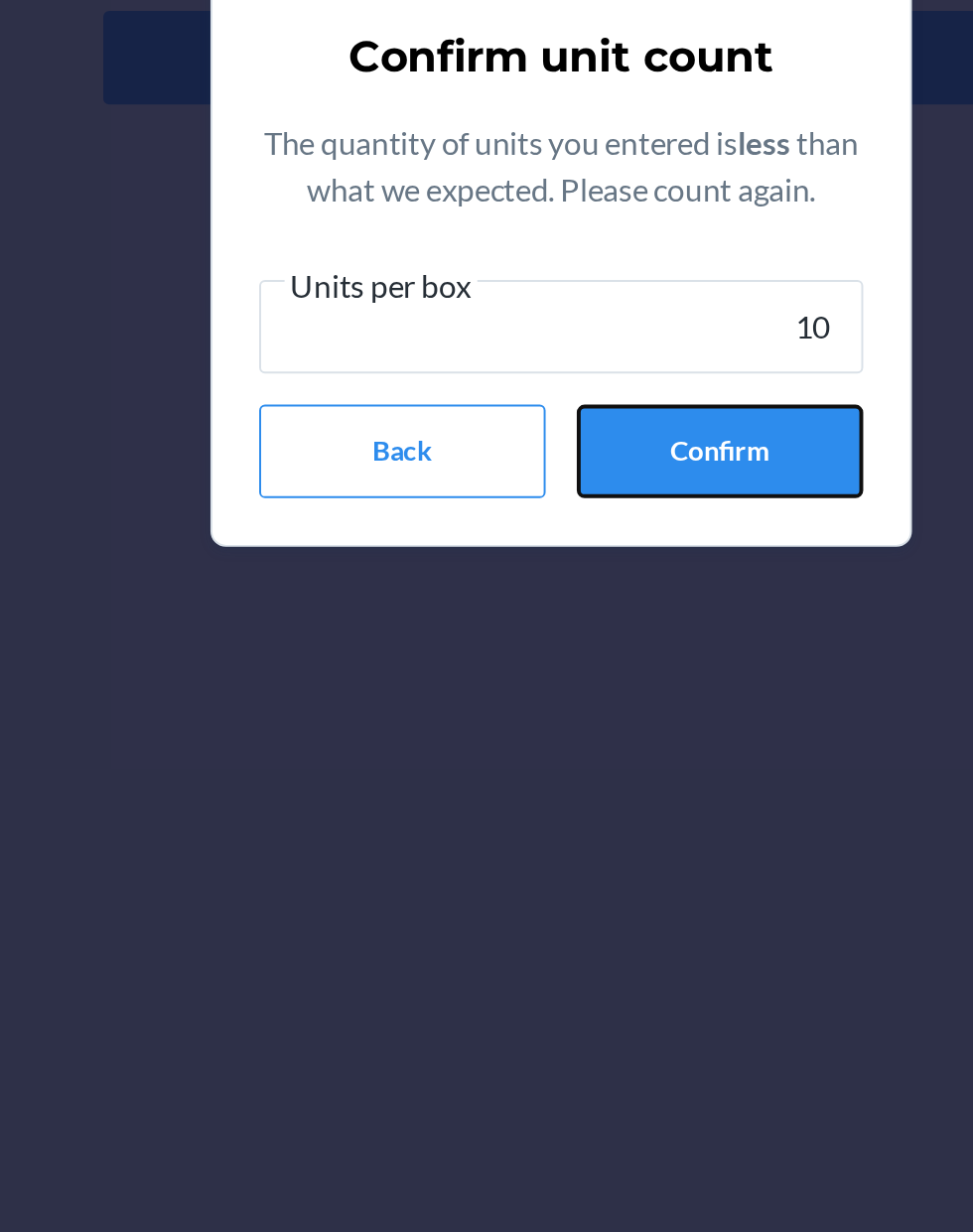 click on "Confirm" at bounding box center (567, 738) 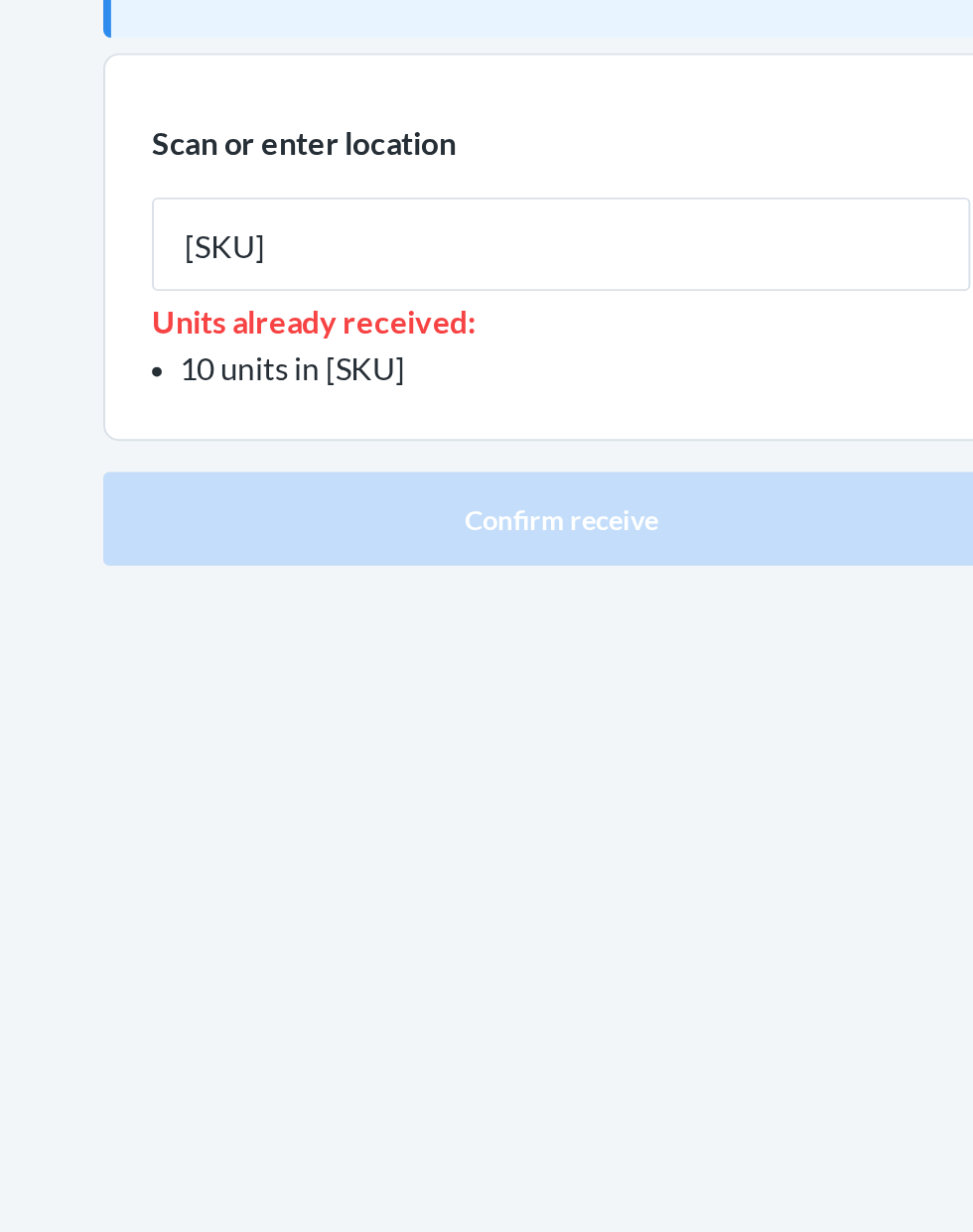 type on "[SKU]" 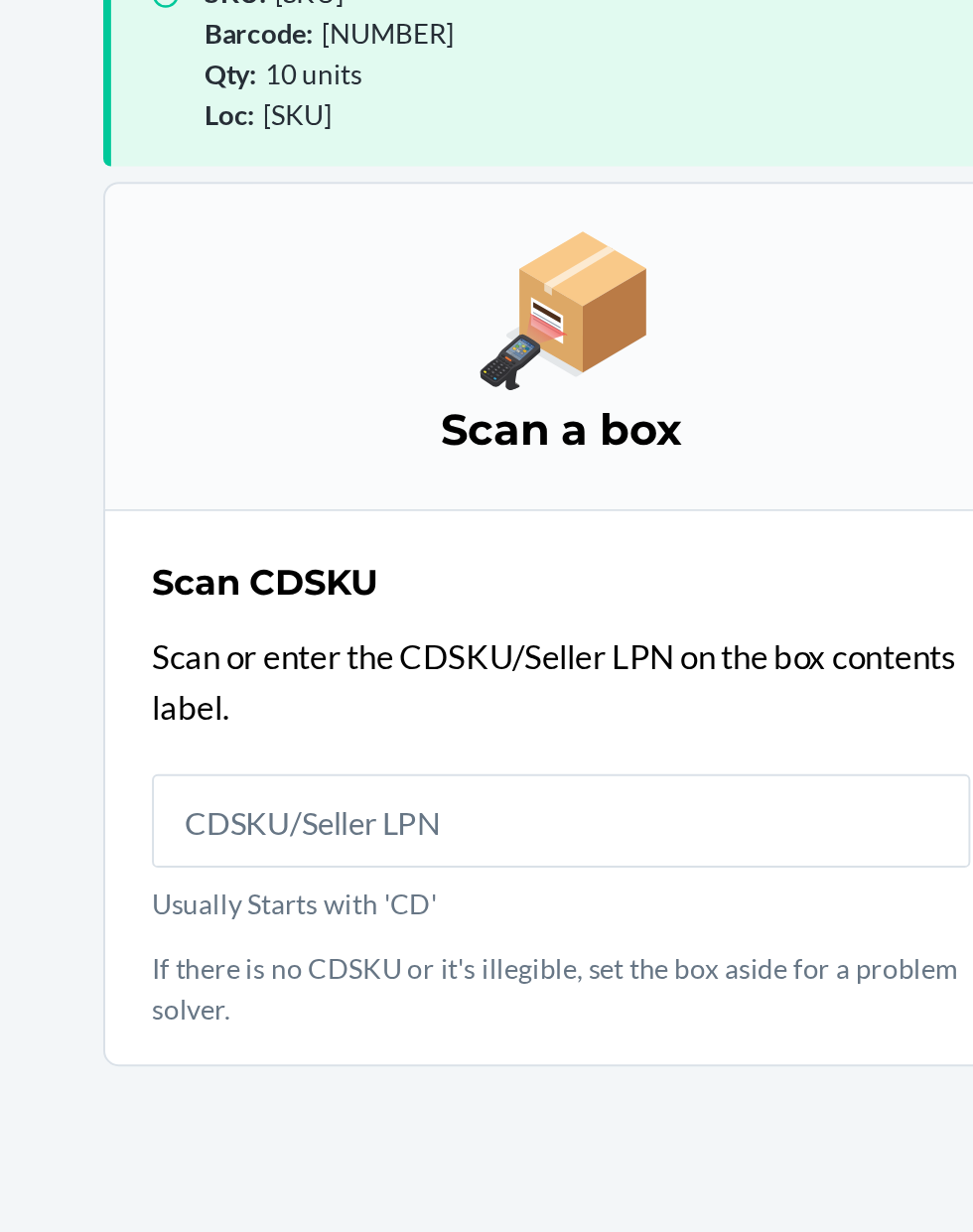 scroll, scrollTop: 130, scrollLeft: 0, axis: vertical 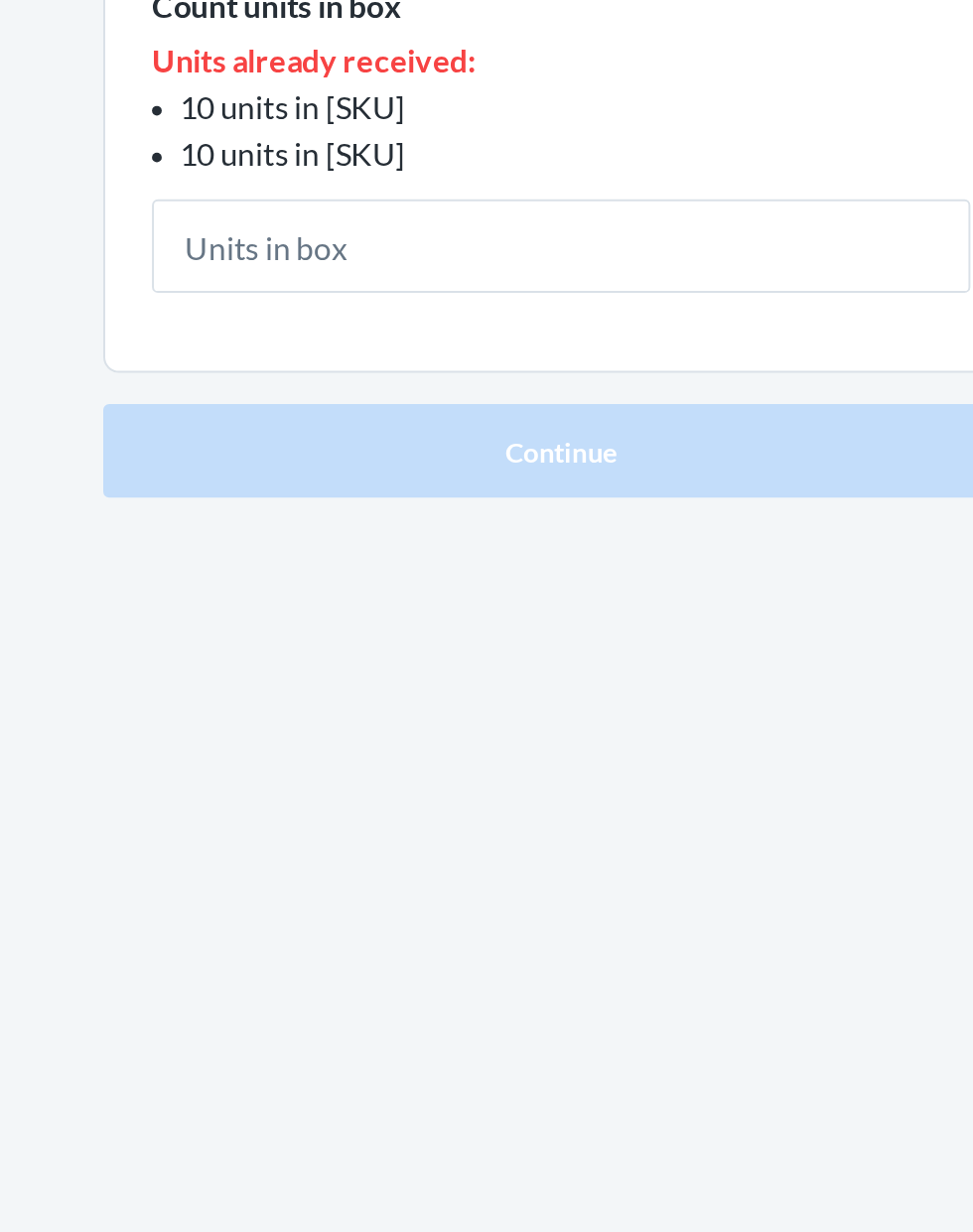 type on "8" 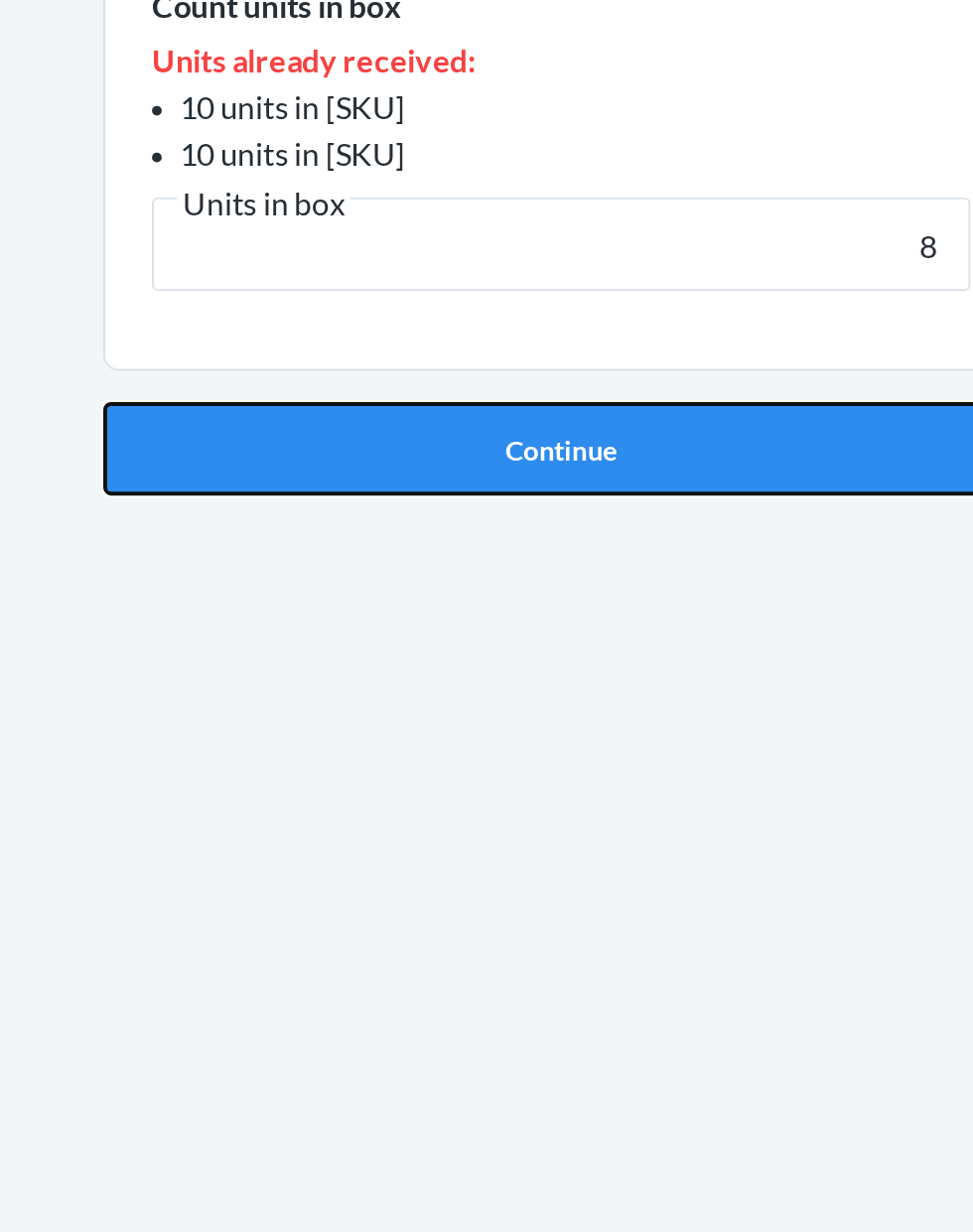 click on "Continue" at bounding box center [486, 561] 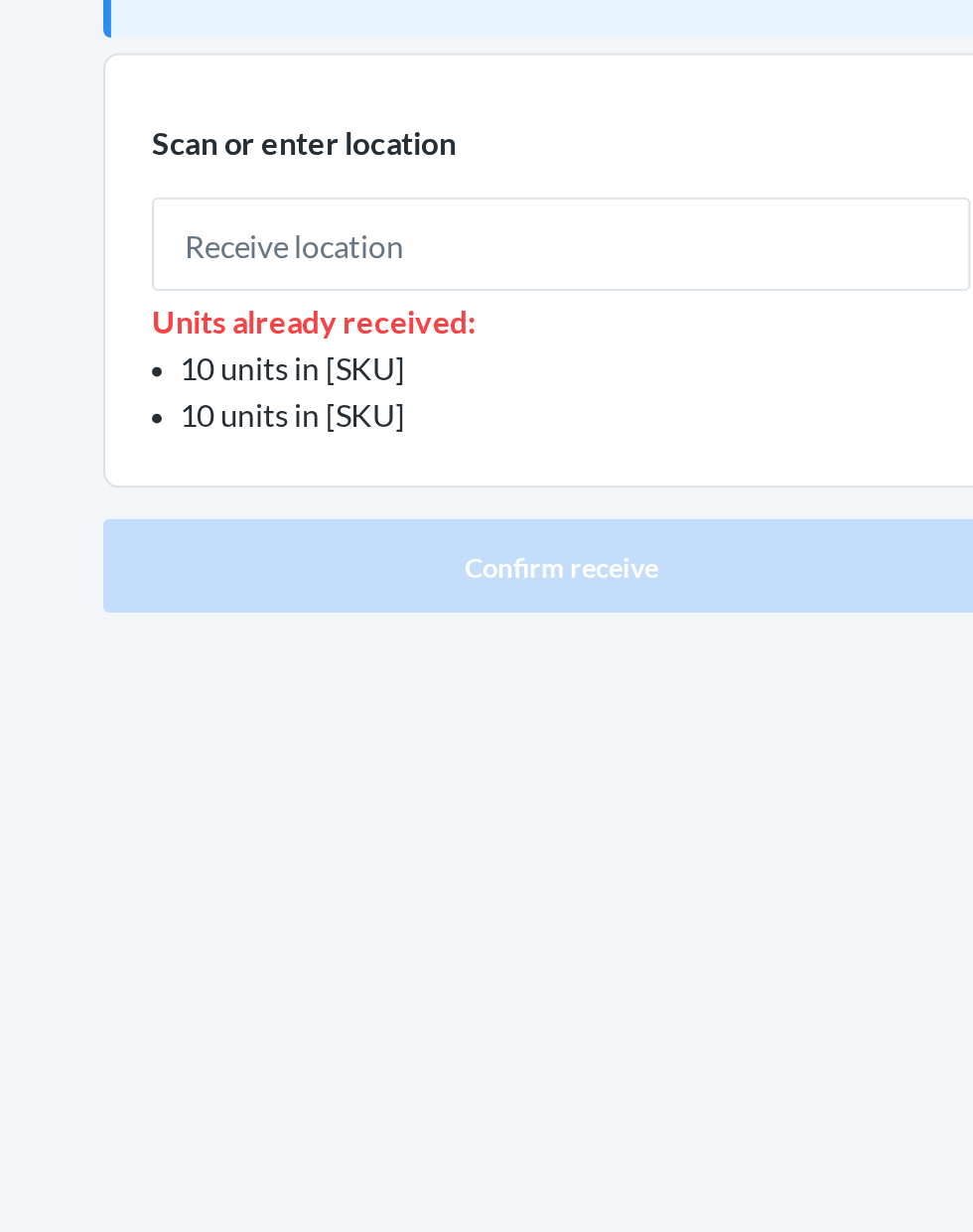 click at bounding box center (486, 282) 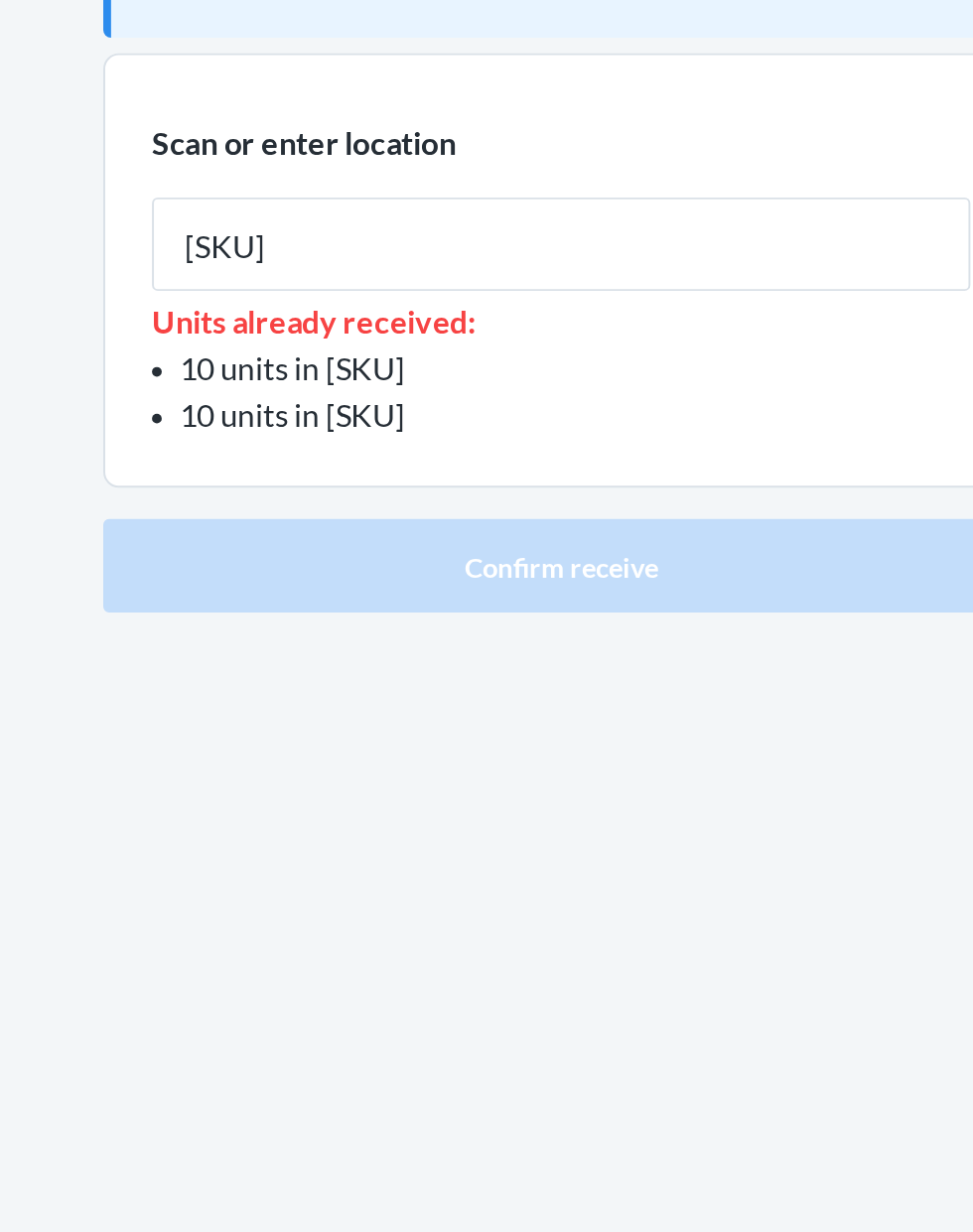 type on "[SKU]" 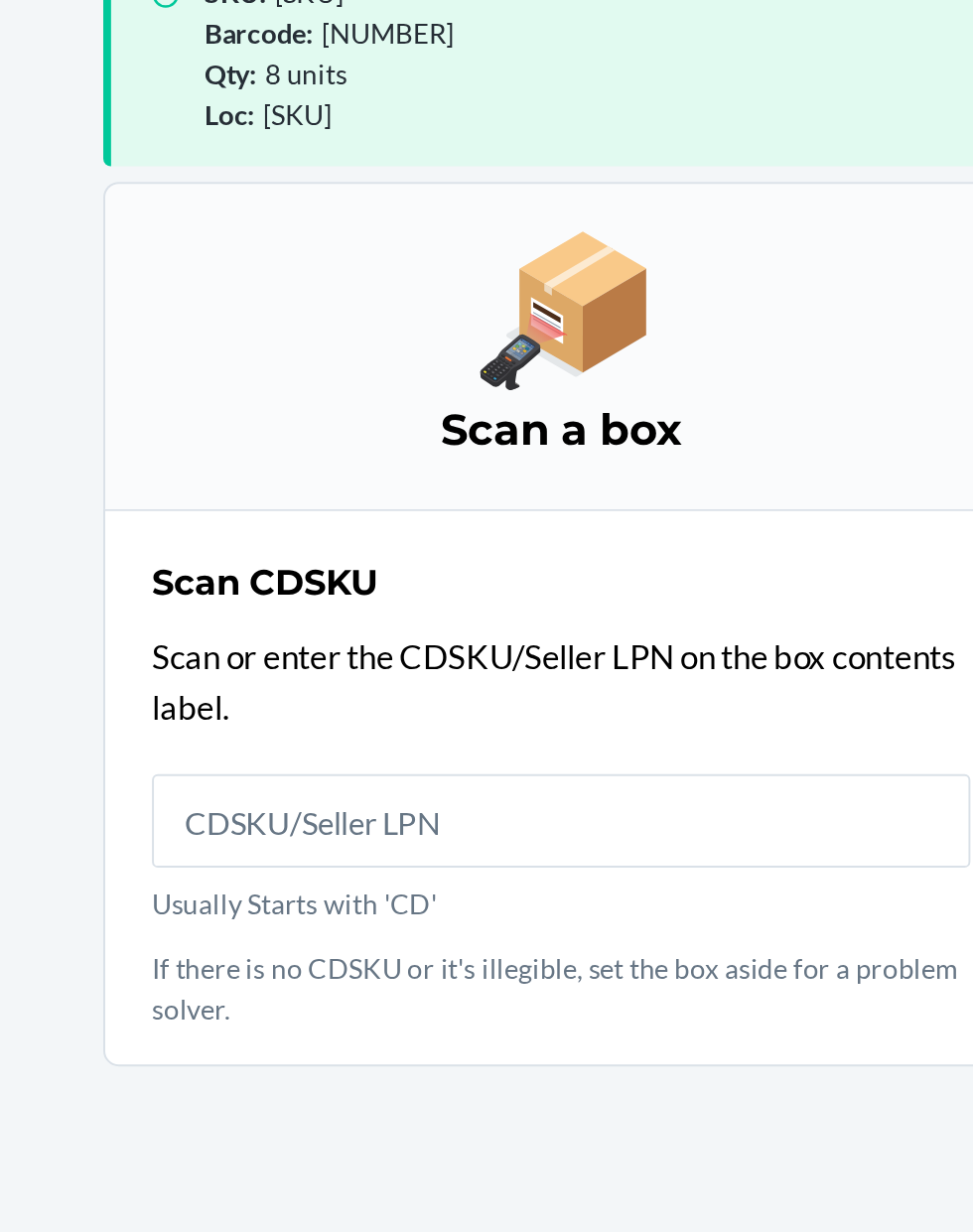 scroll, scrollTop: 130, scrollLeft: 0, axis: vertical 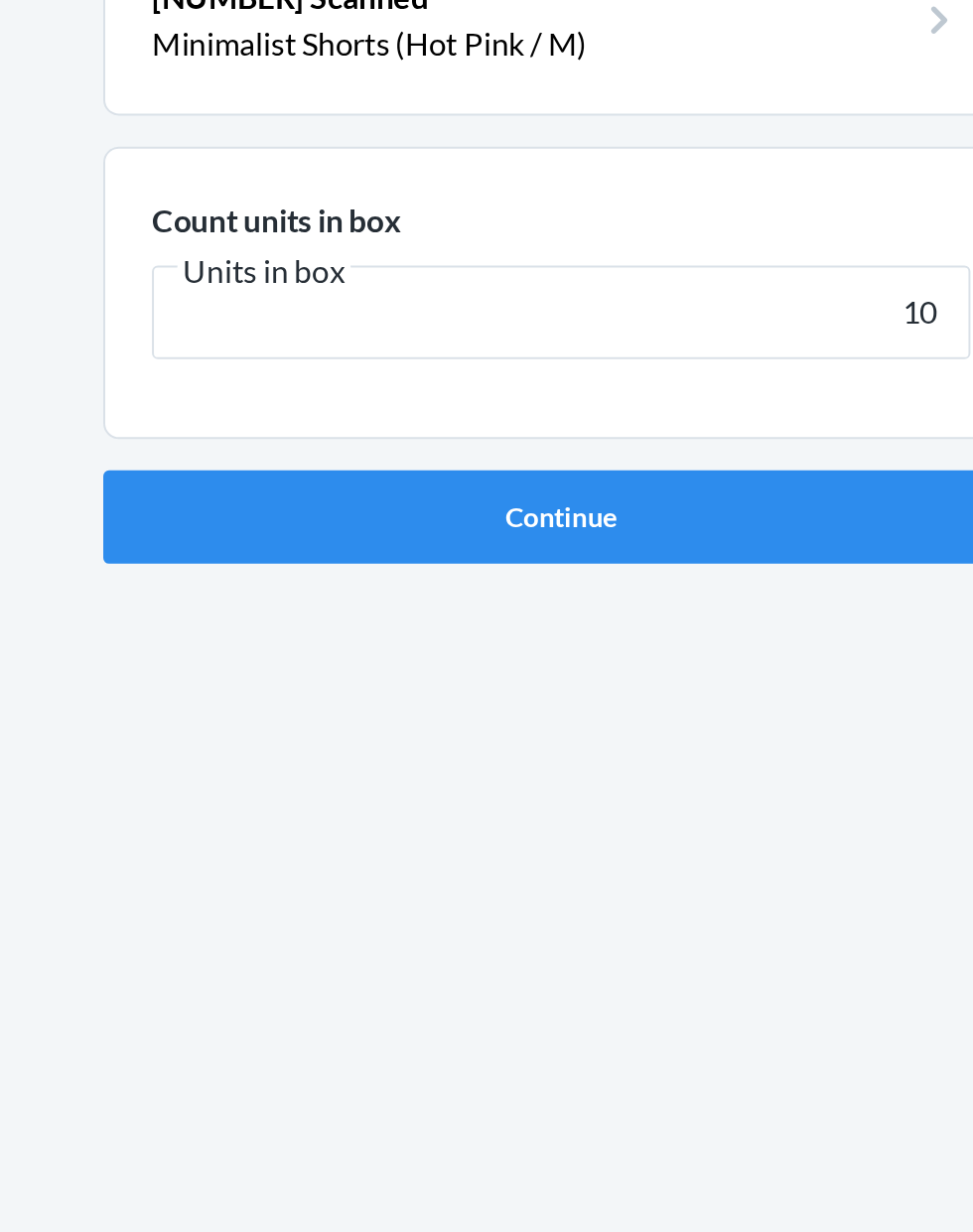 type on "10" 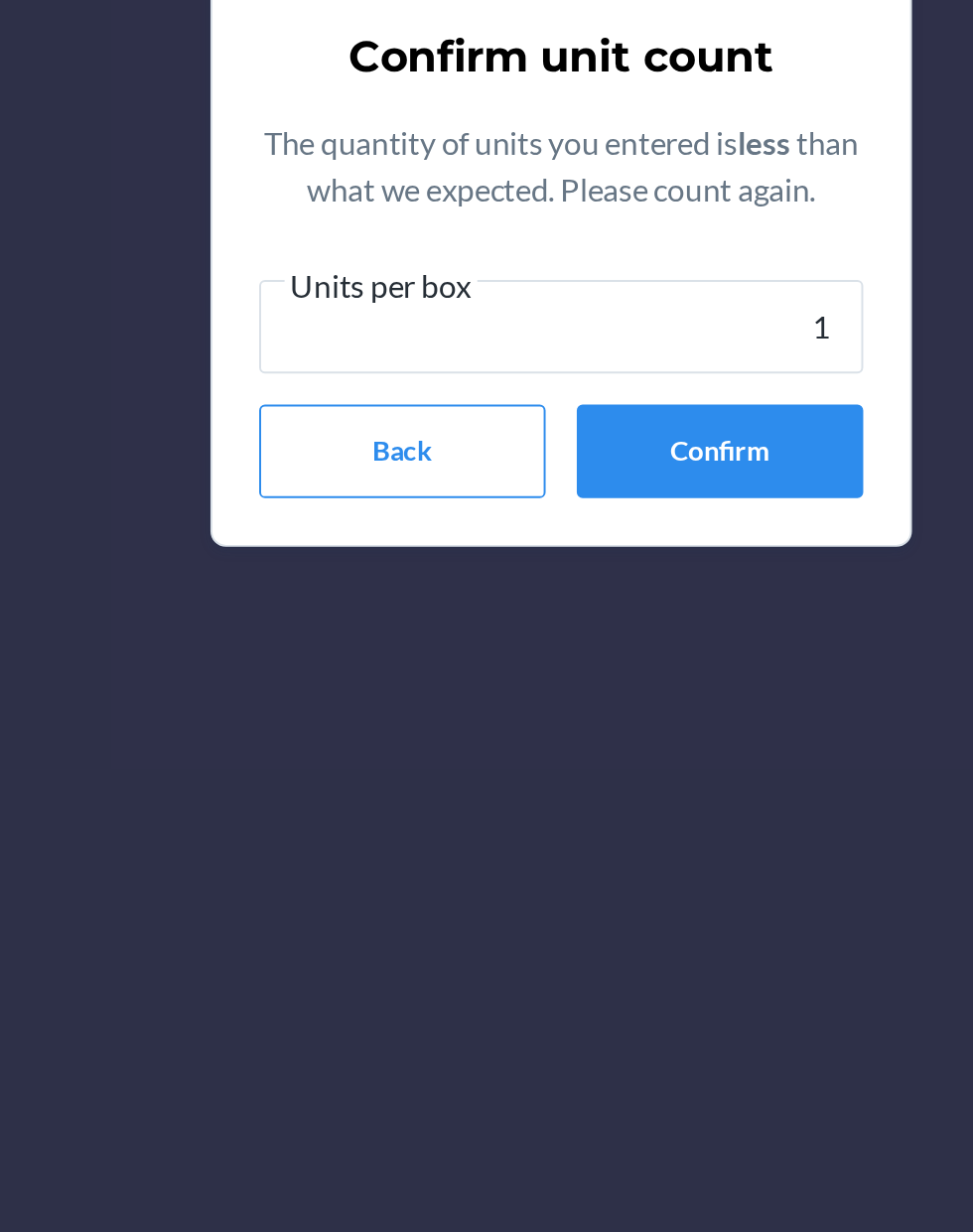 type on "10" 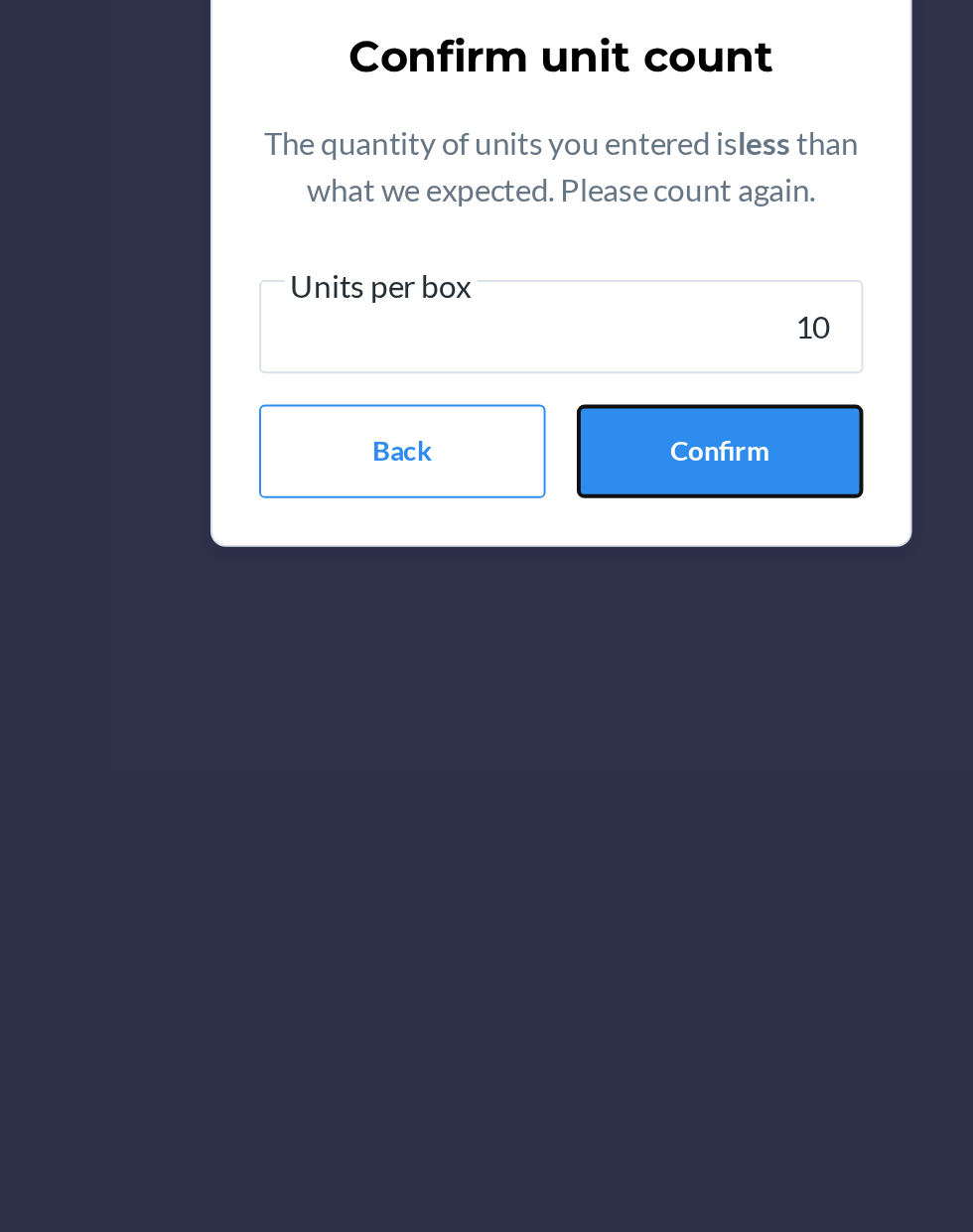 click on "Confirm" at bounding box center (567, 738) 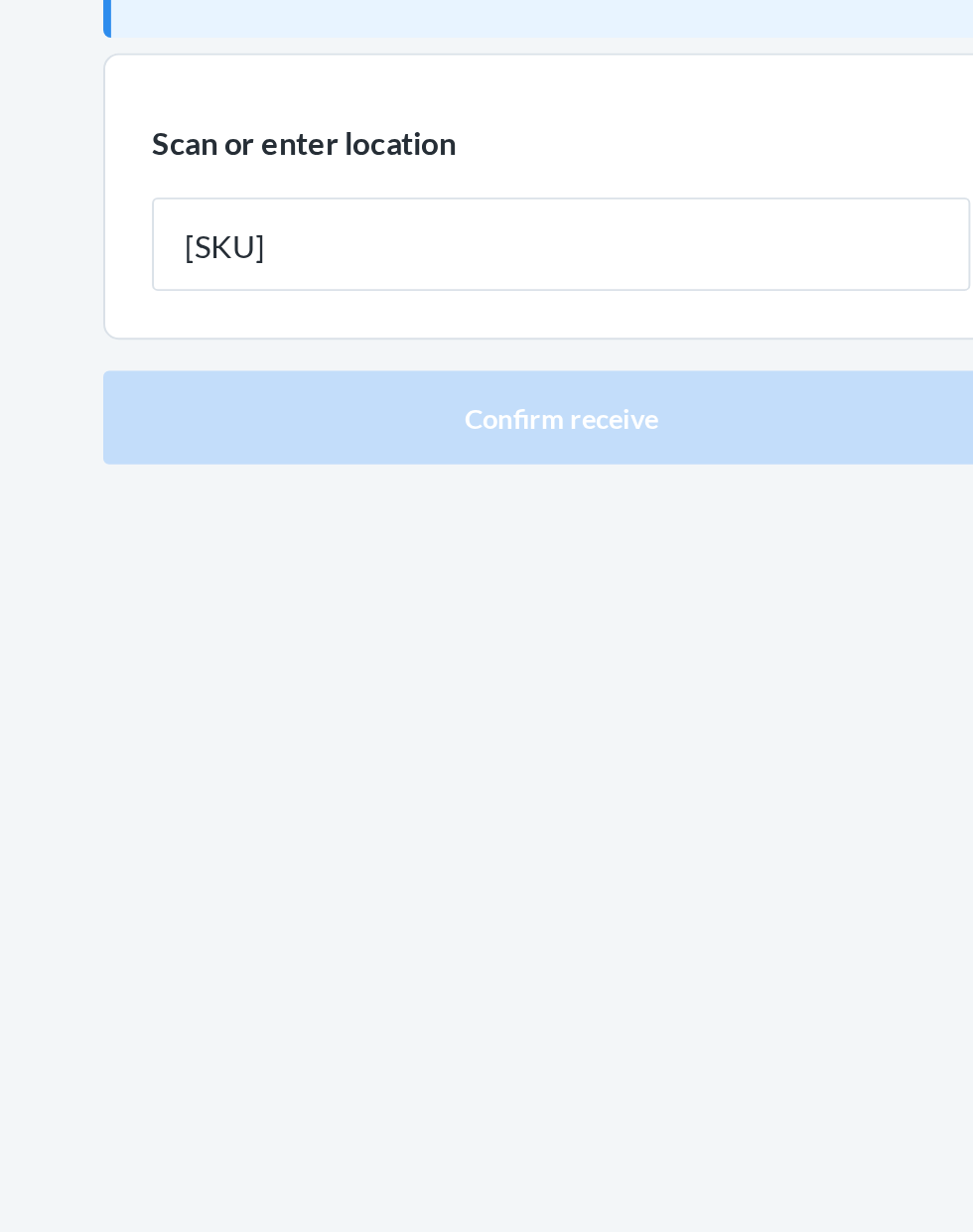 type on "[SKU]" 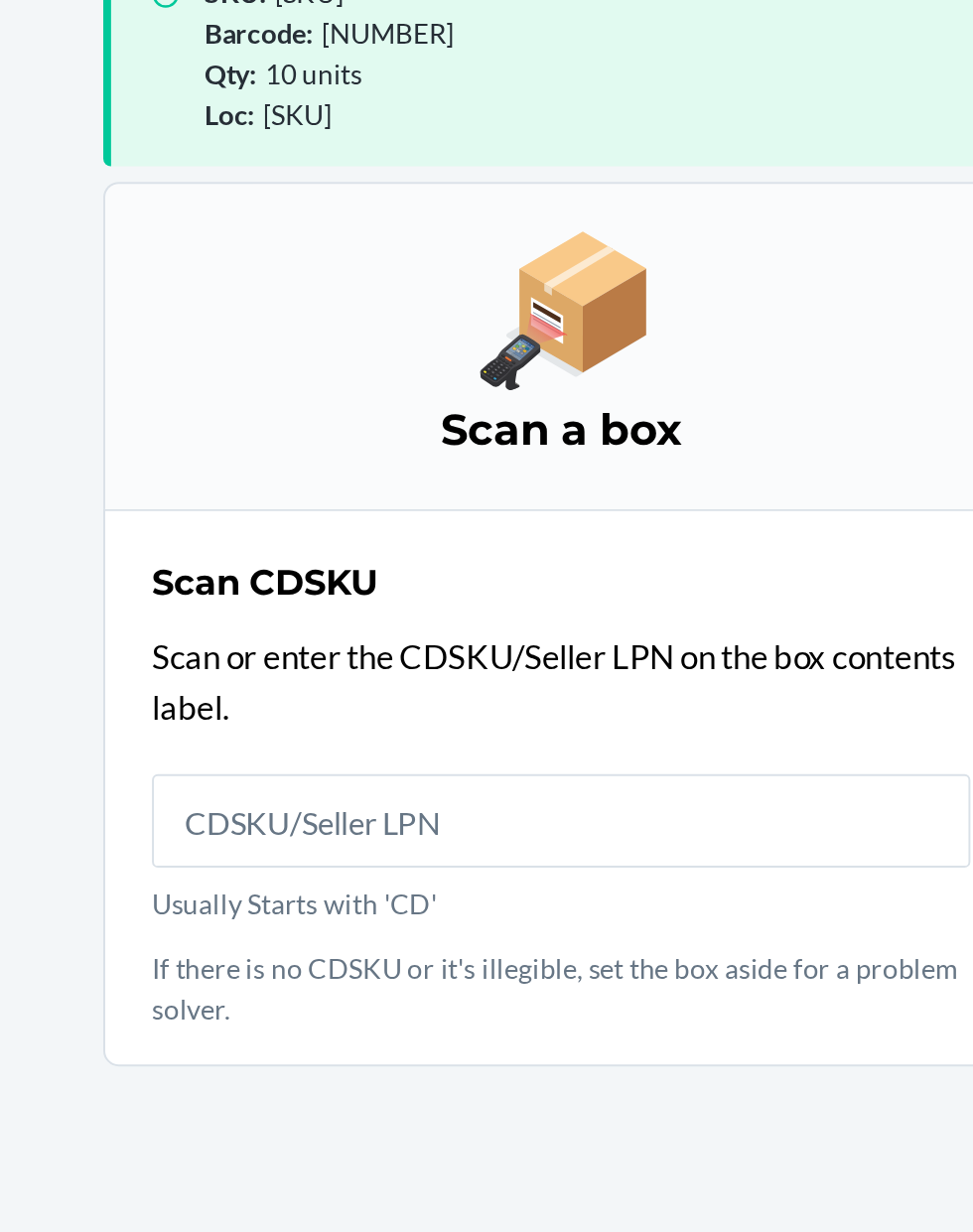 scroll, scrollTop: 130, scrollLeft: 0, axis: vertical 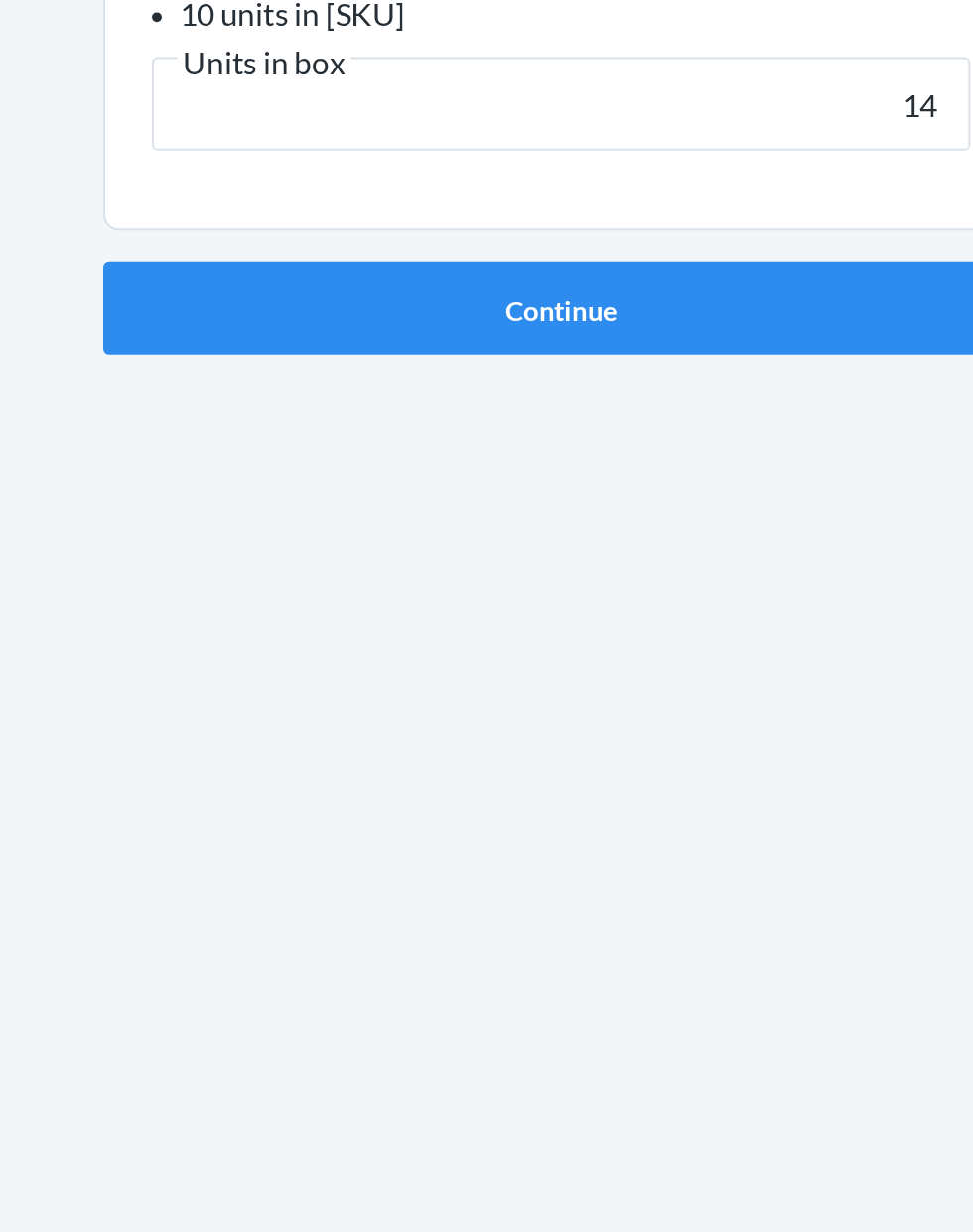 type on "14" 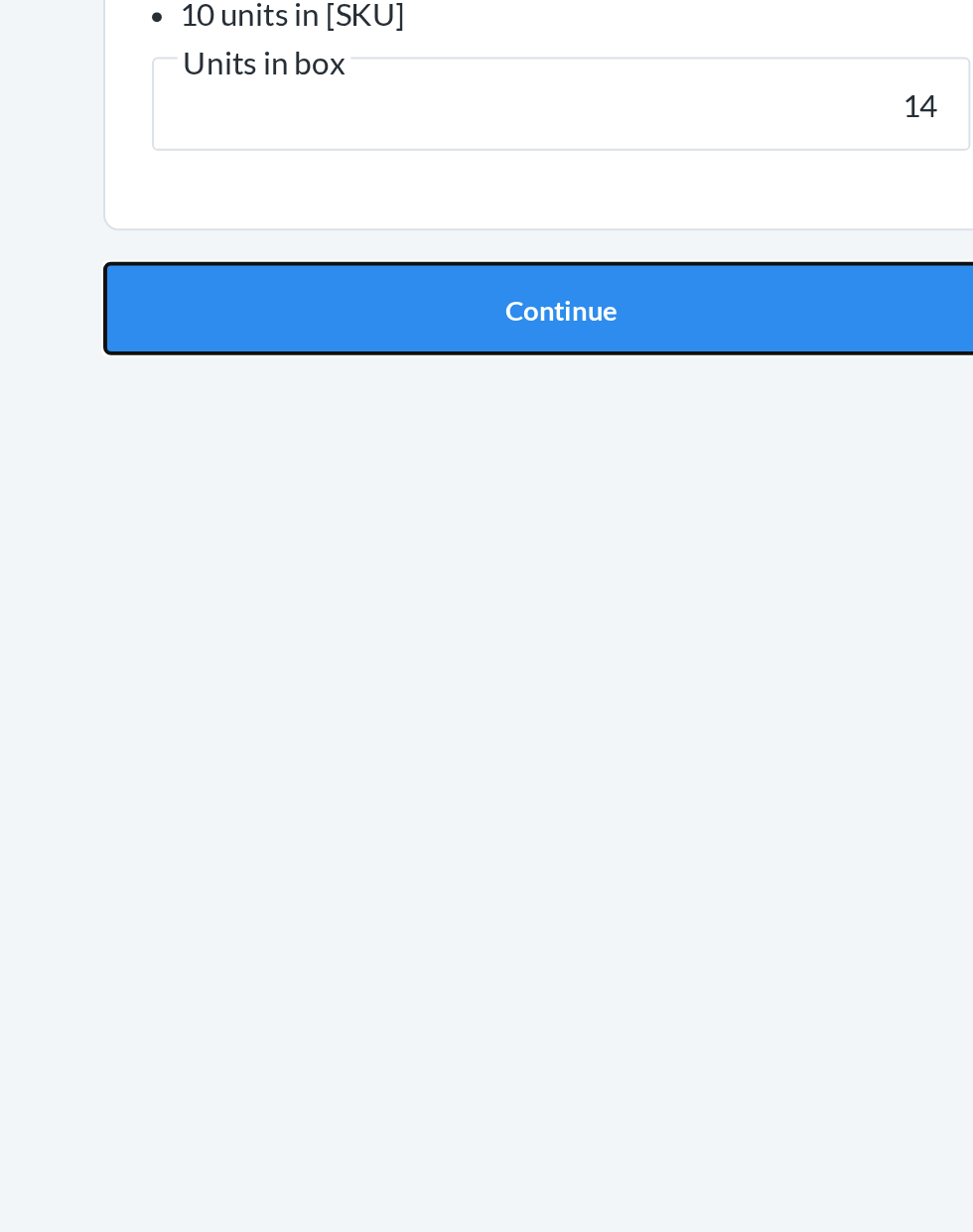 click on "Continue" at bounding box center [486, 537] 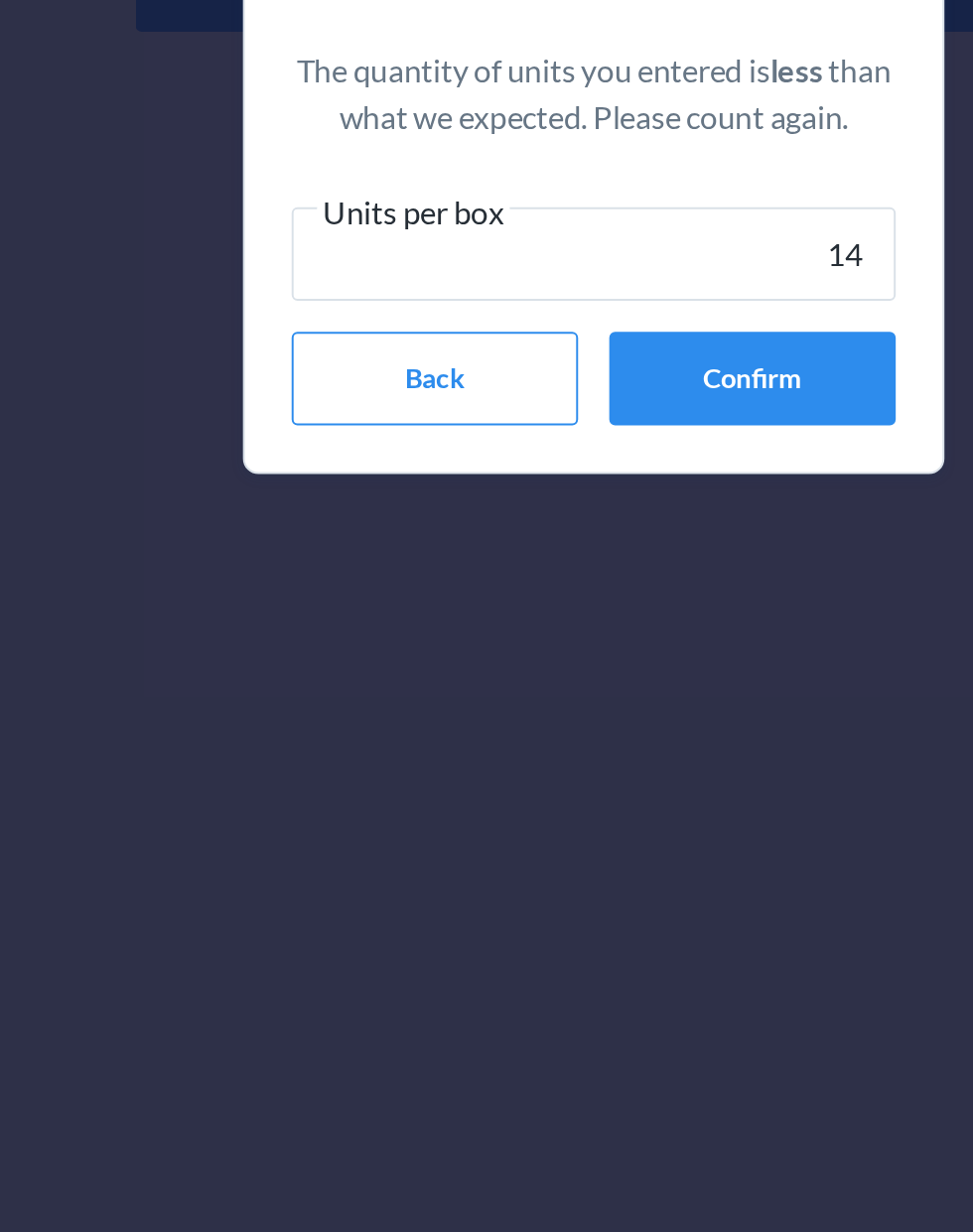 type on "14" 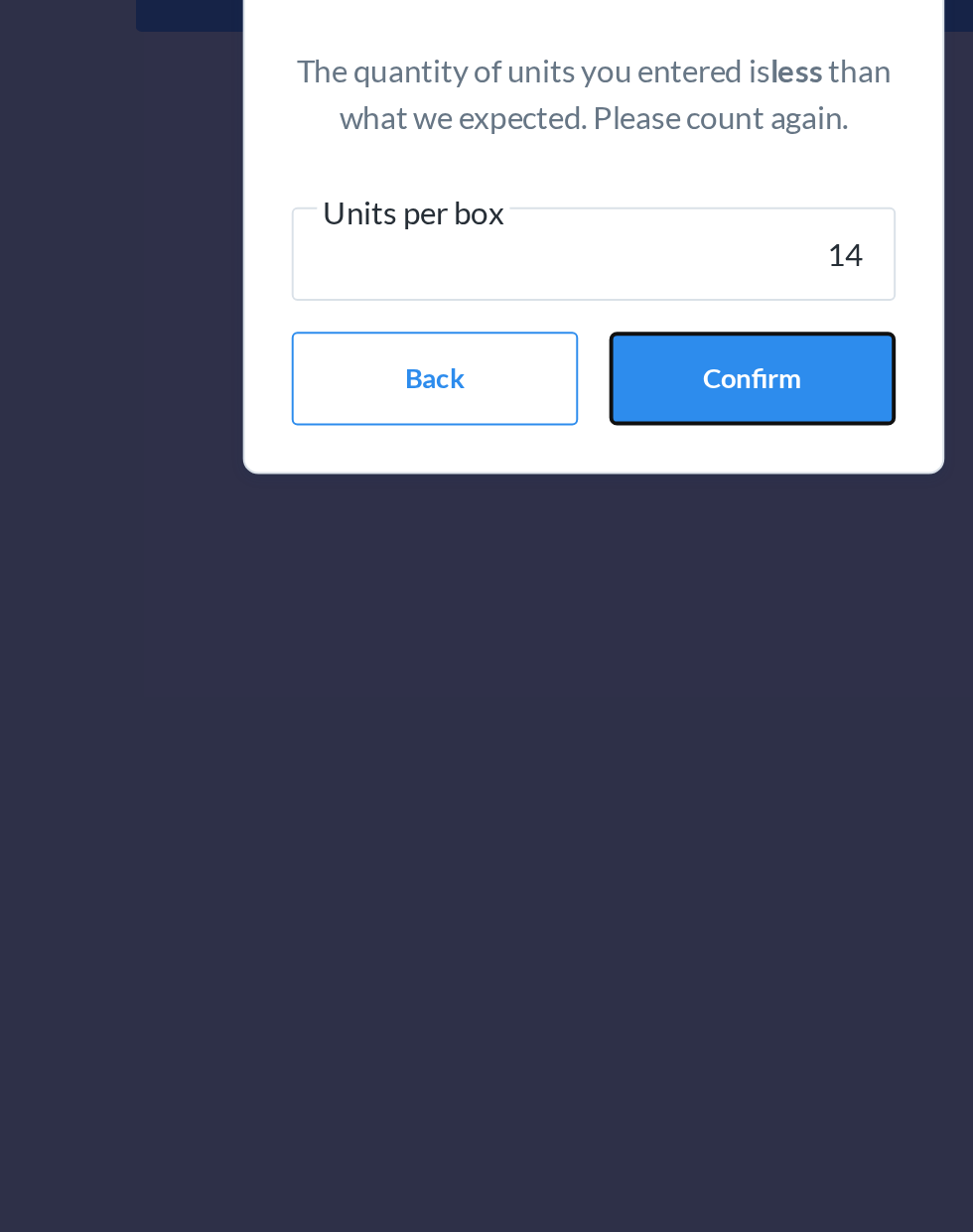 click on "Confirm" at bounding box center [567, 738] 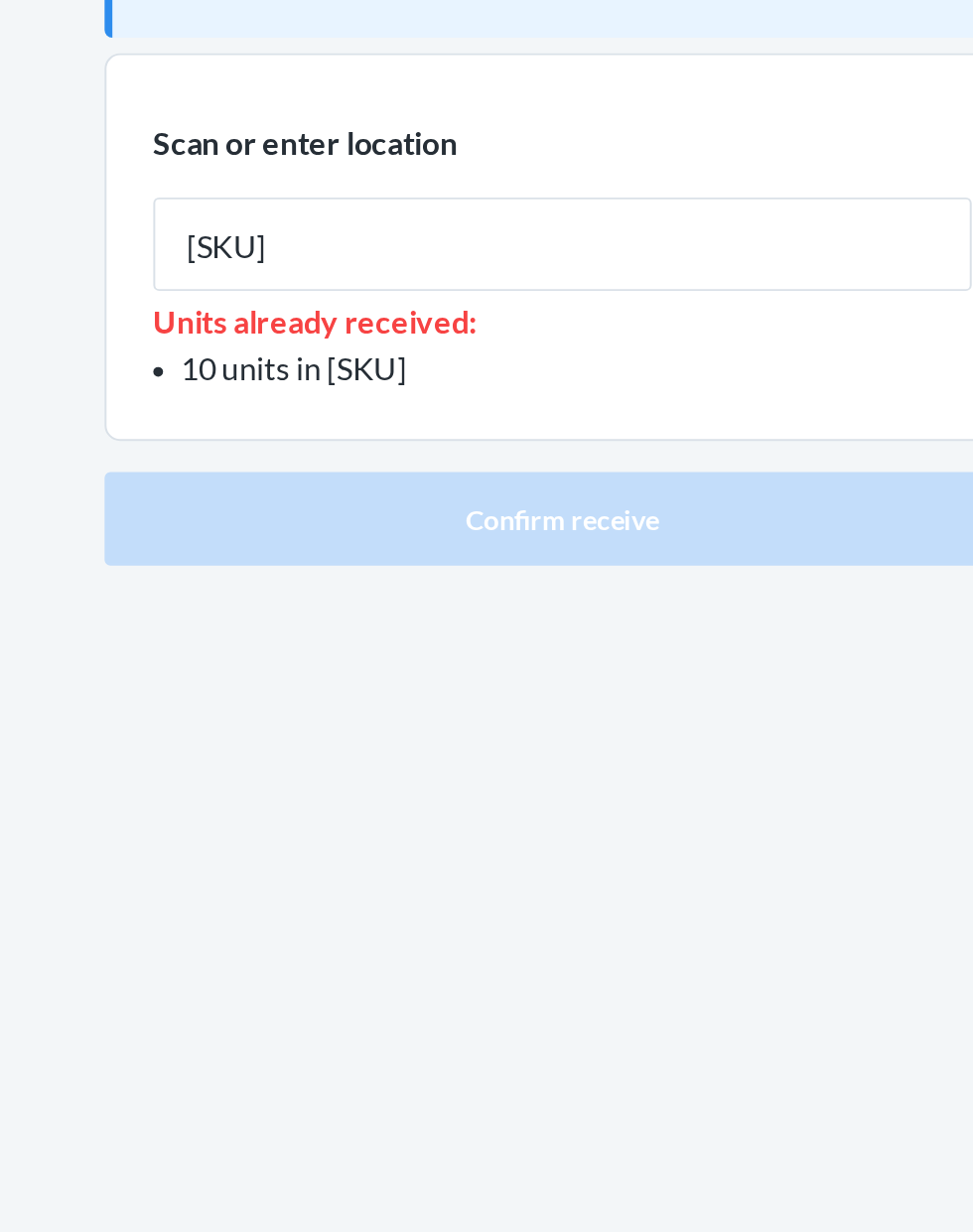 type on "[SKU]" 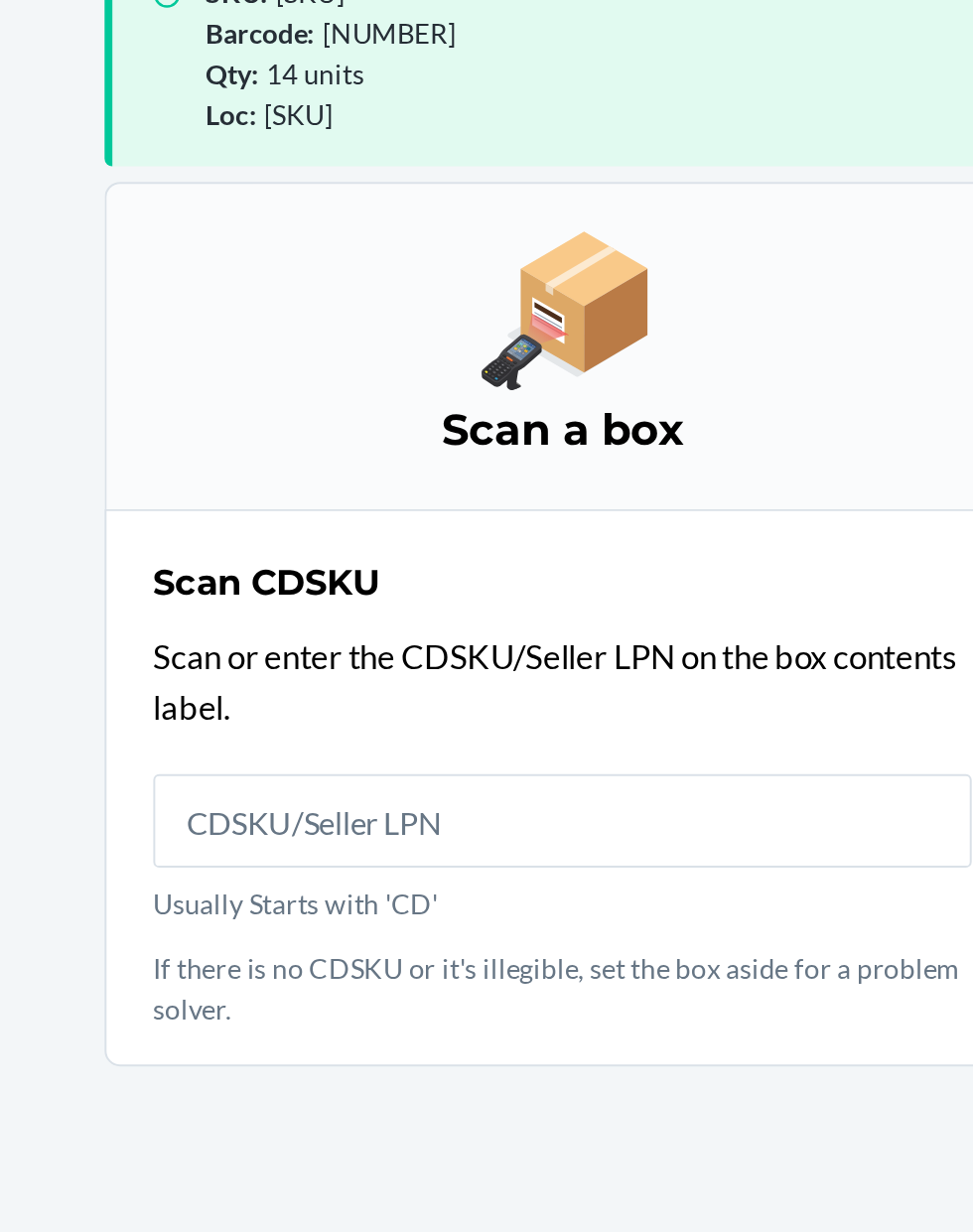 scroll, scrollTop: 130, scrollLeft: 0, axis: vertical 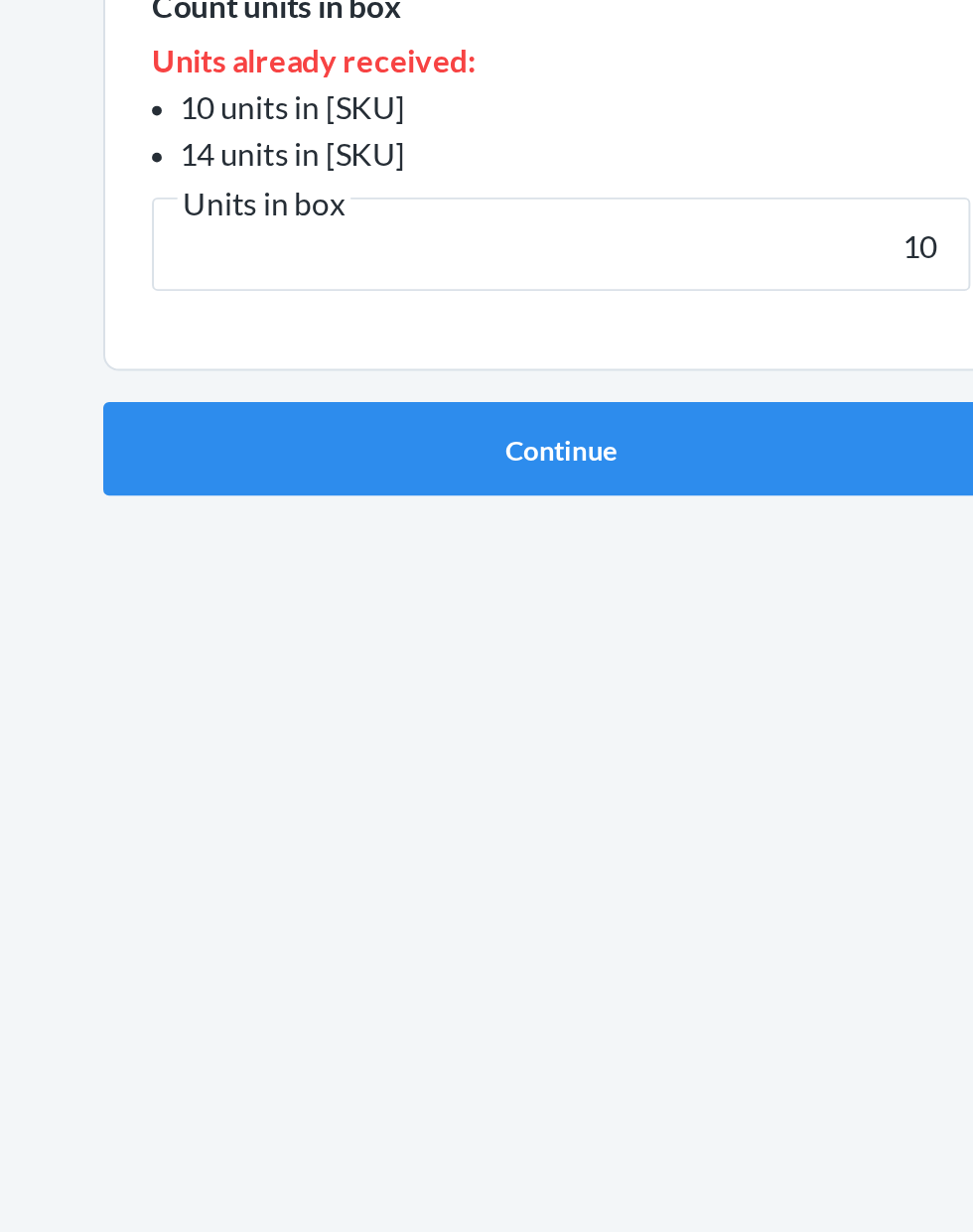 type on "10" 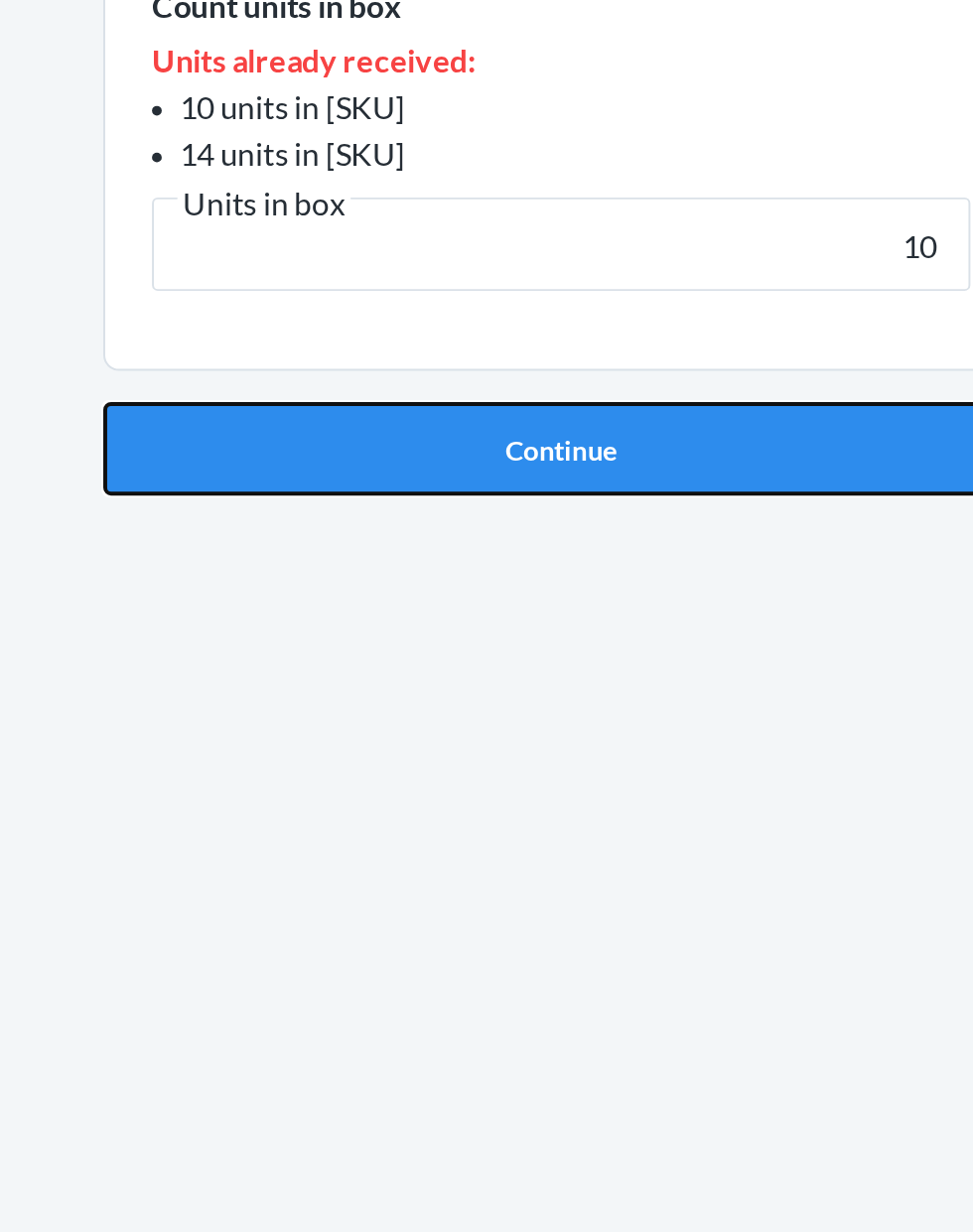 click on "Continue" at bounding box center (486, 561) 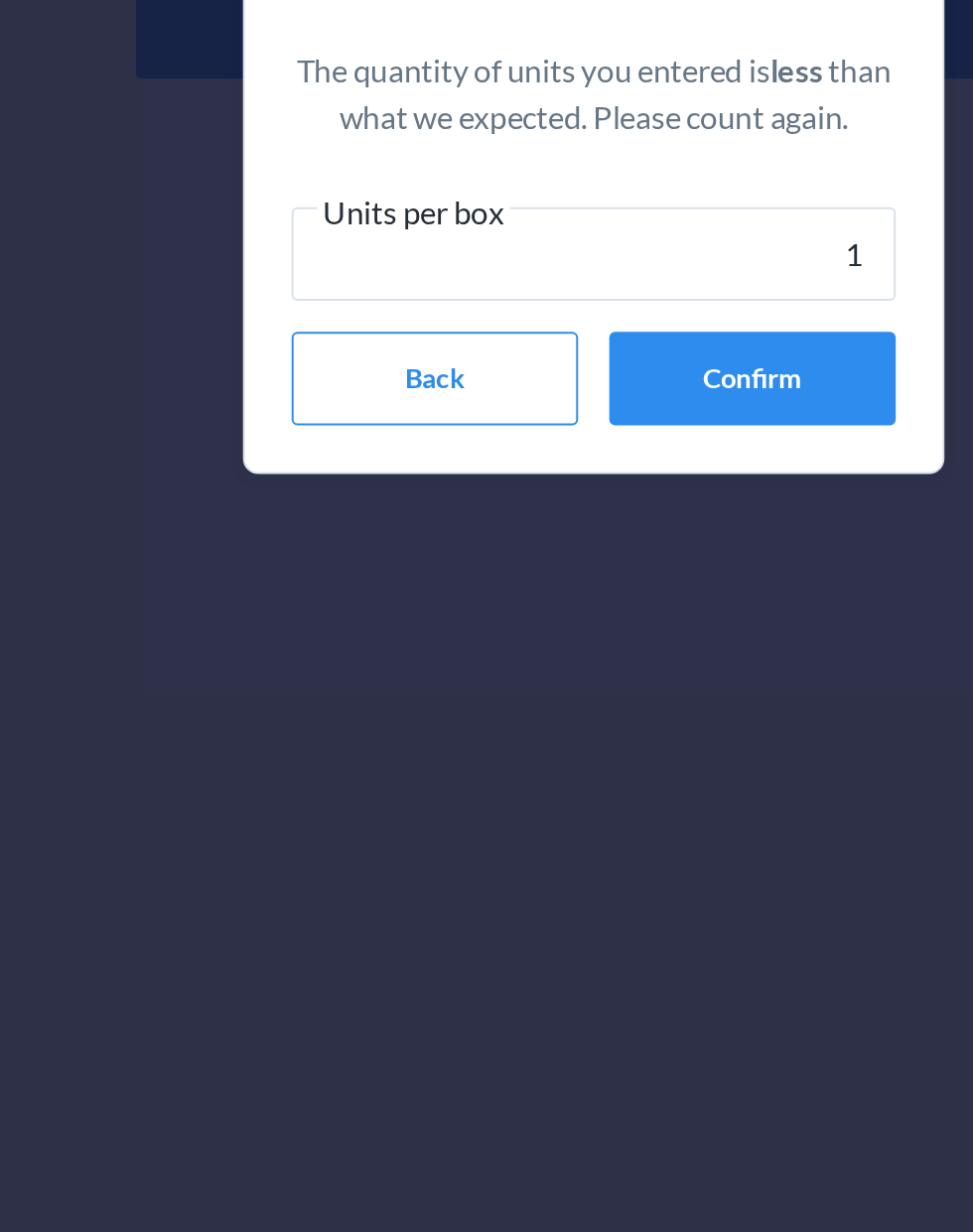 type on "10" 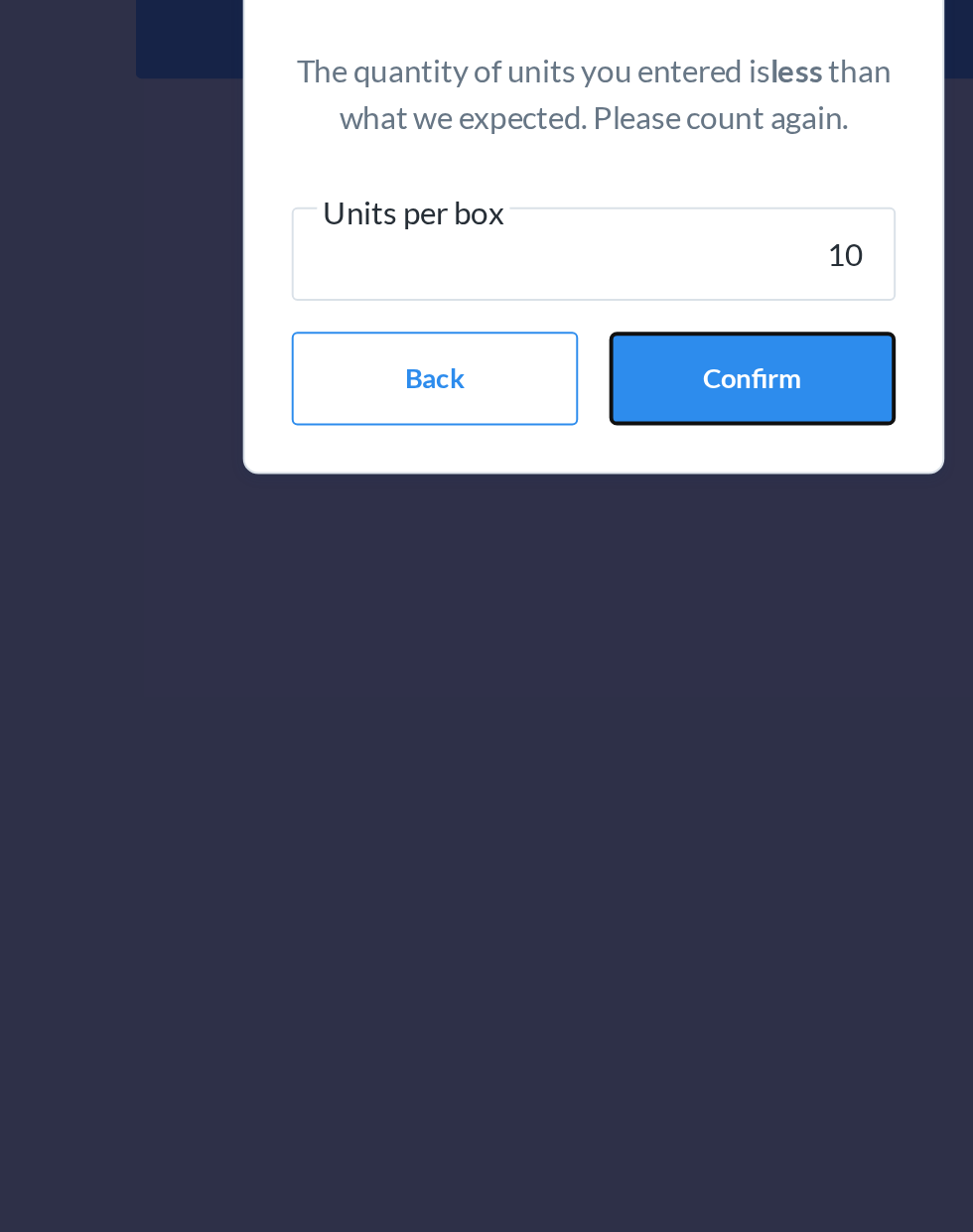 click on "Confirm" at bounding box center [567, 738] 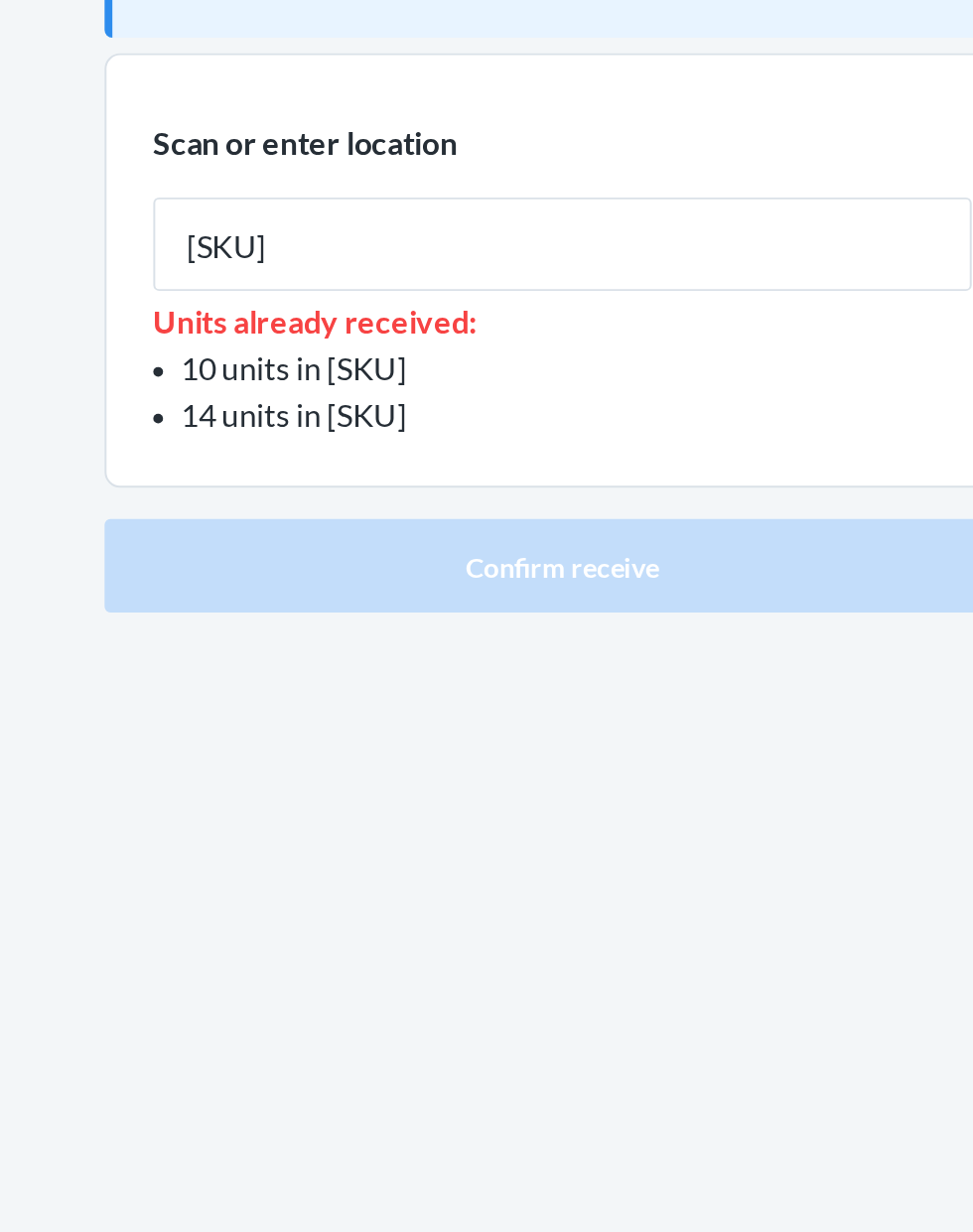 type on "[SKU]" 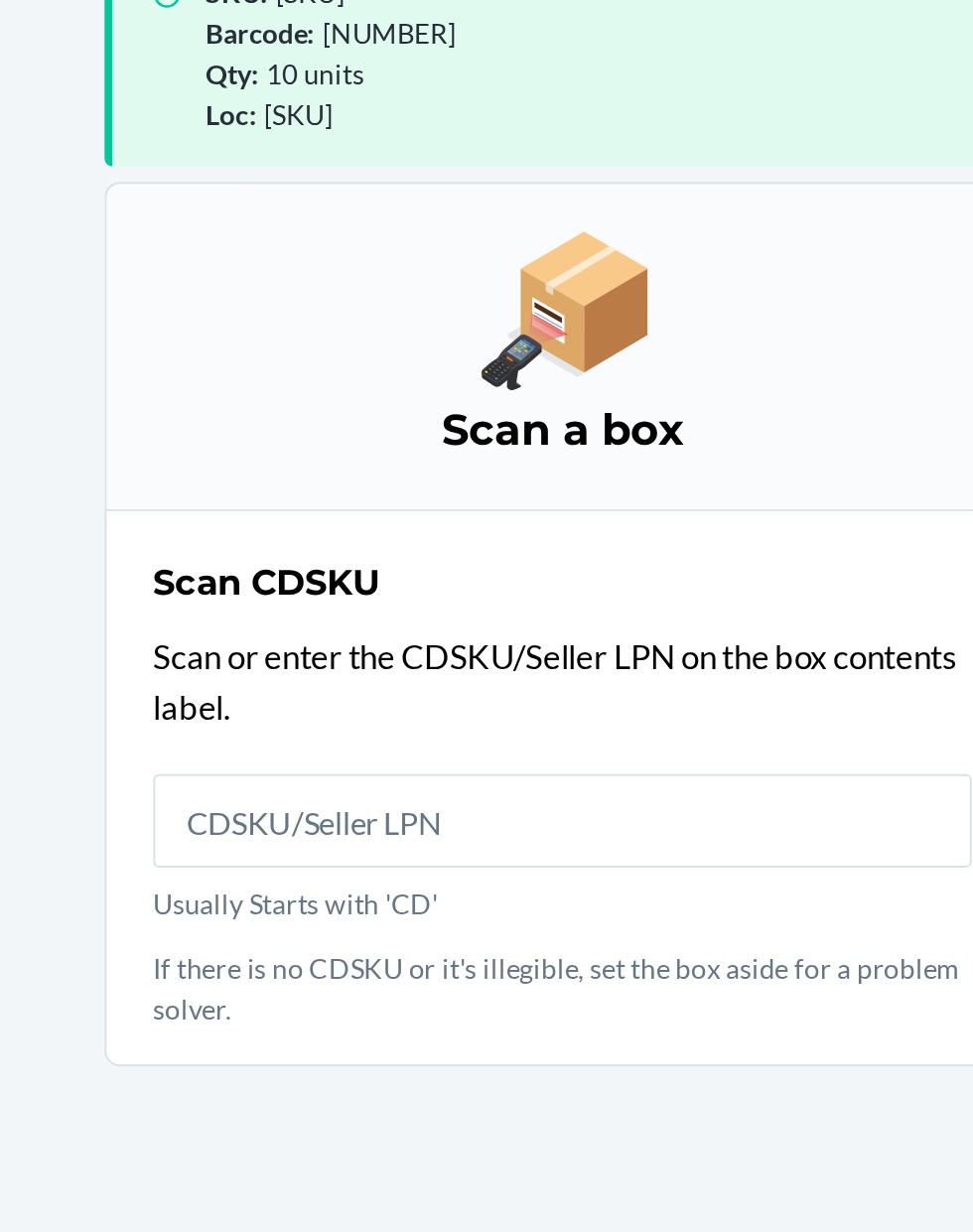 scroll, scrollTop: 130, scrollLeft: 0, axis: vertical 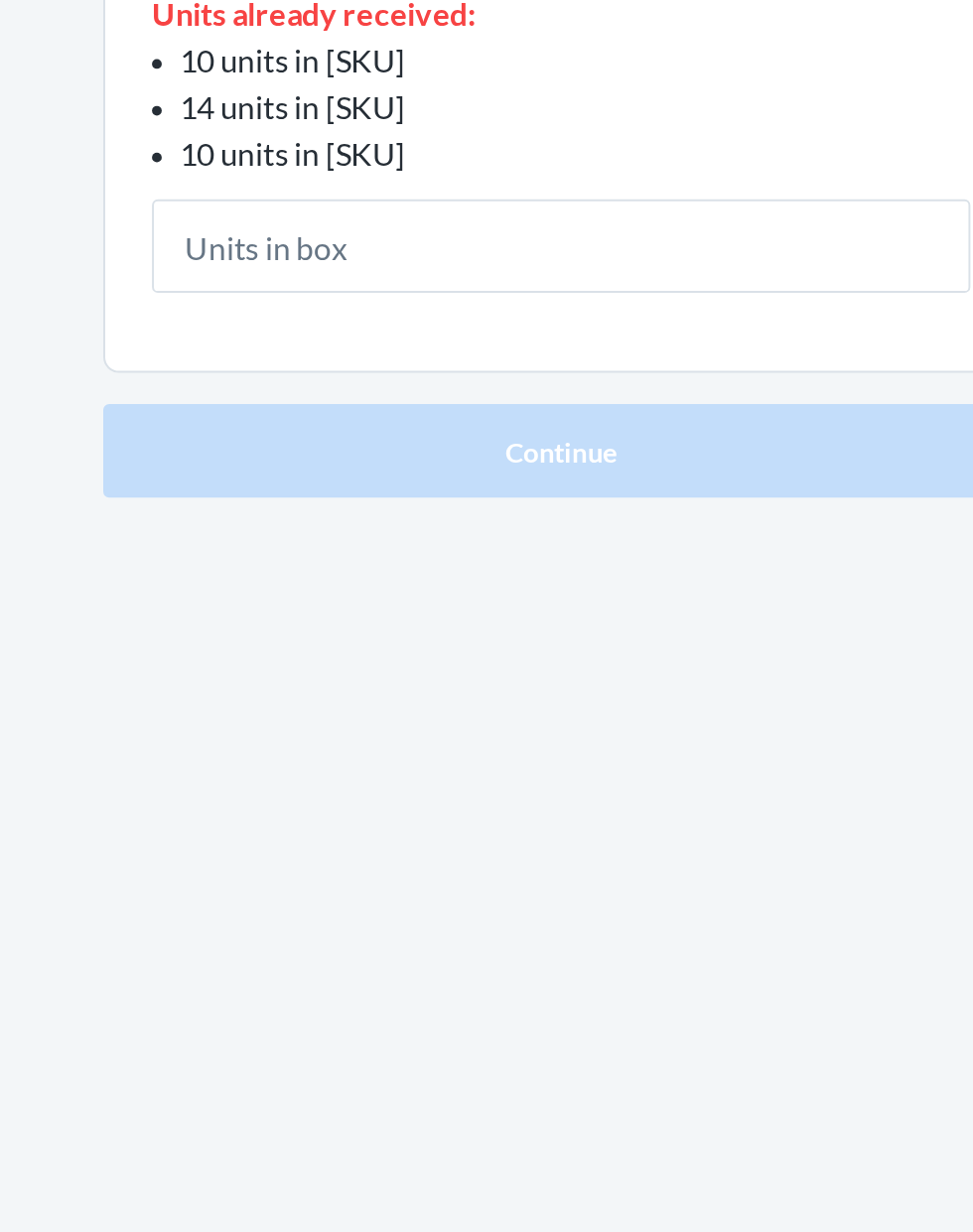 type on "6" 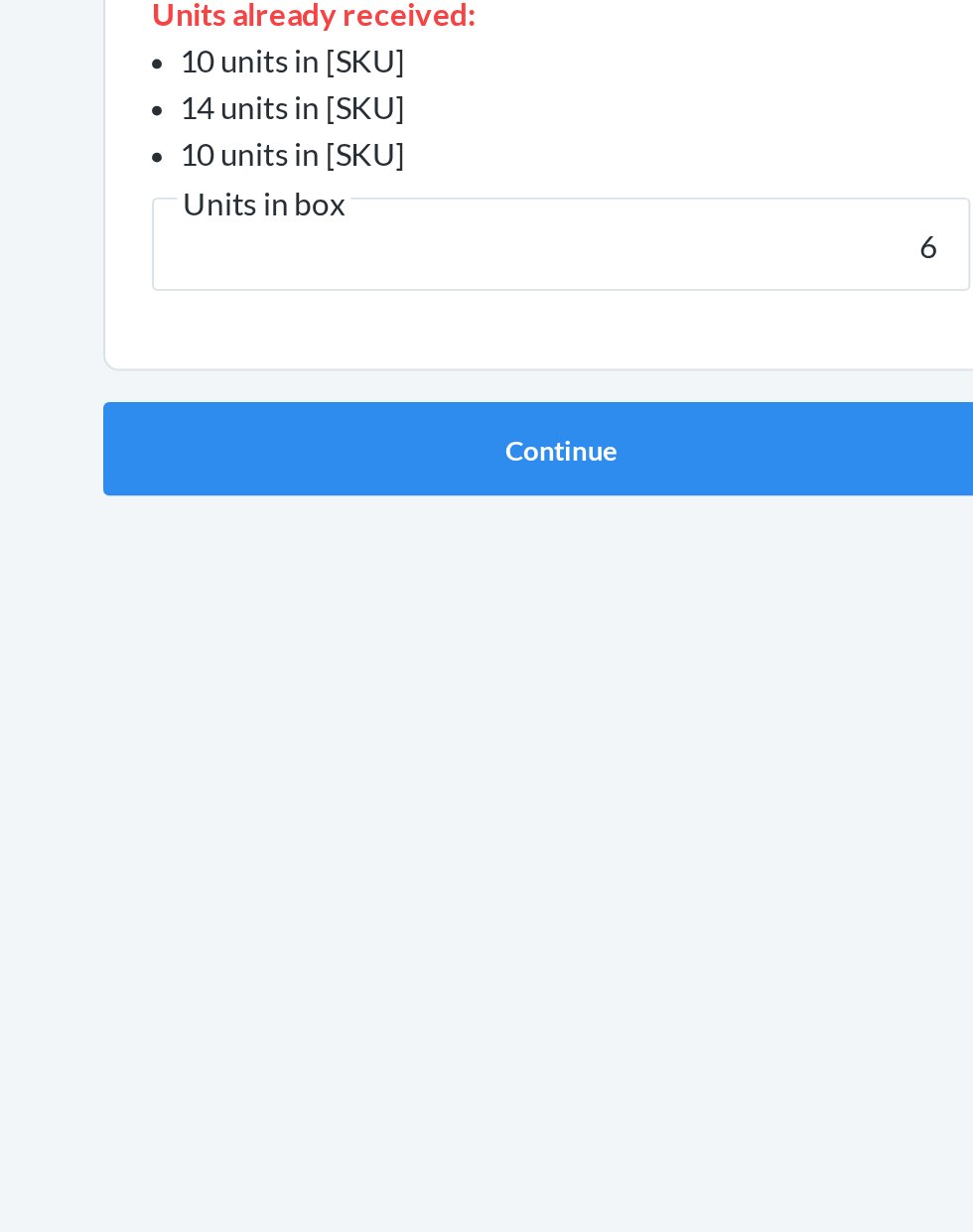 click on "Continue" at bounding box center (486, 585) 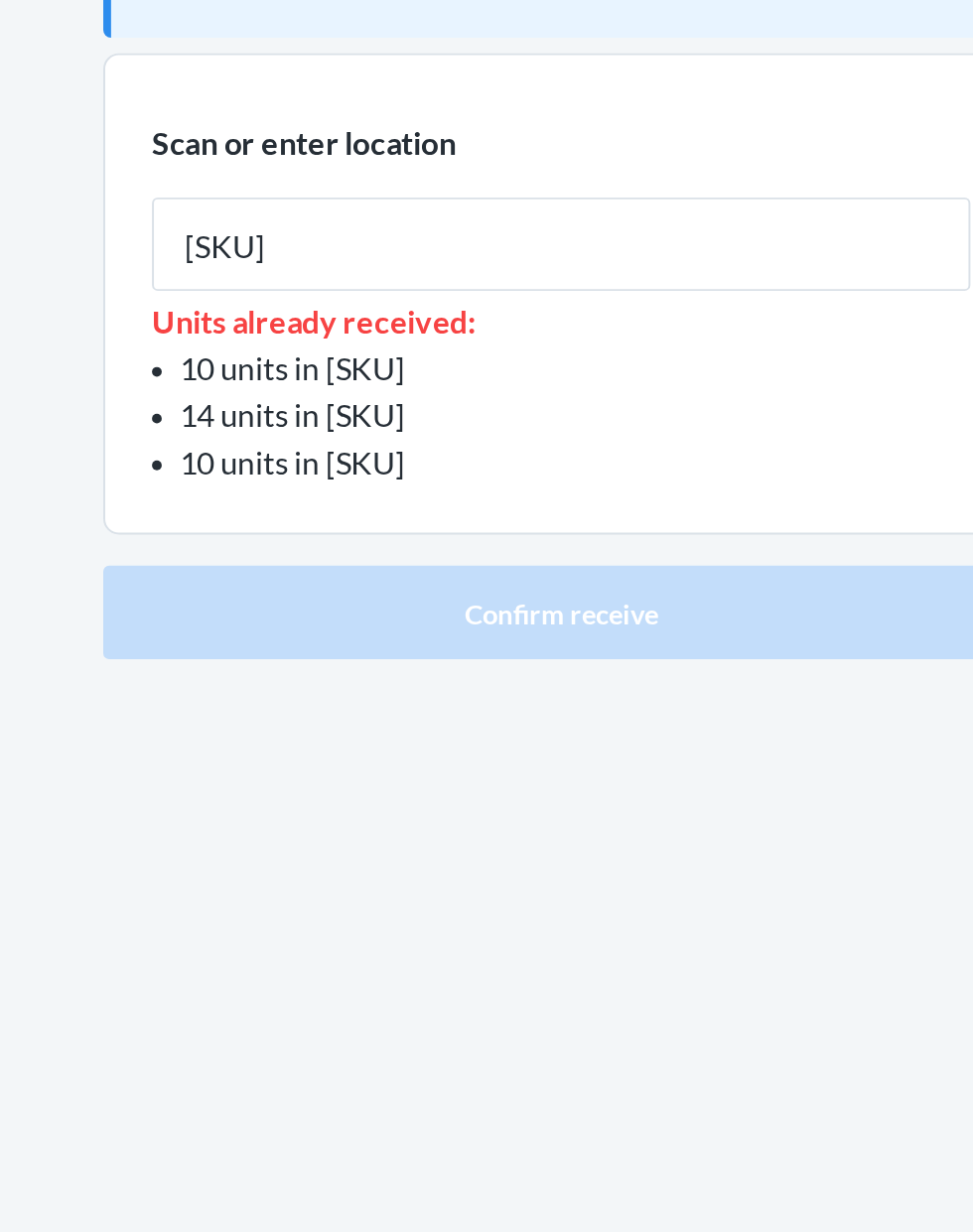 type on "[SKU]" 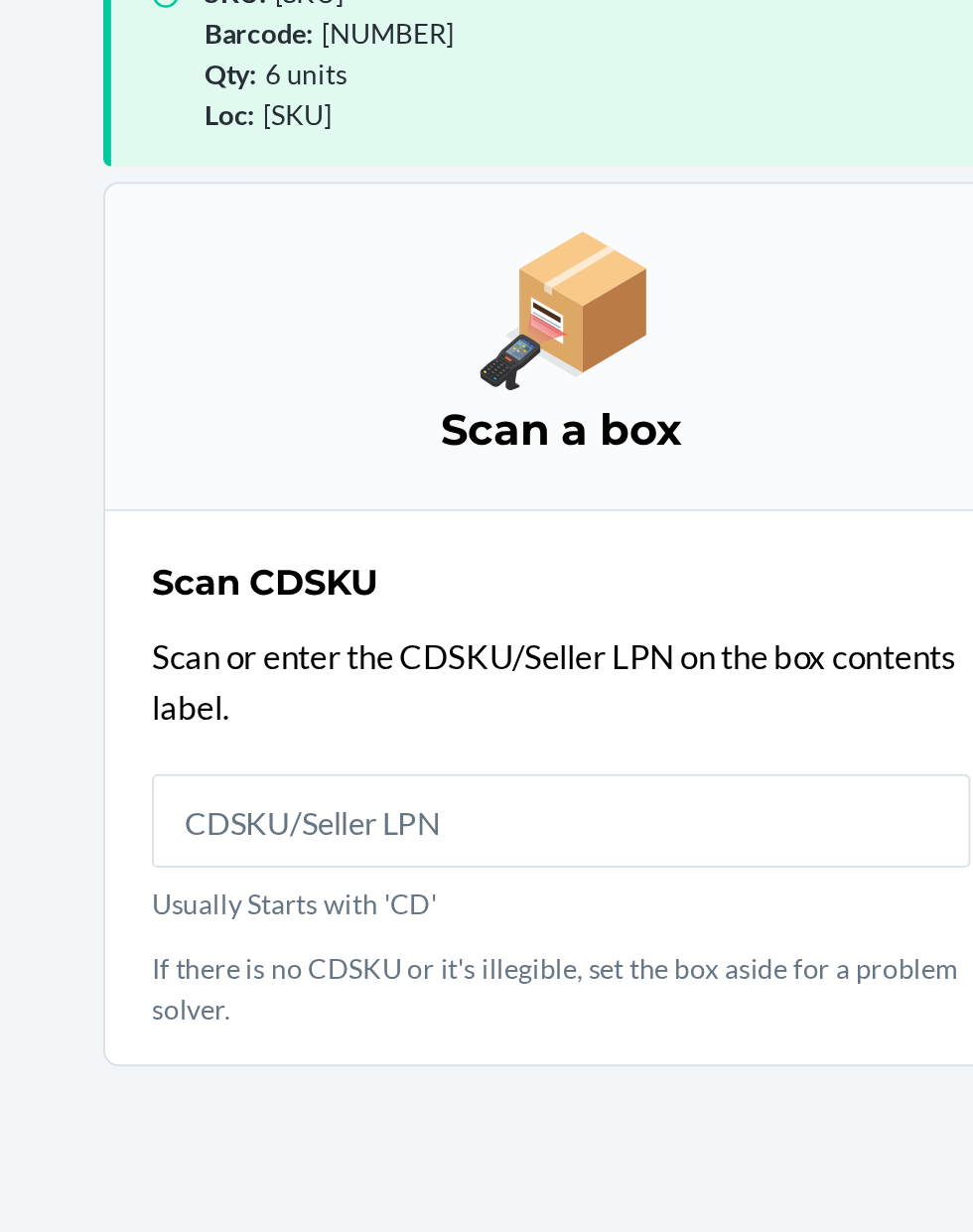 scroll, scrollTop: 130, scrollLeft: 0, axis: vertical 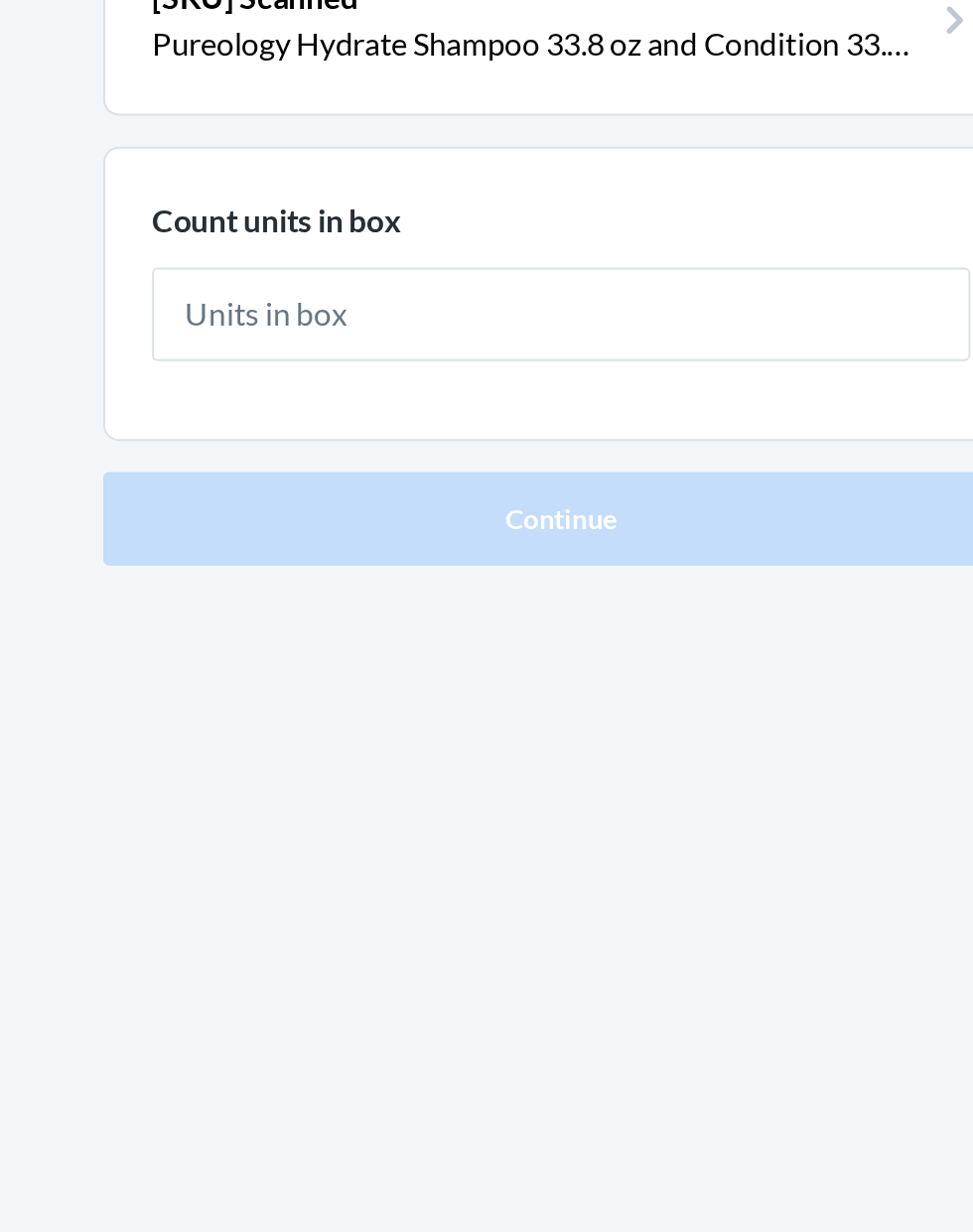 type on "6" 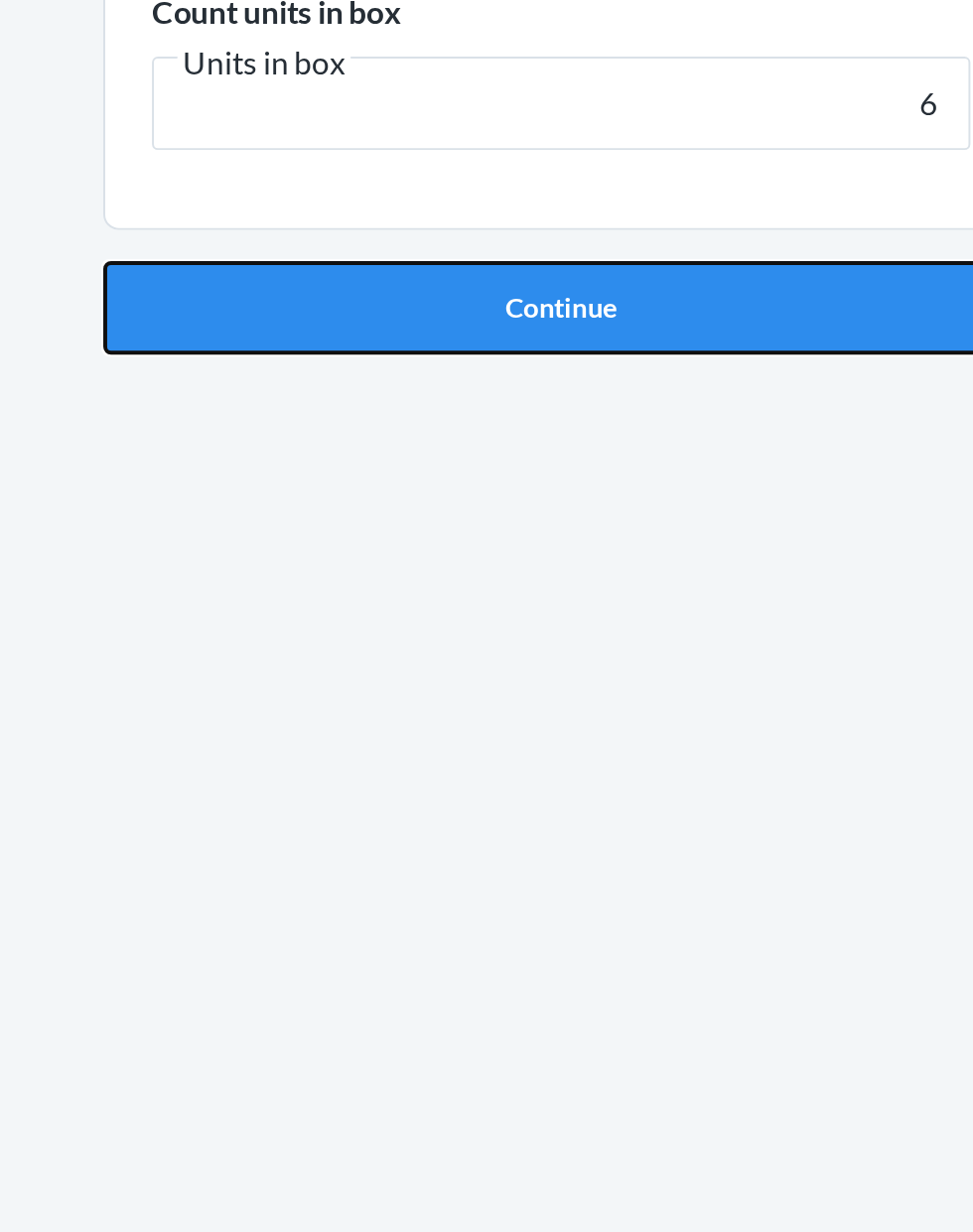 click on "Continue" at bounding box center [486, 421] 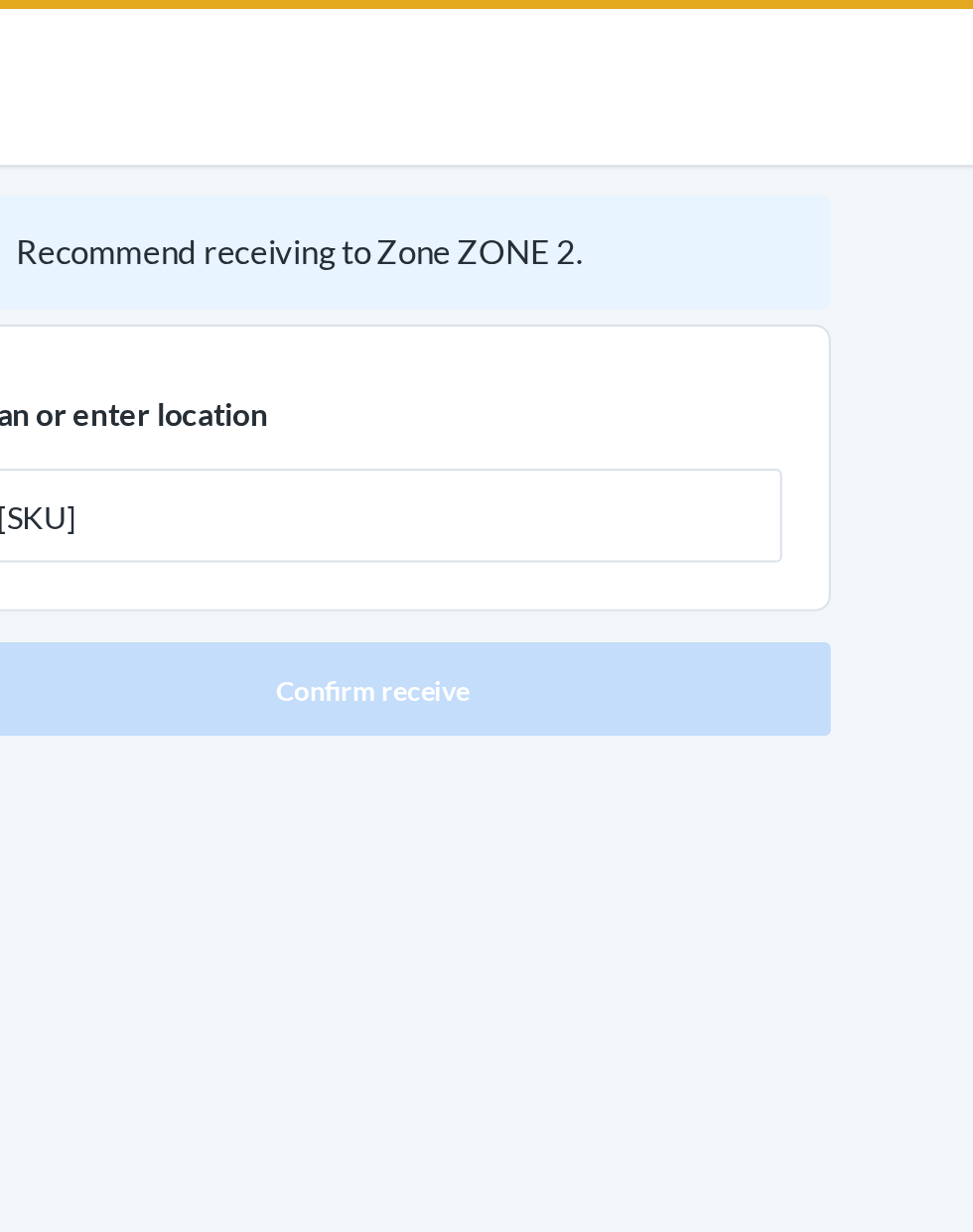 type on "[SKU]" 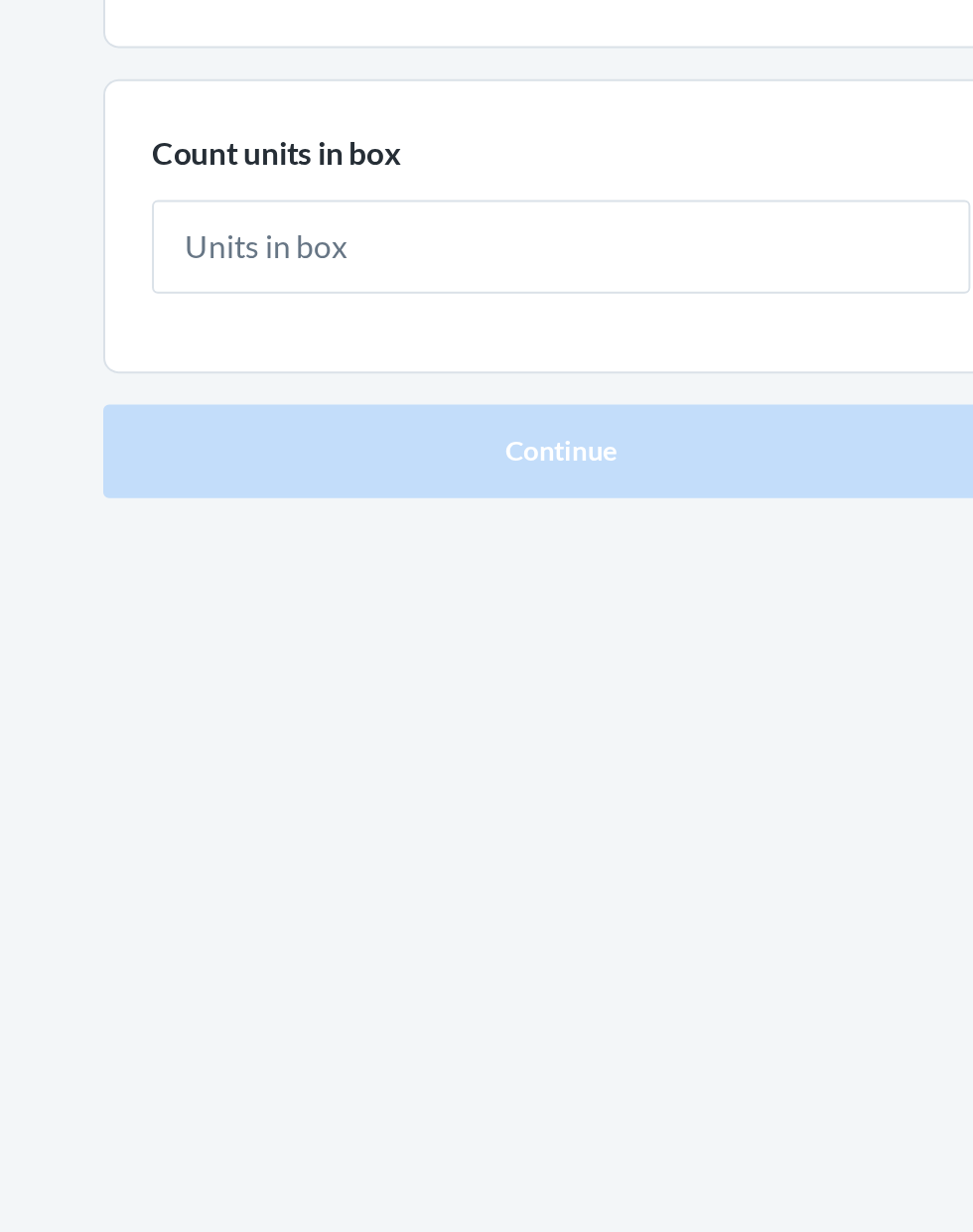 type on "6" 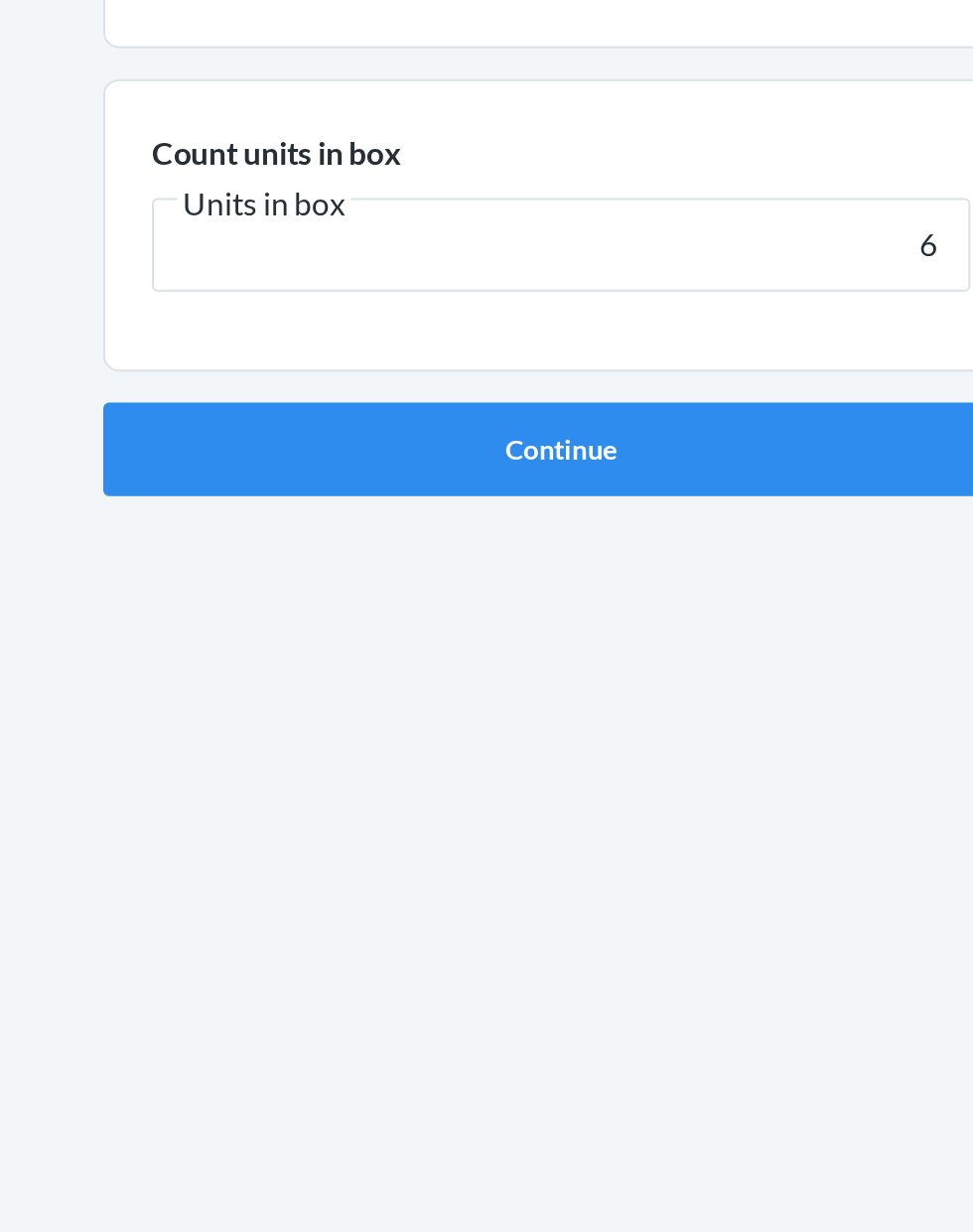 click on "Continue" at bounding box center [486, 421] 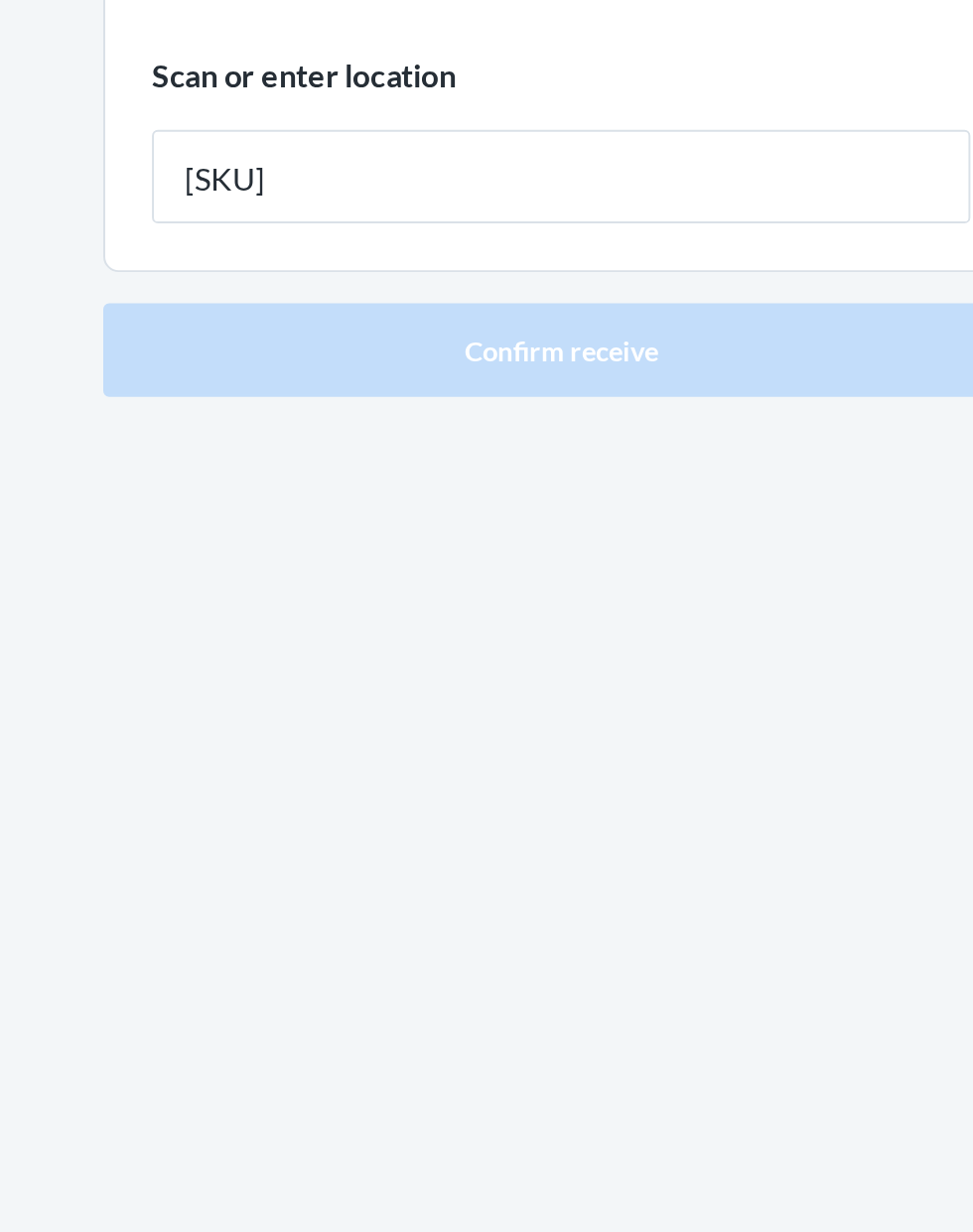 type on "[SKU]" 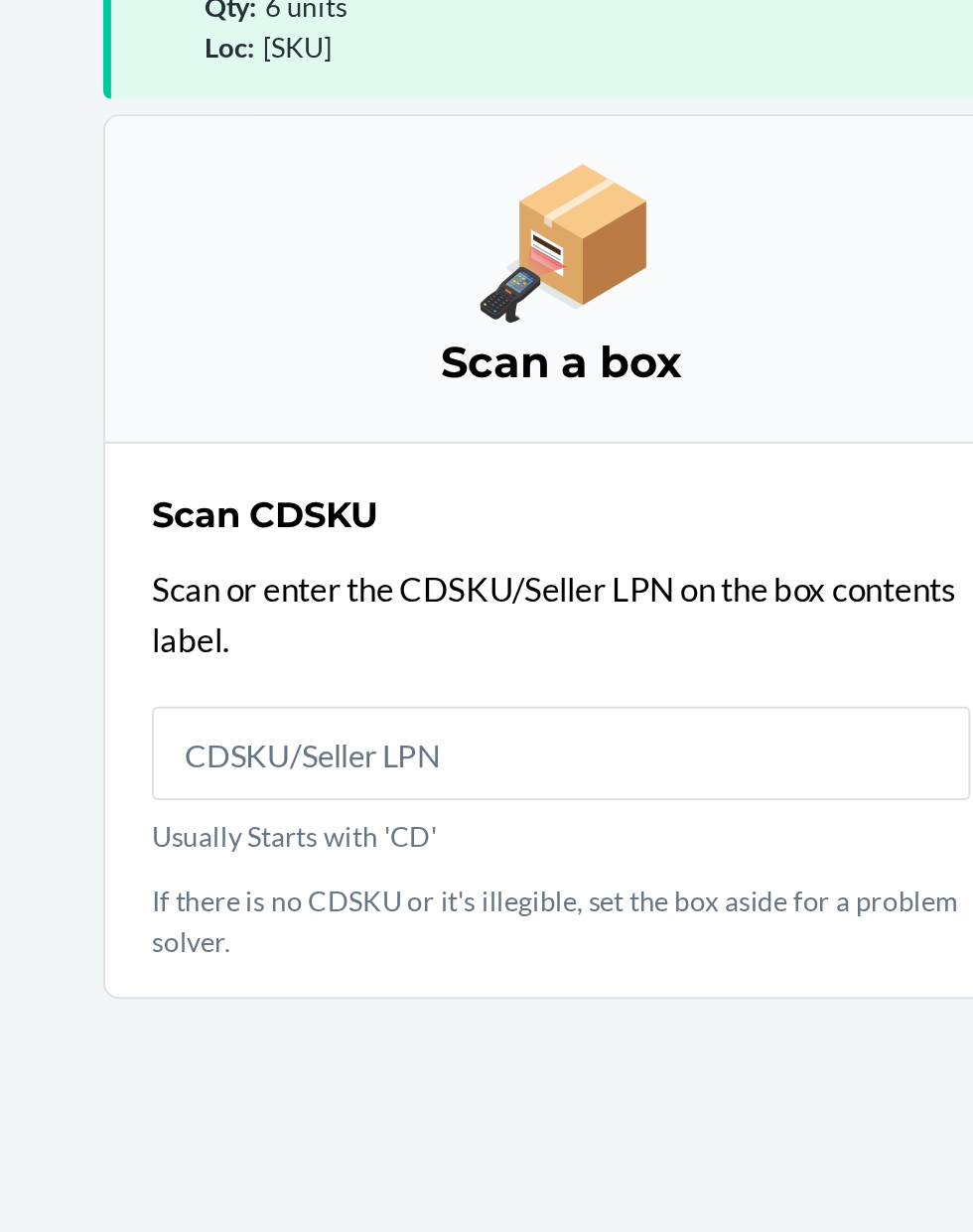 scroll, scrollTop: 131, scrollLeft: 0, axis: vertical 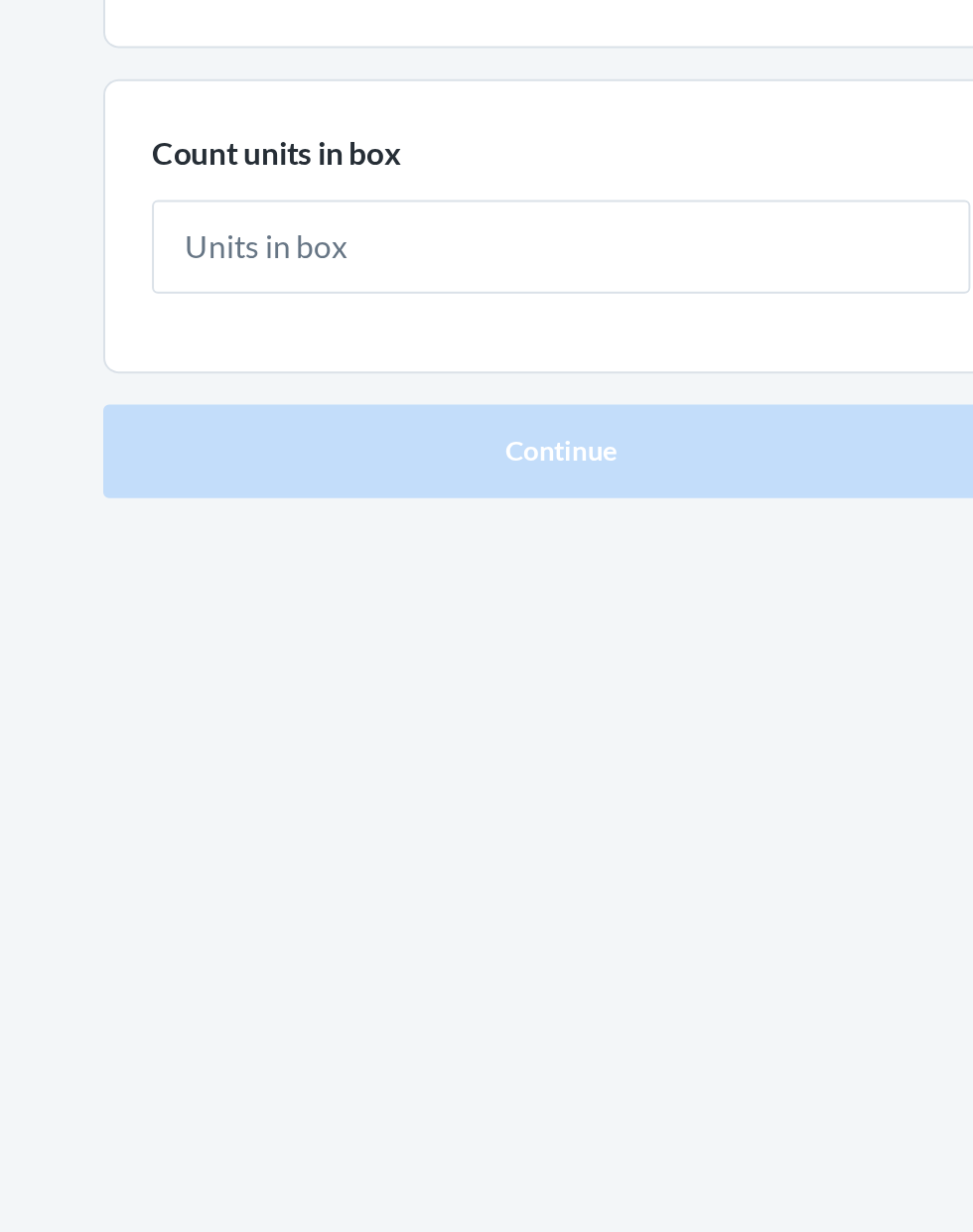 type on "6" 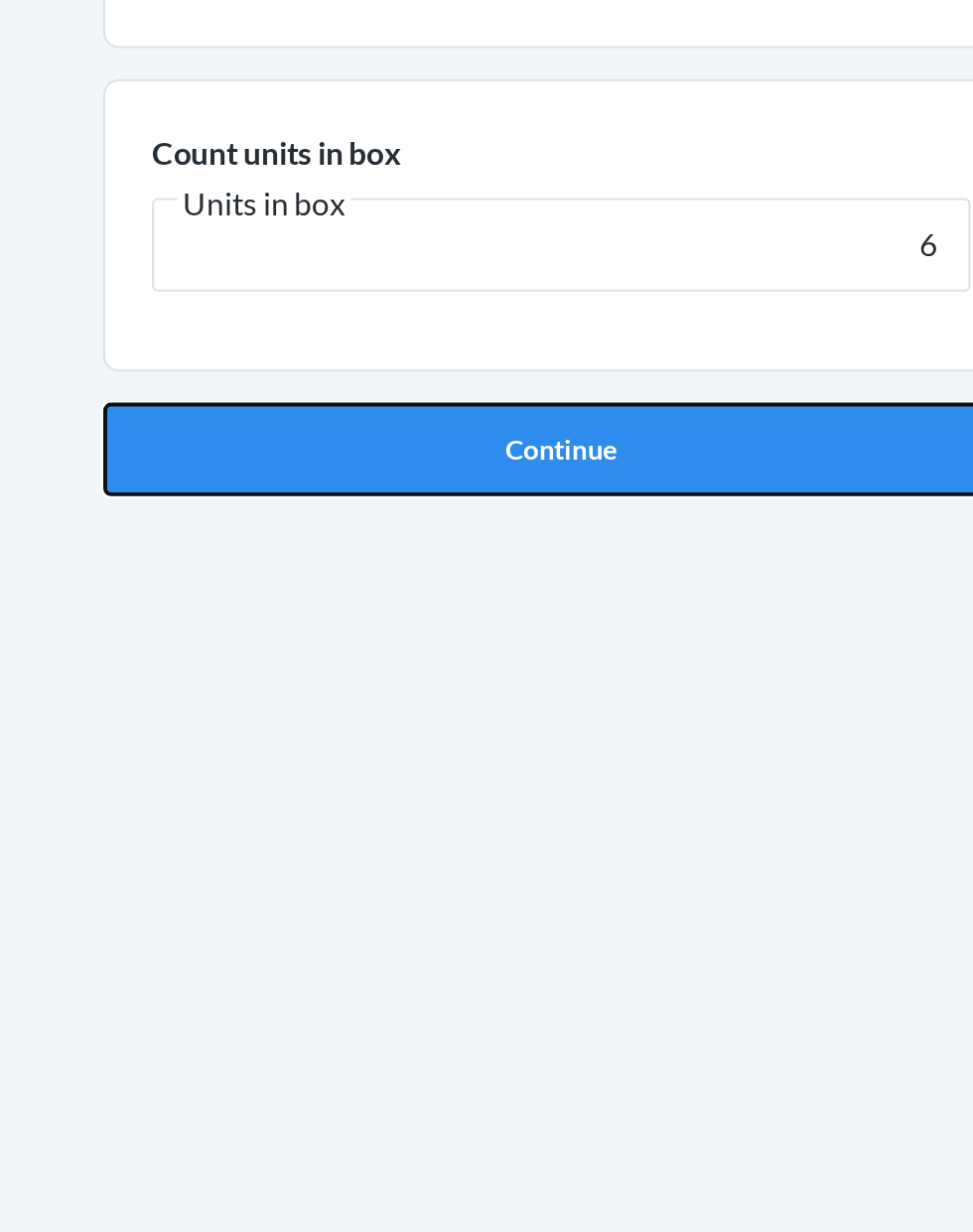 click on "Continue" at bounding box center (486, 421) 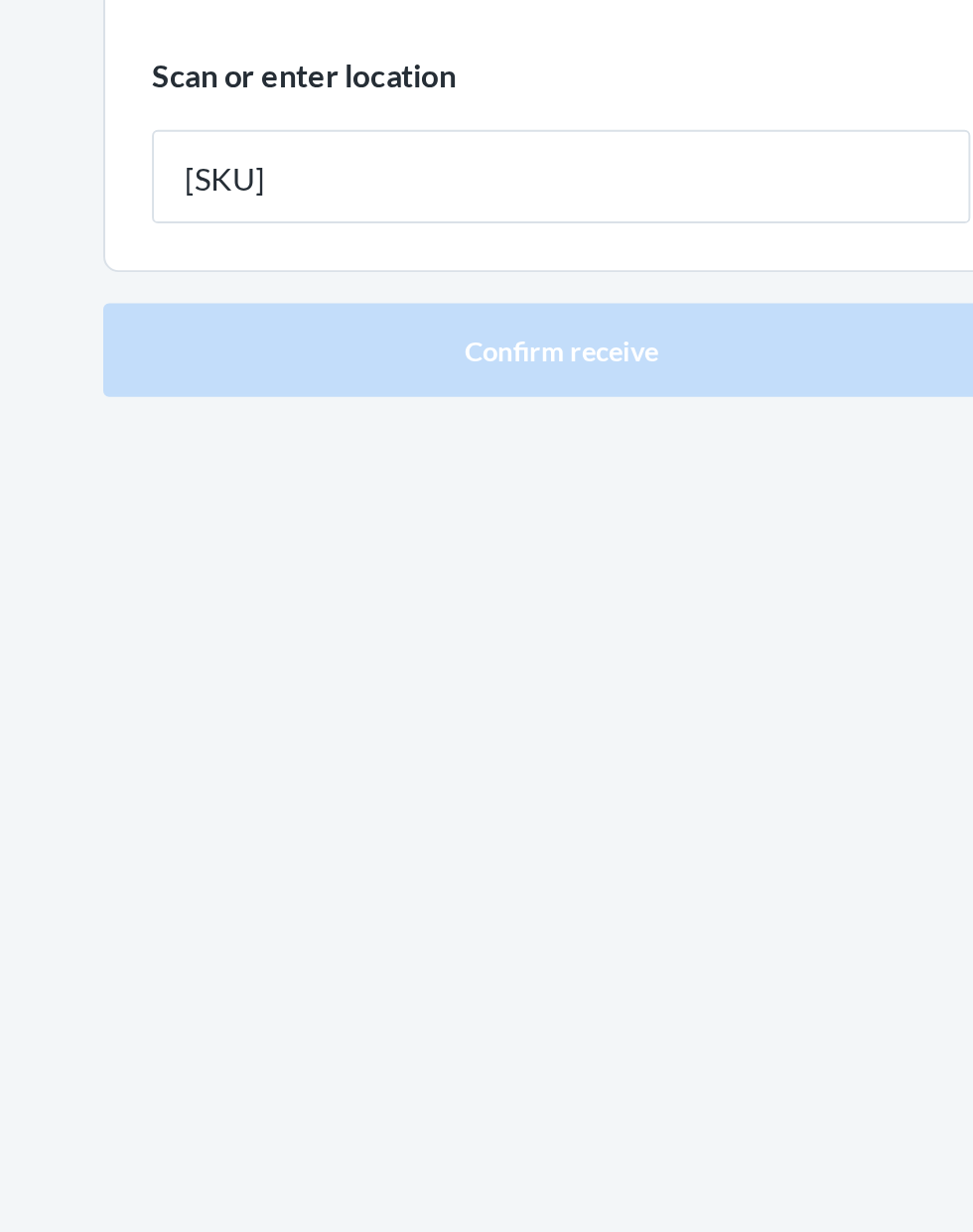 type on "[SKU]" 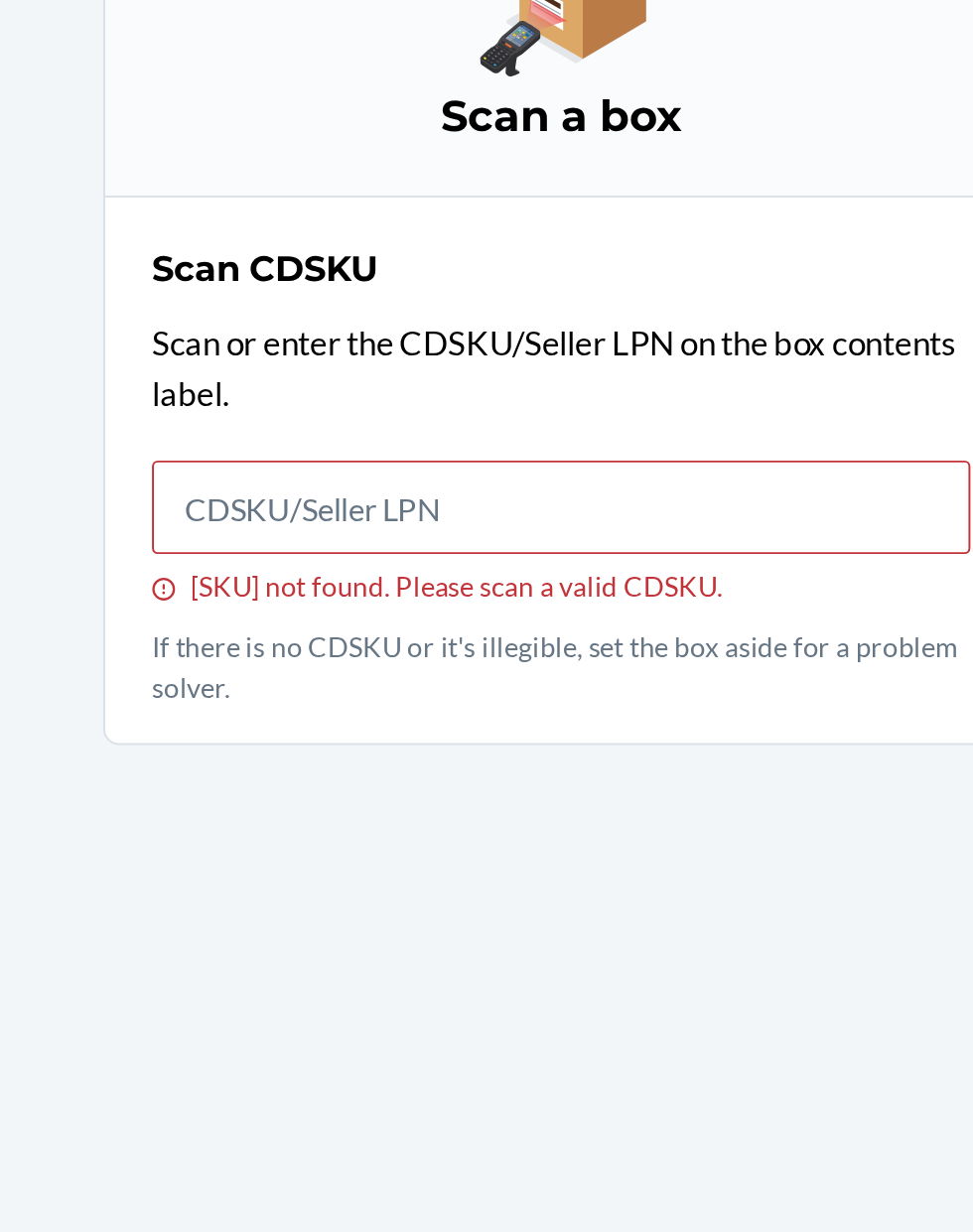 scroll, scrollTop: 131, scrollLeft: 0, axis: vertical 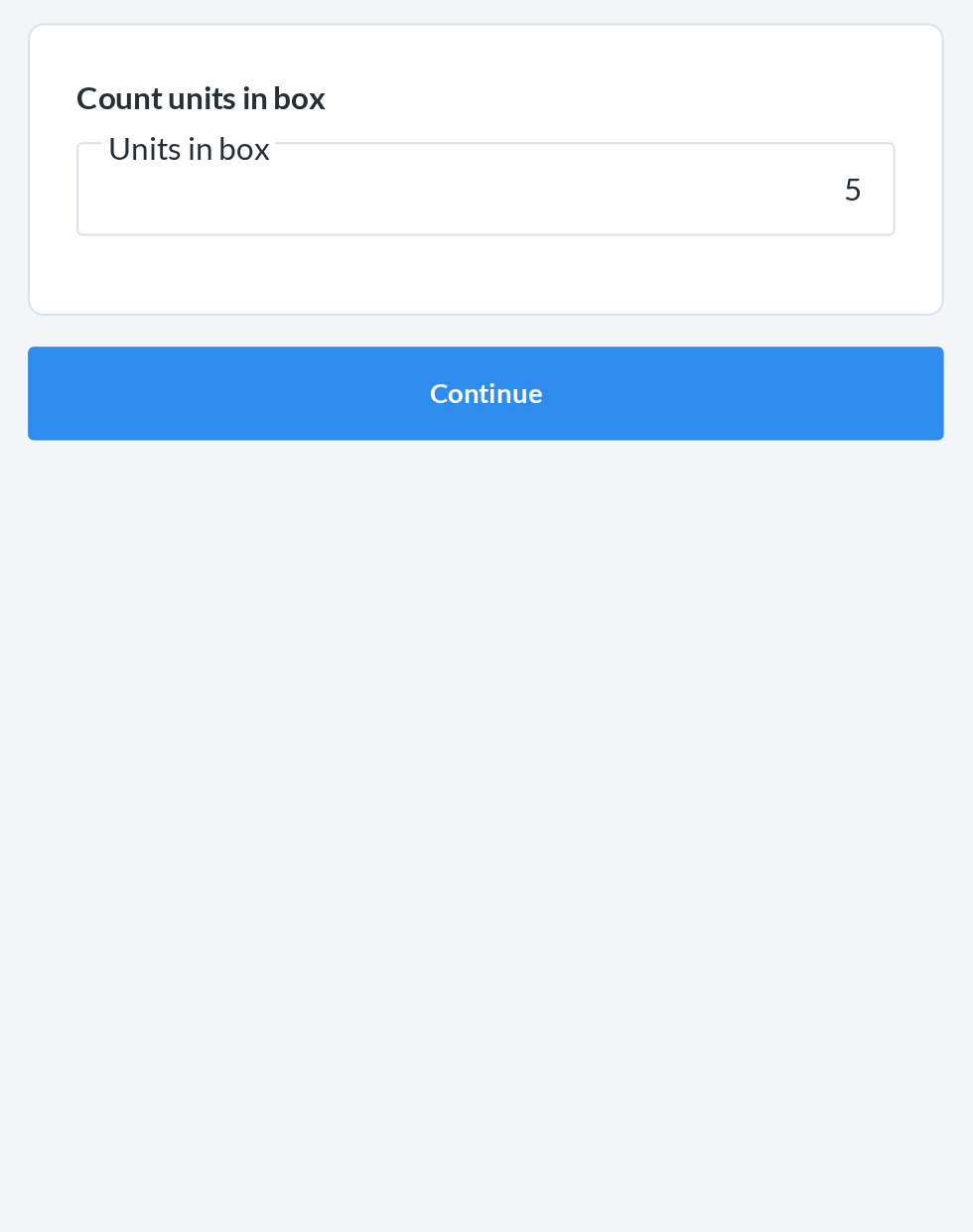 type on "50" 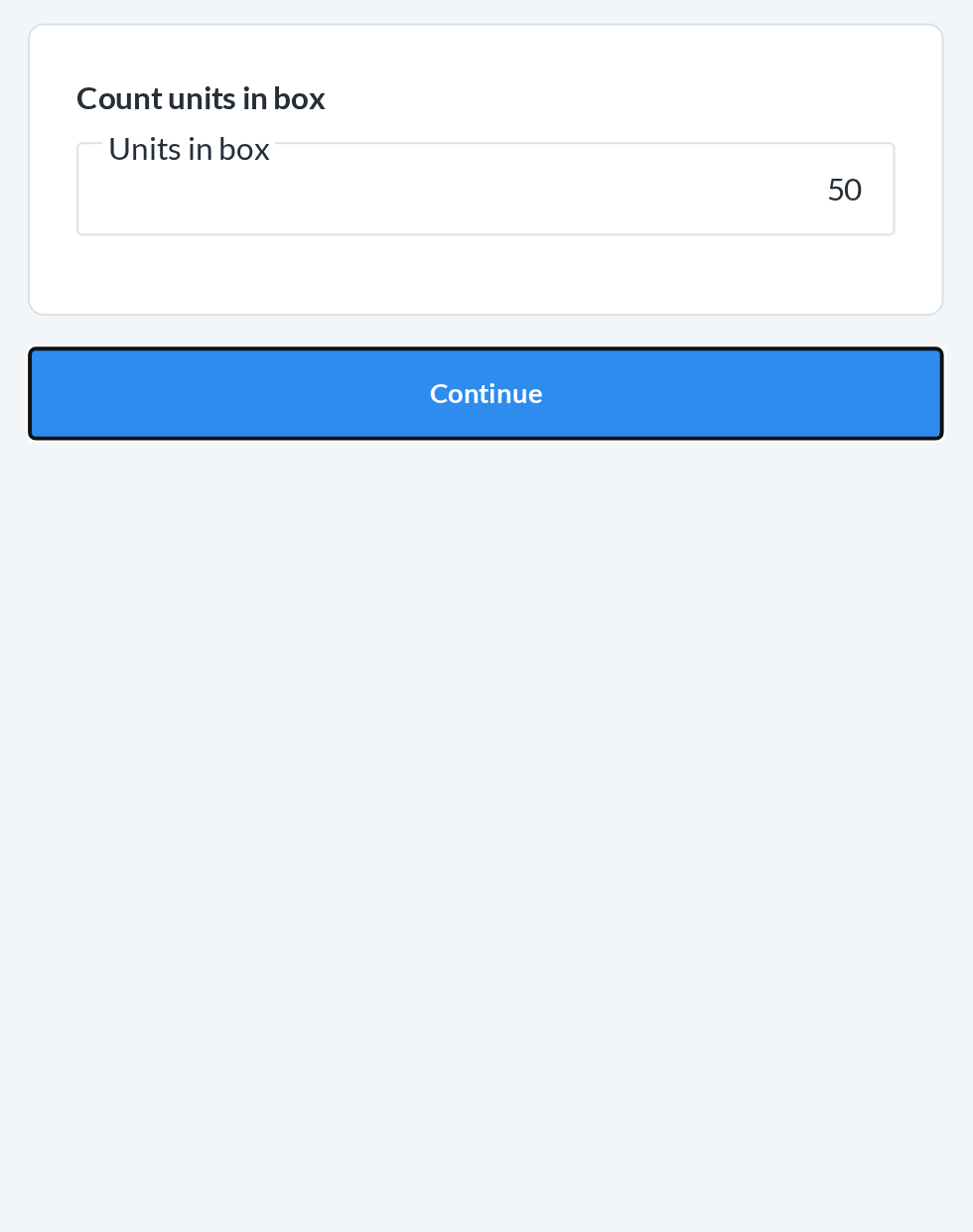 click on "Continue" at bounding box center [486, 421] 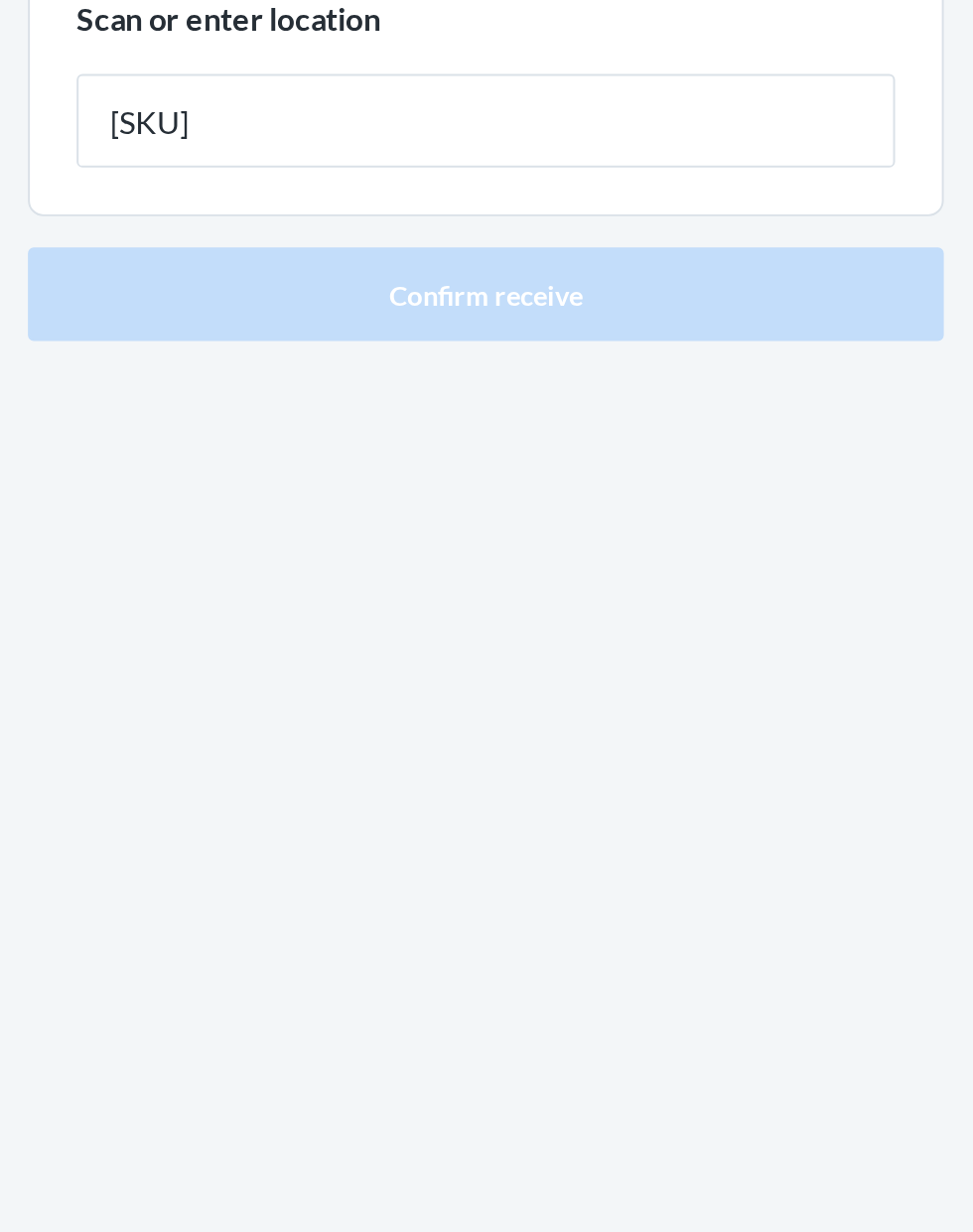 type on "[SKU]" 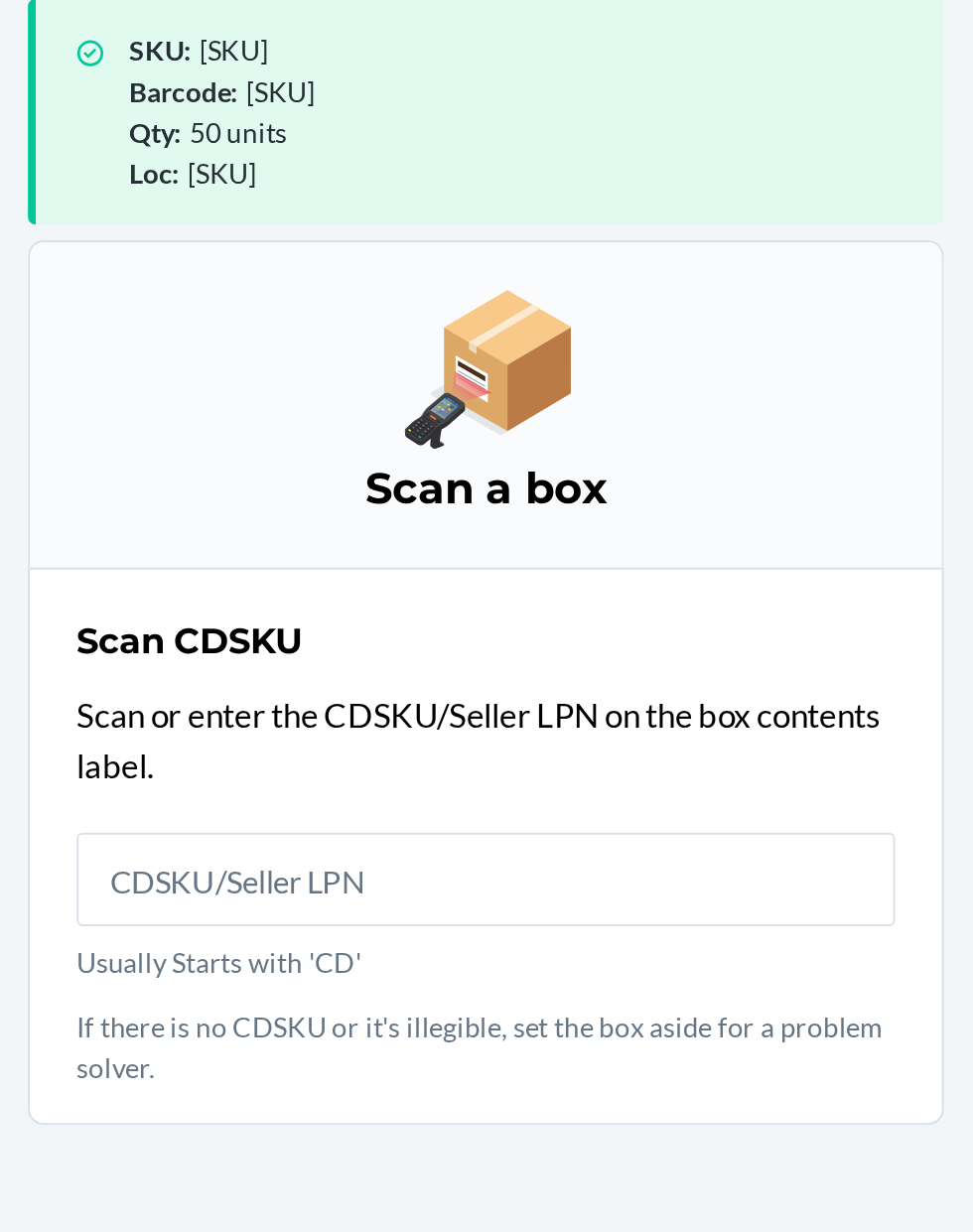 scroll, scrollTop: 131, scrollLeft: 0, axis: vertical 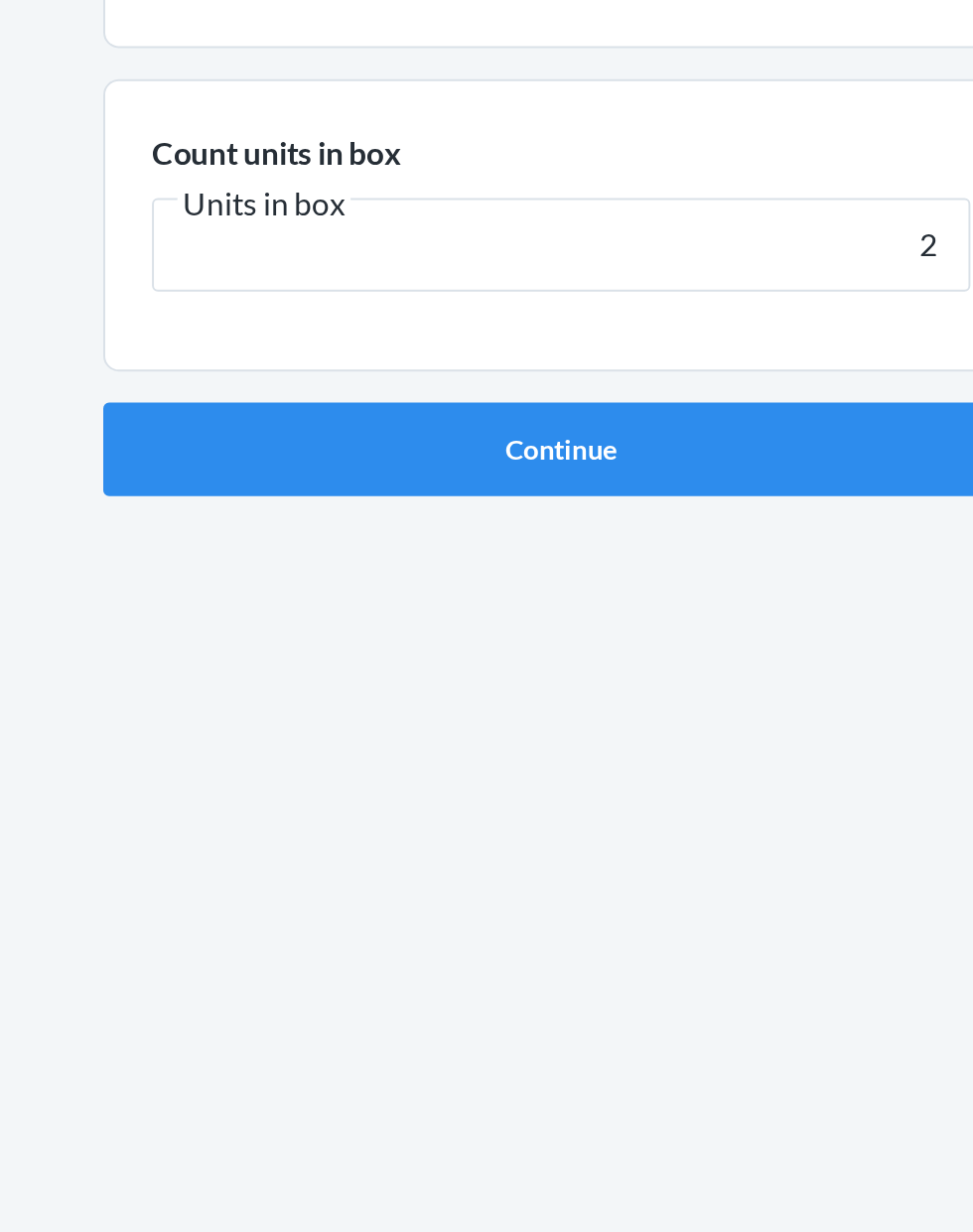 type on "28" 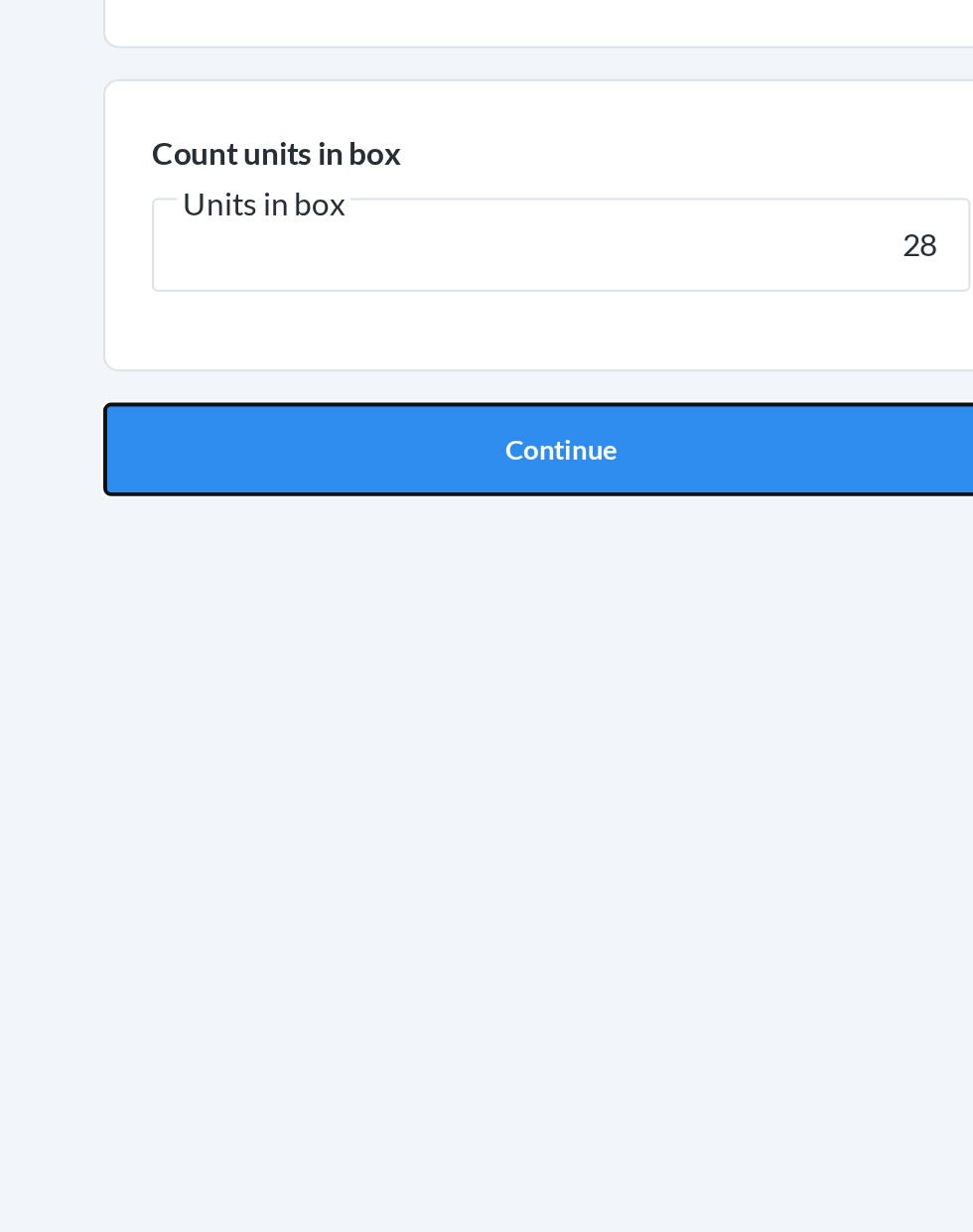 click on "Continue" at bounding box center [486, 421] 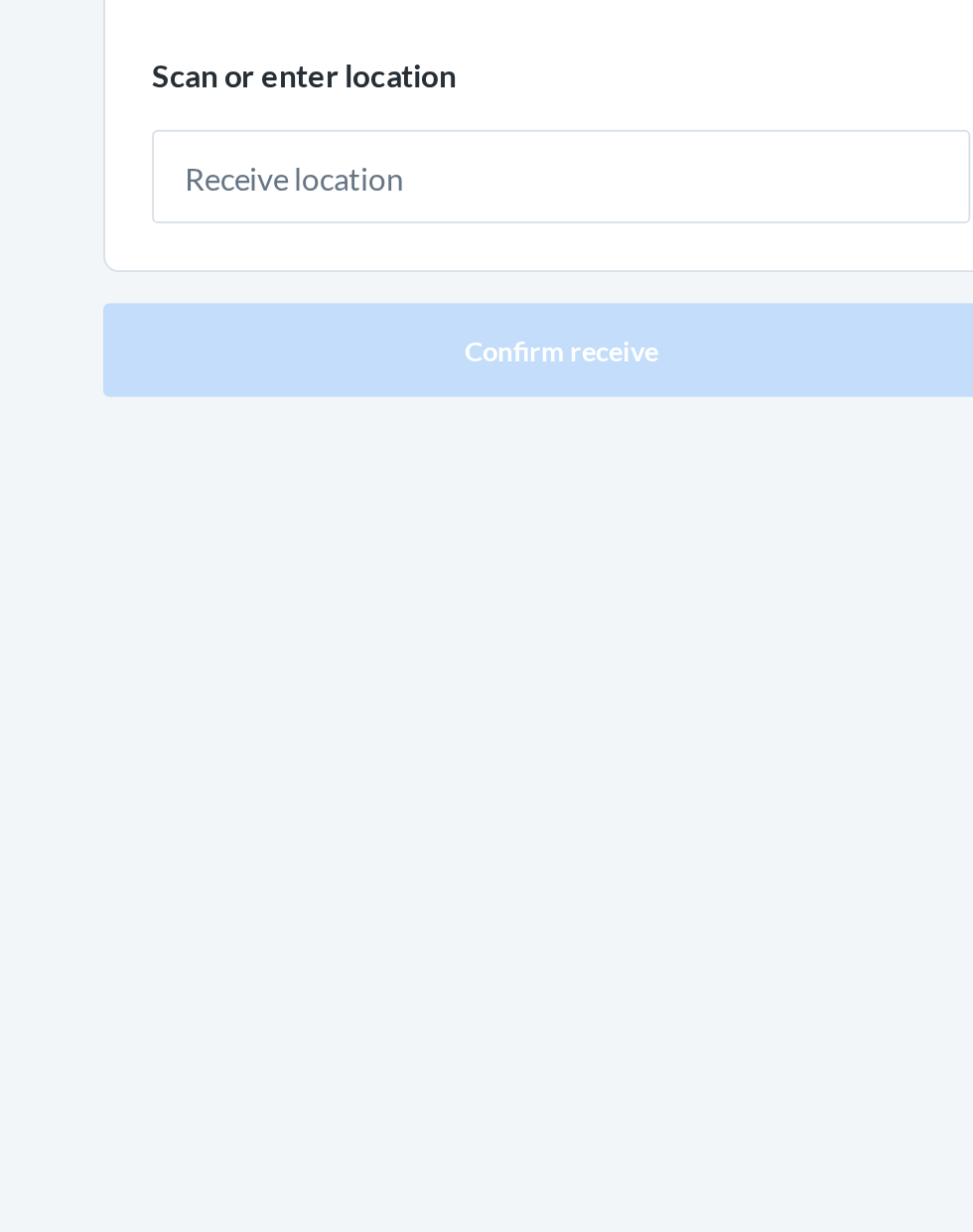 click at bounding box center (486, 282) 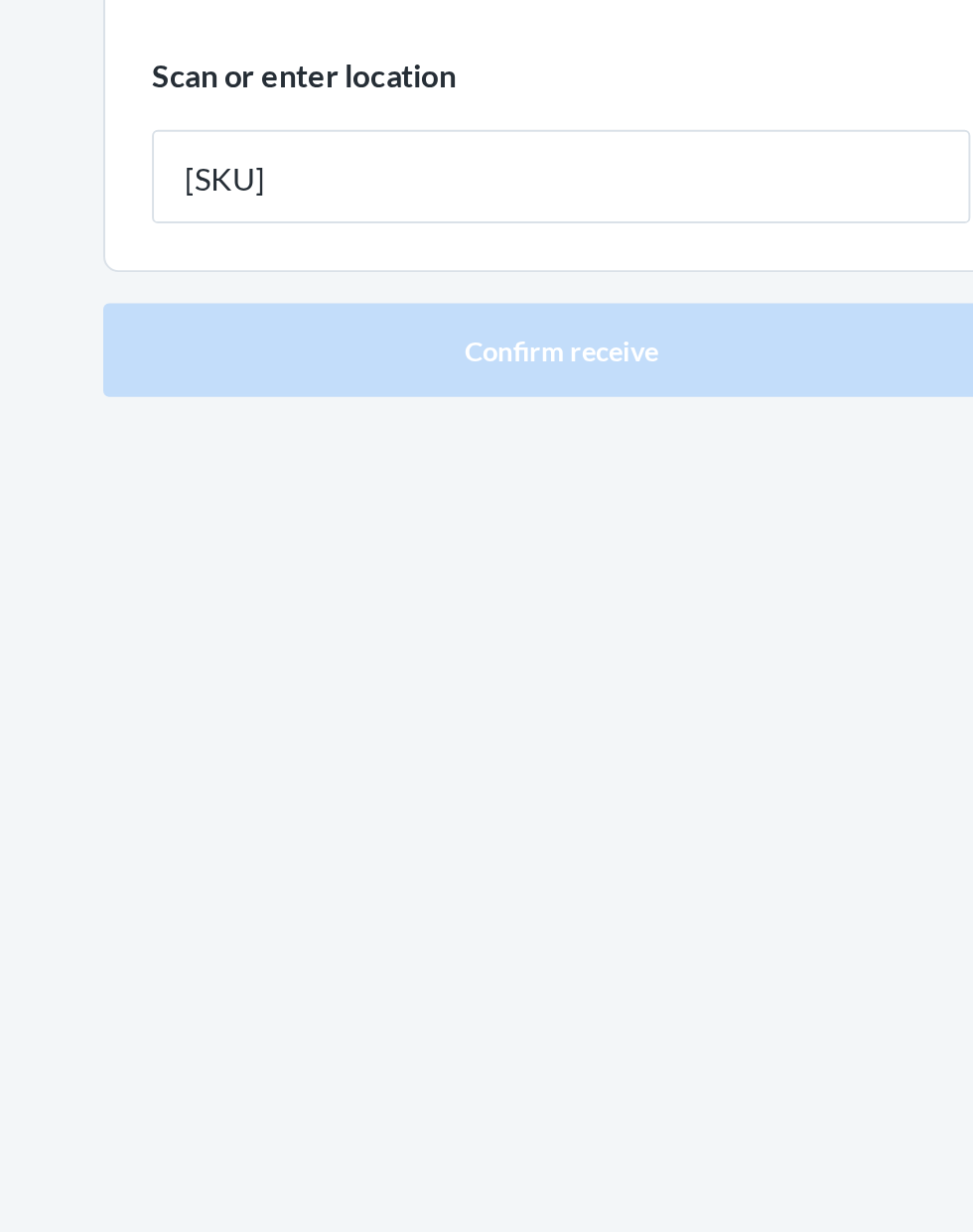 type on "[SKU]" 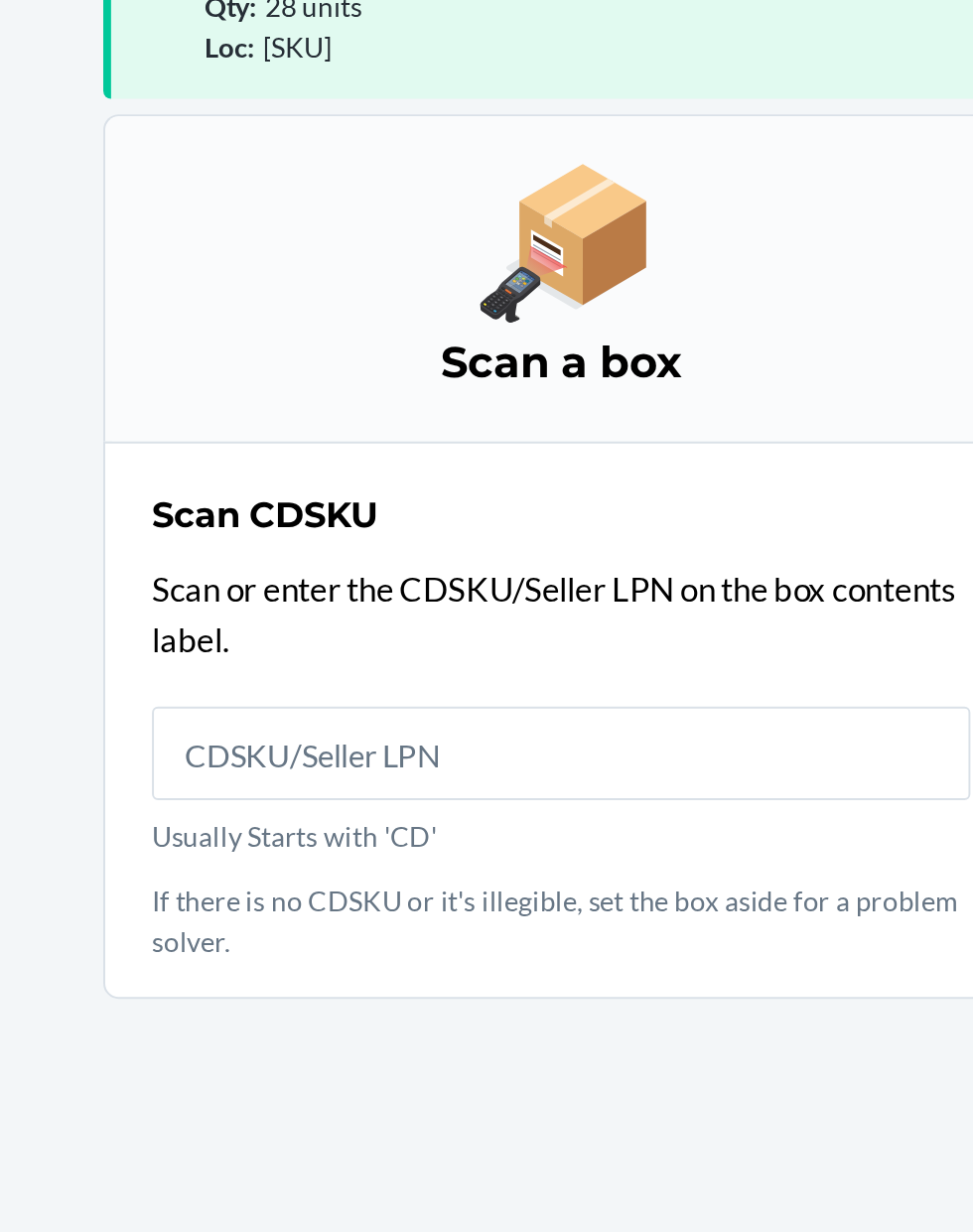 scroll, scrollTop: 131, scrollLeft: 0, axis: vertical 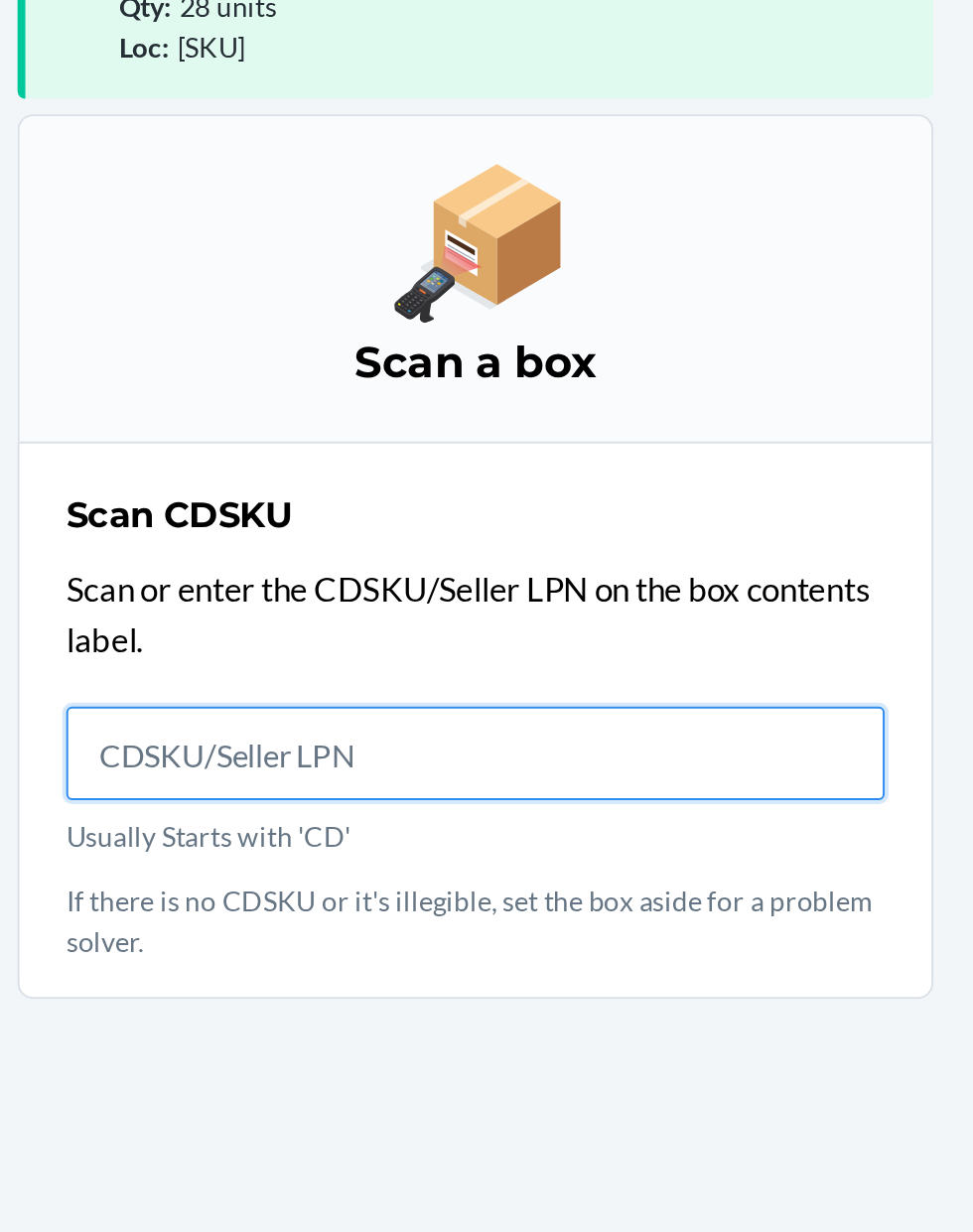 click on "Usually Starts with 'CD'" at bounding box center (486, 576) 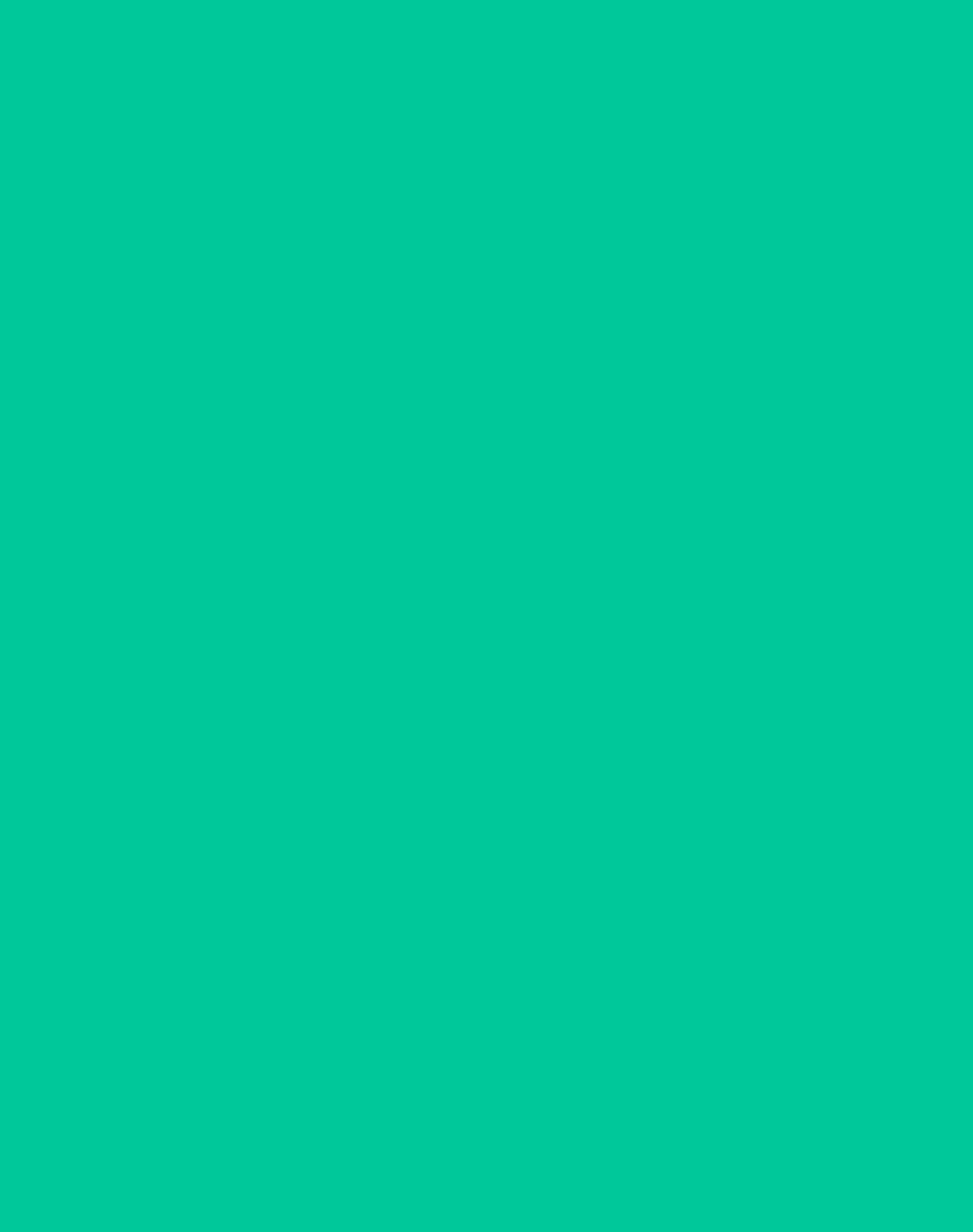 scroll, scrollTop: 0, scrollLeft: 0, axis: both 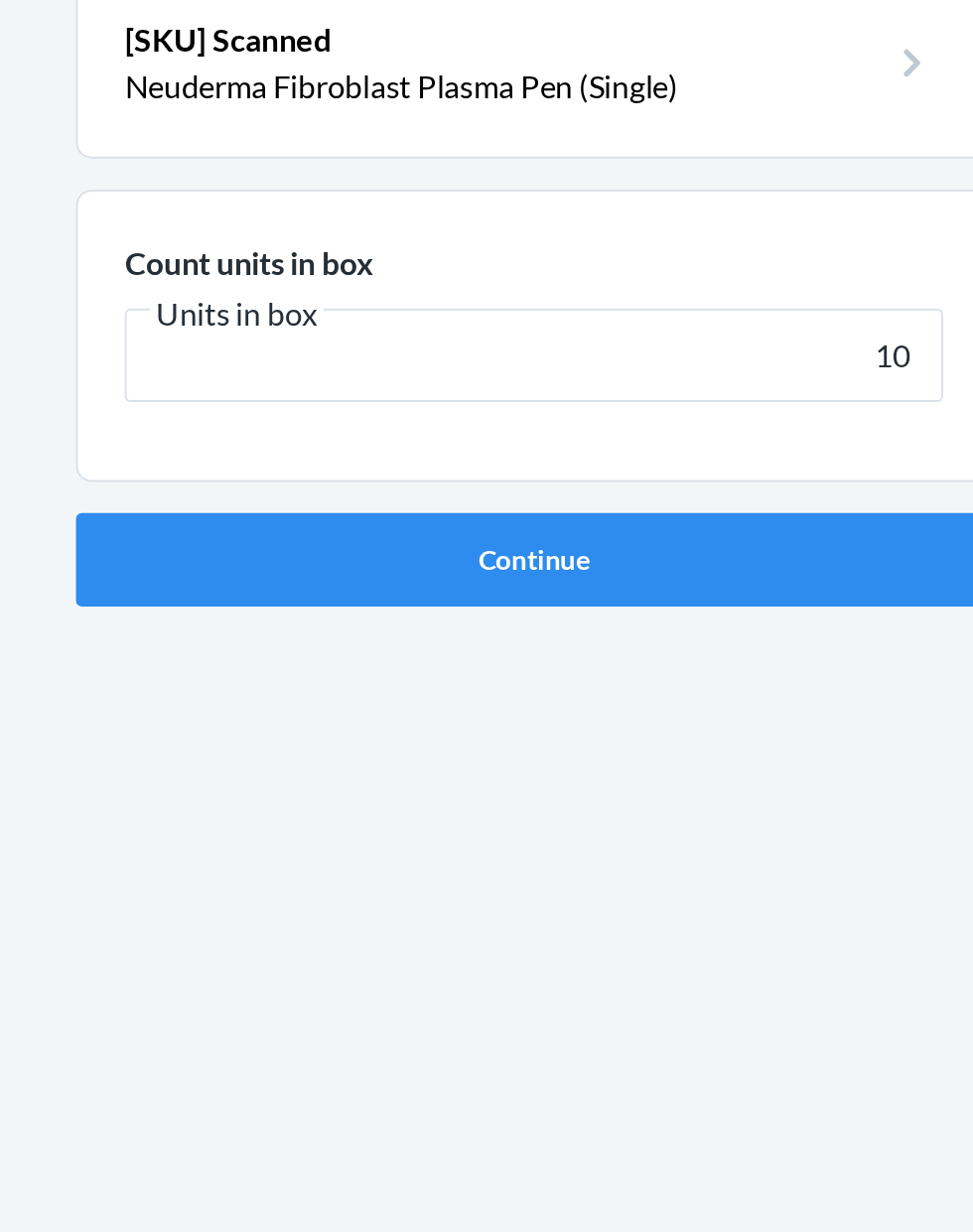 click on "10" at bounding box center (486, 317) 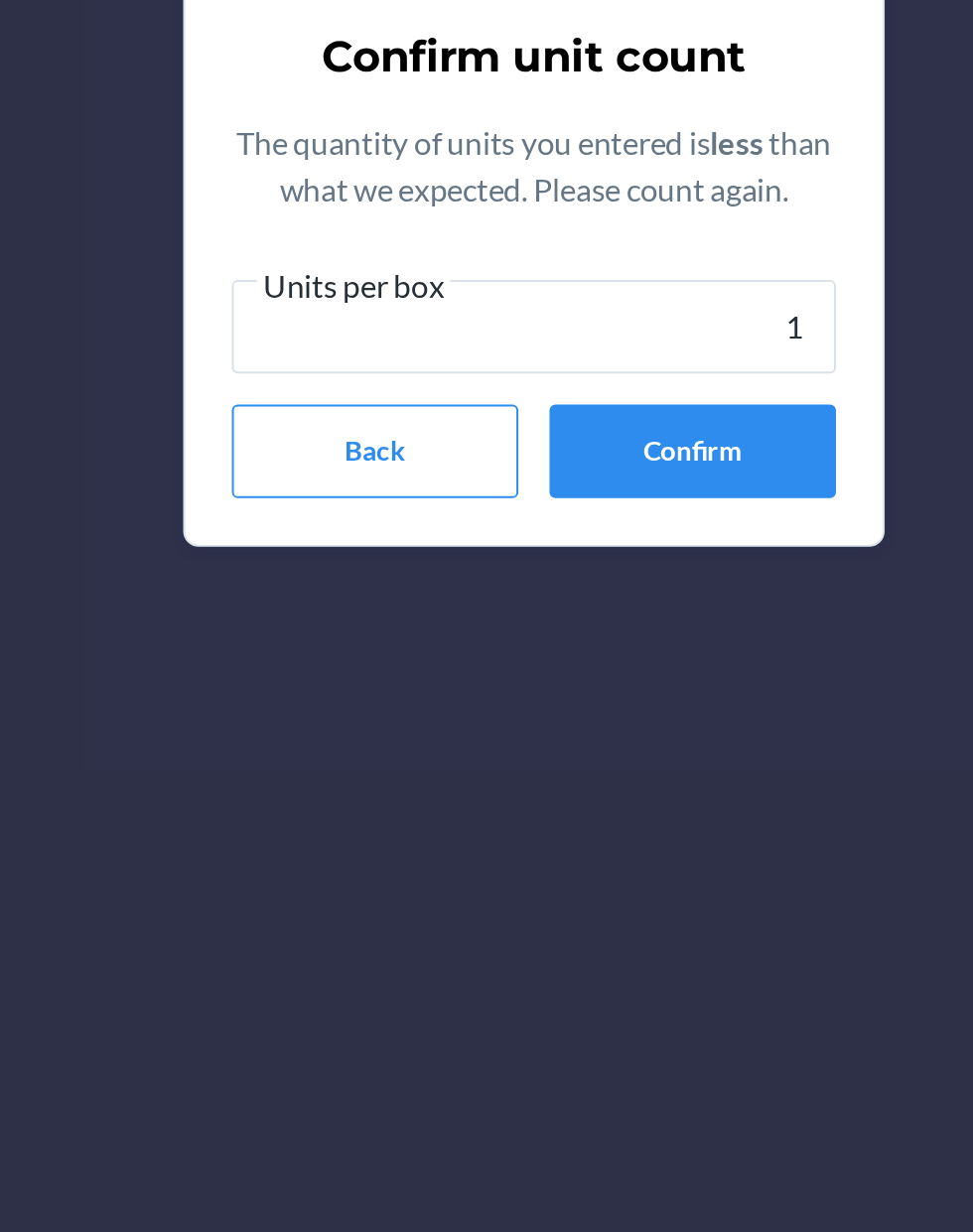 type on "10" 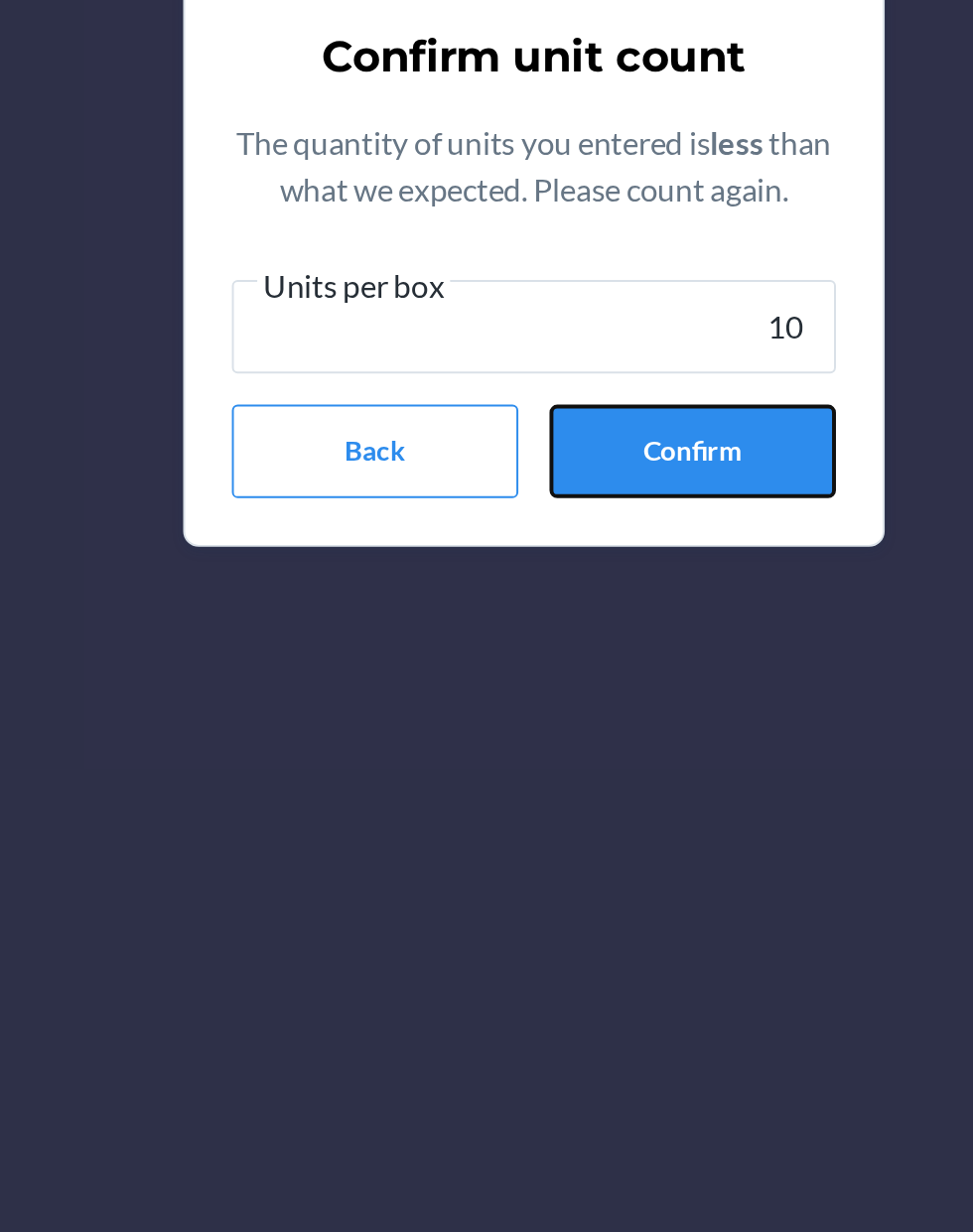 click on "Confirm" at bounding box center [567, 738] 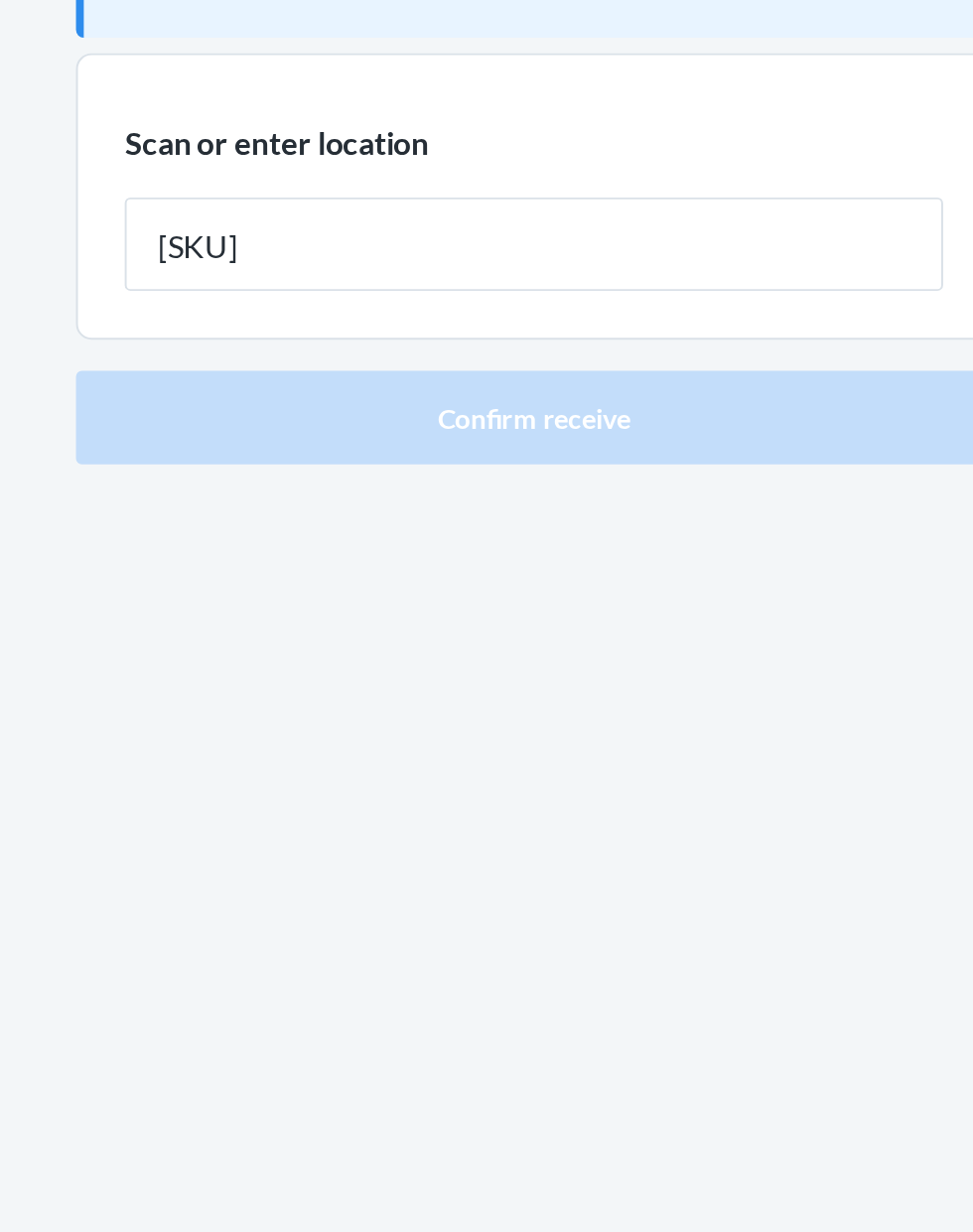 type on "[SKU]" 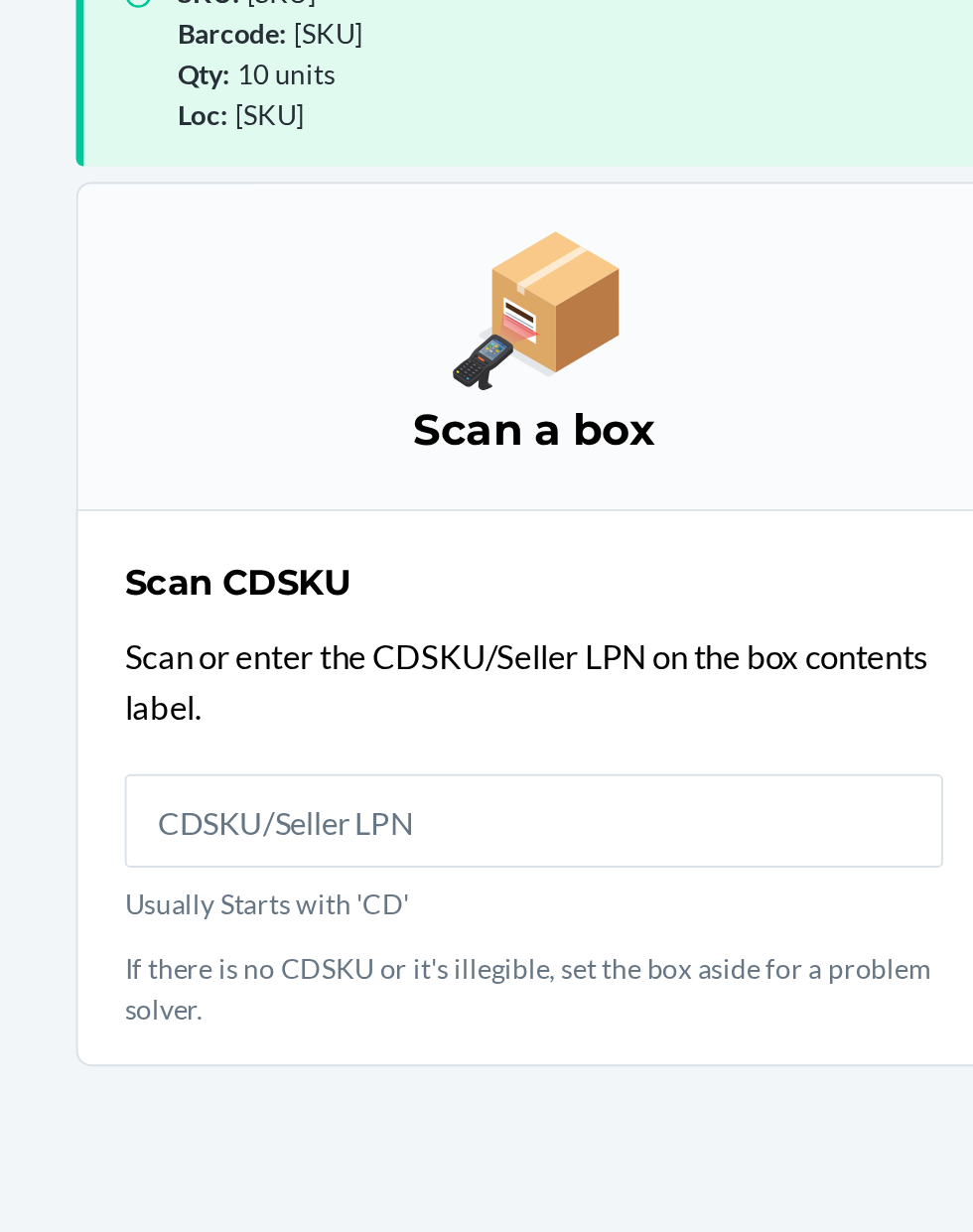 scroll, scrollTop: 130, scrollLeft: 0, axis: vertical 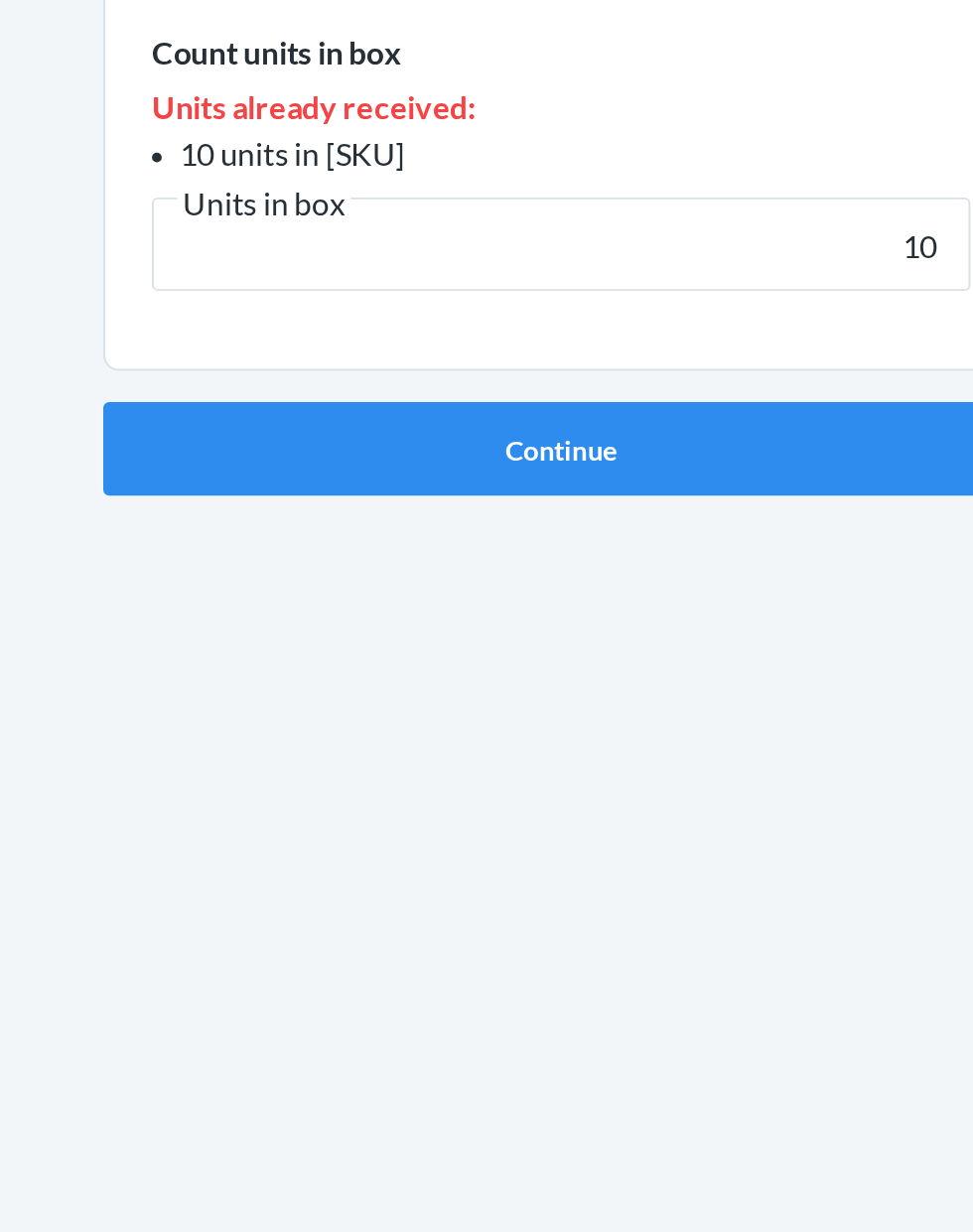 type on "10" 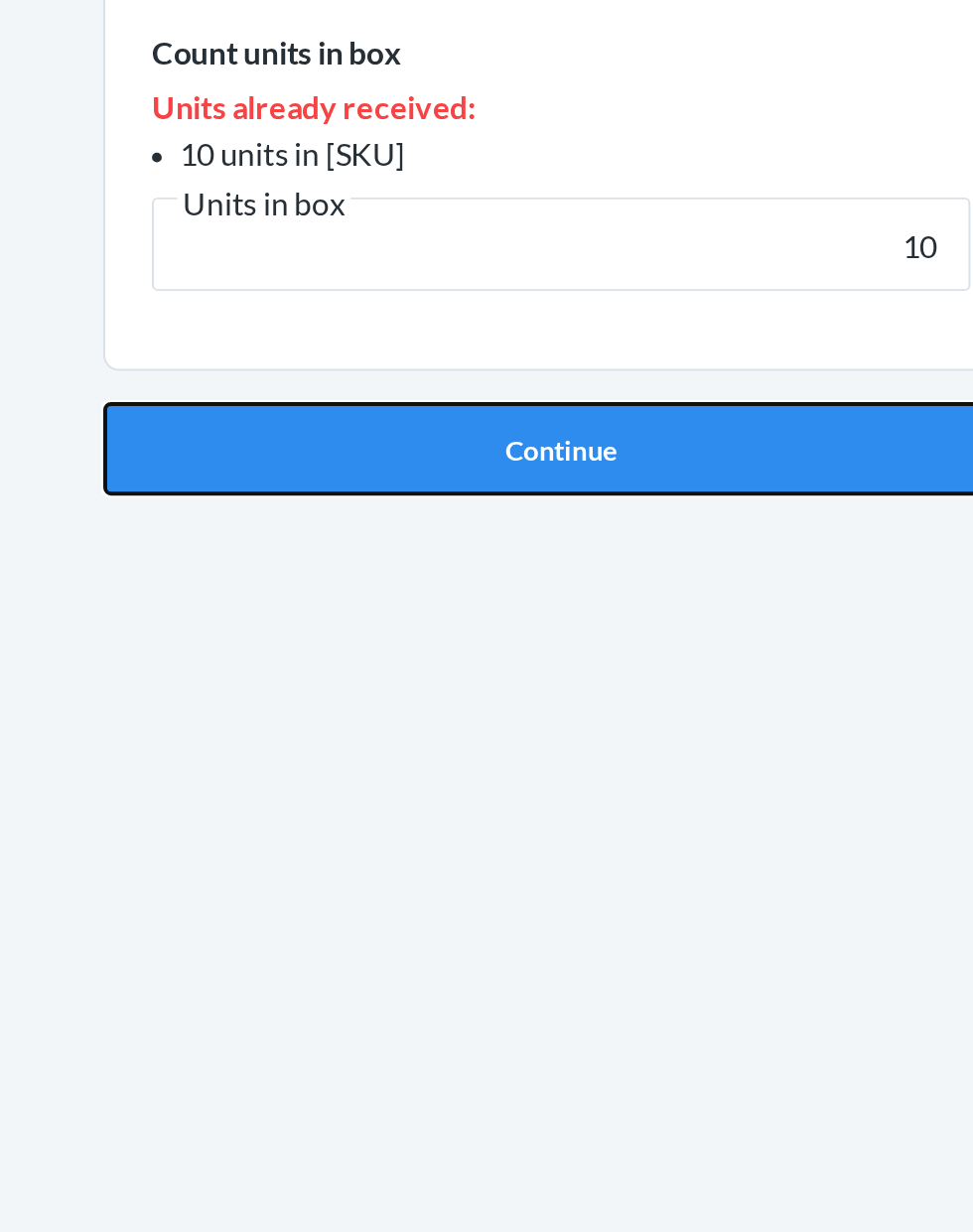 click on "Continue" at bounding box center (486, 537) 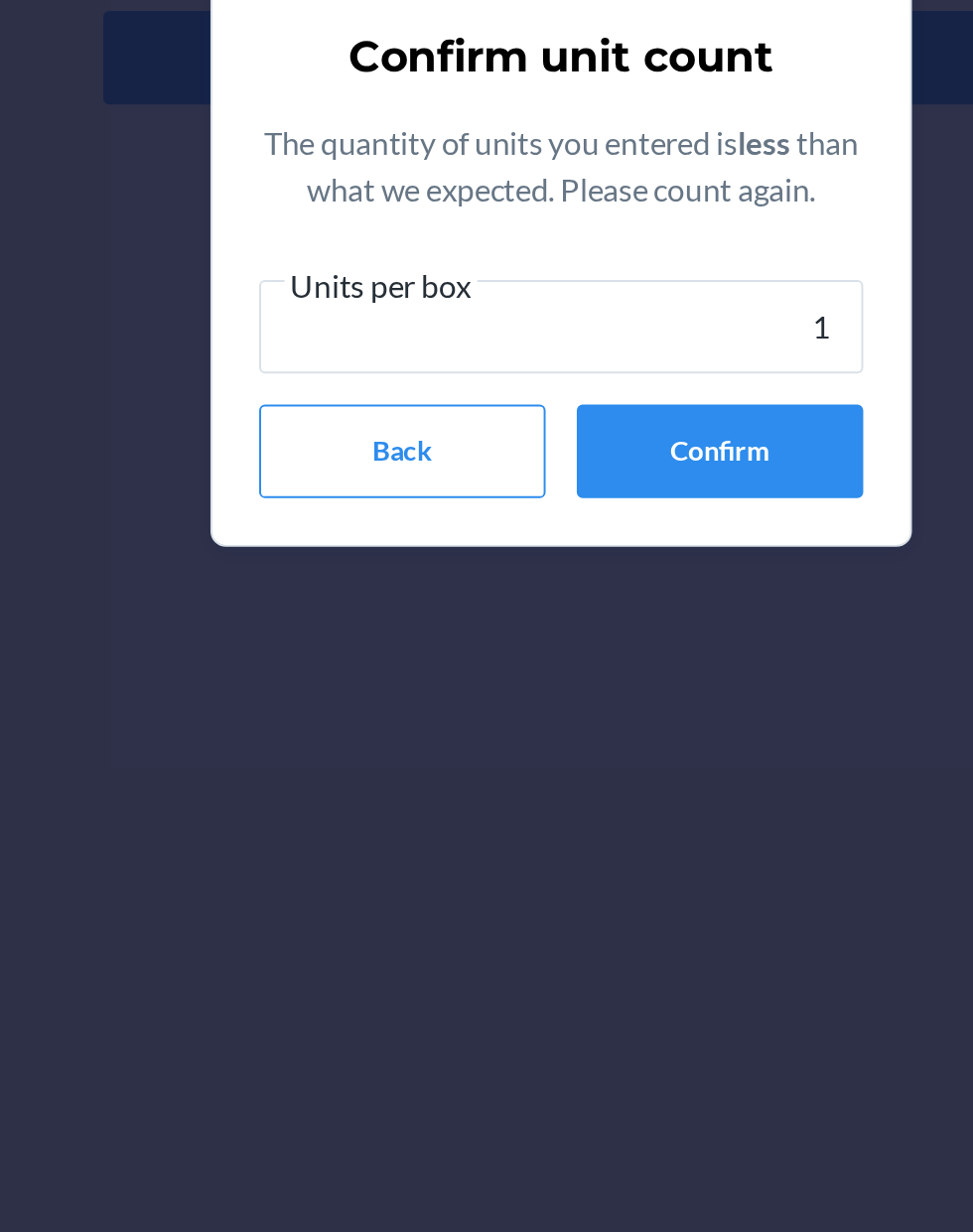 type on "10" 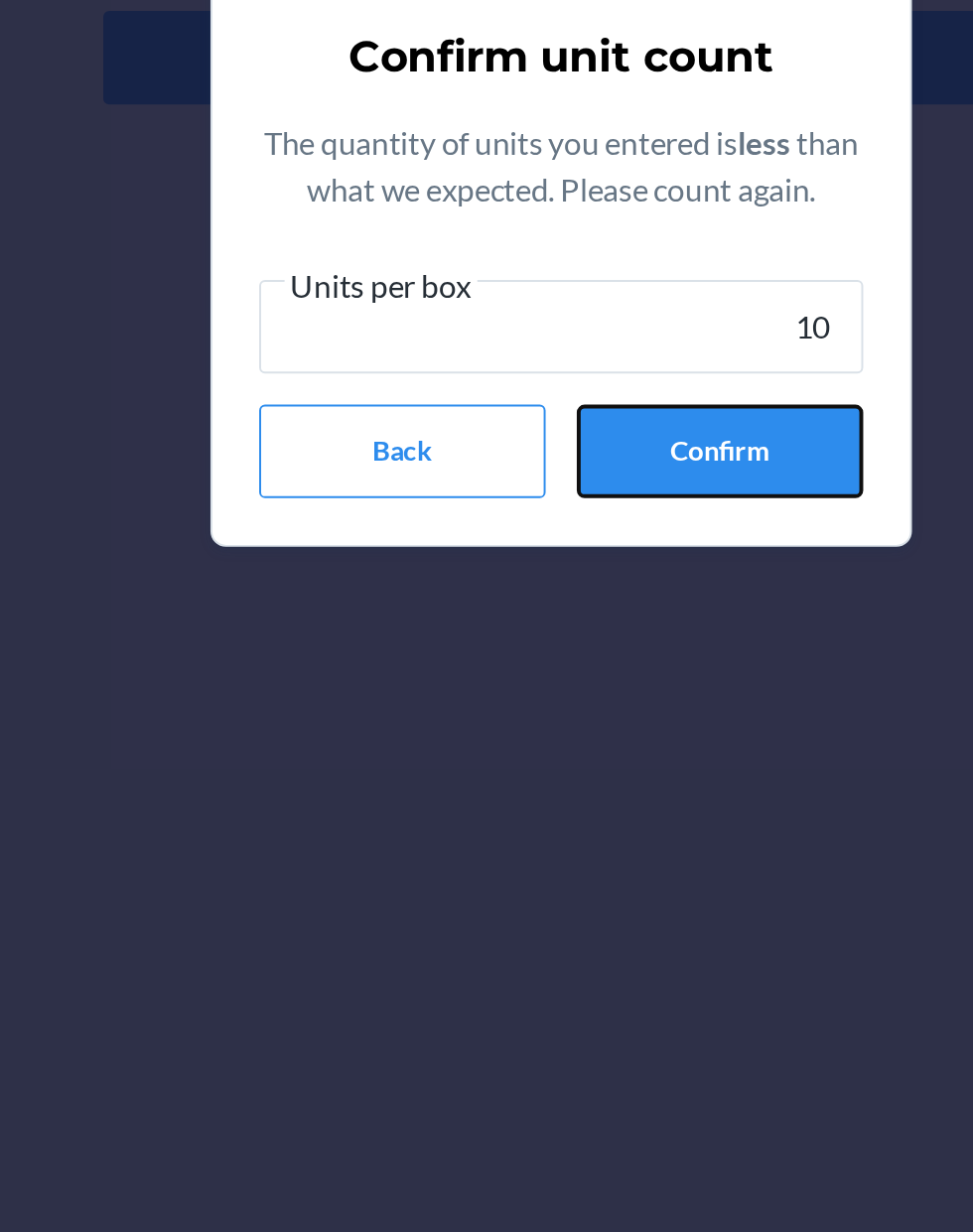 click on "Confirm" at bounding box center [567, 738] 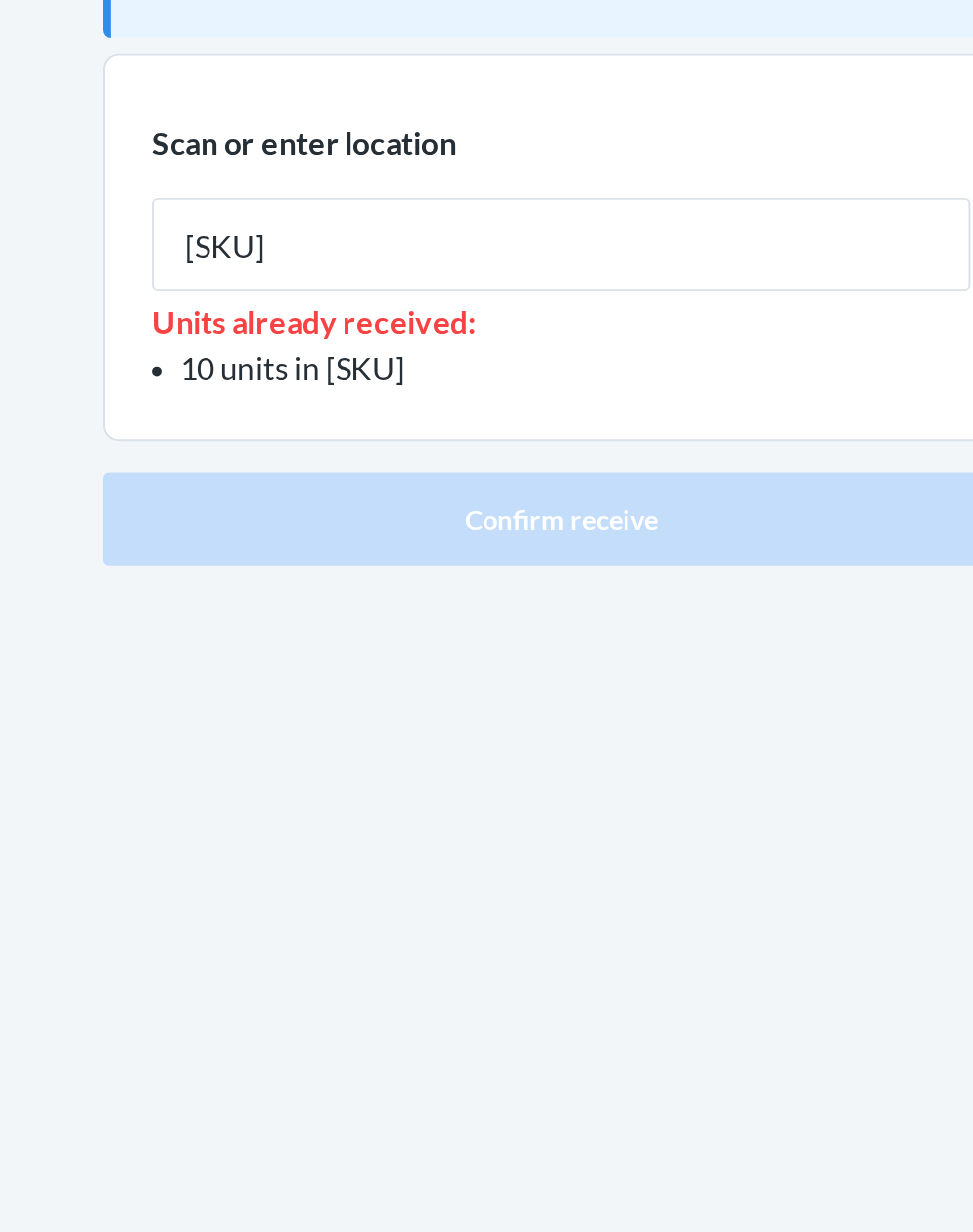 type on "[SKU]" 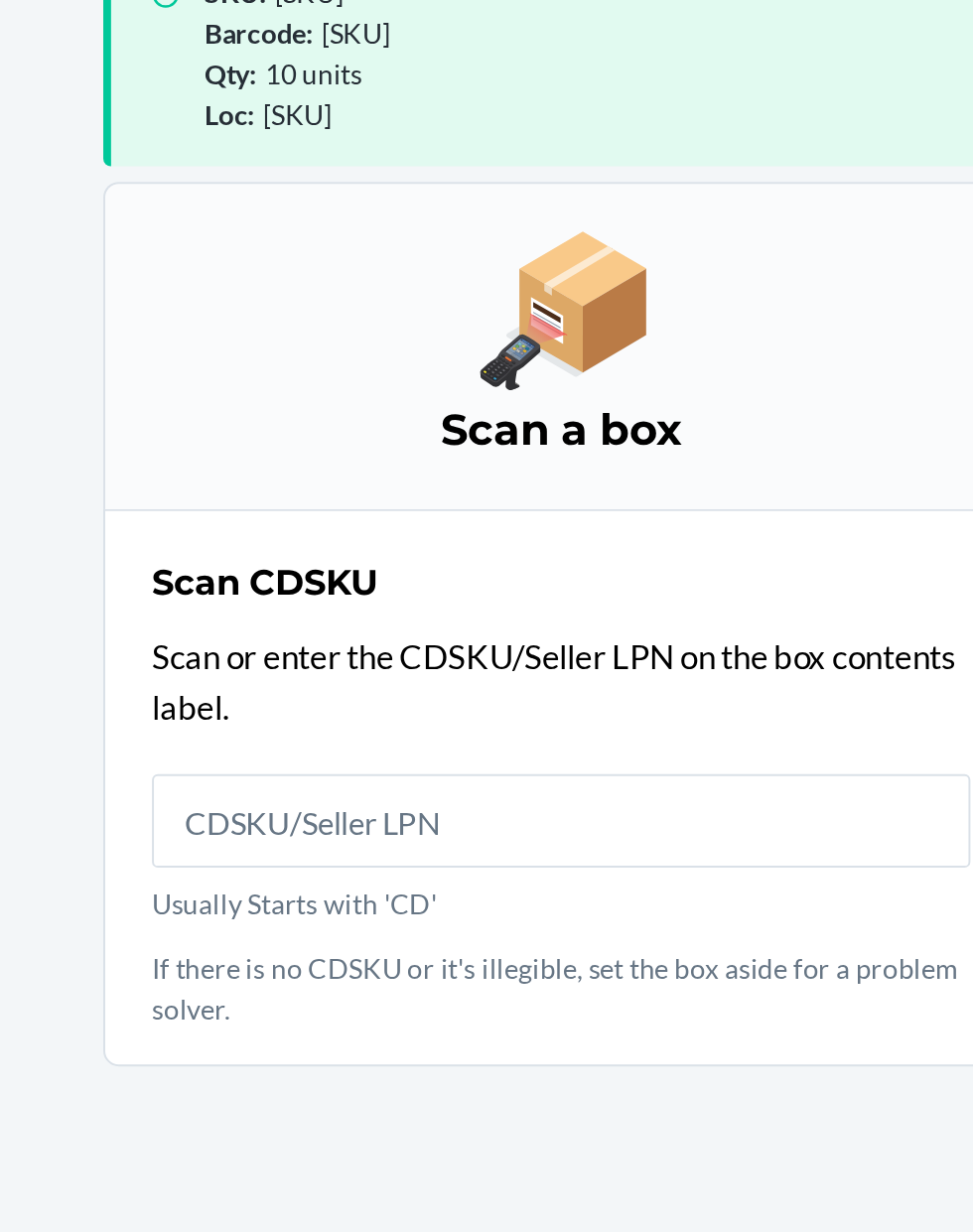 scroll, scrollTop: 130, scrollLeft: 0, axis: vertical 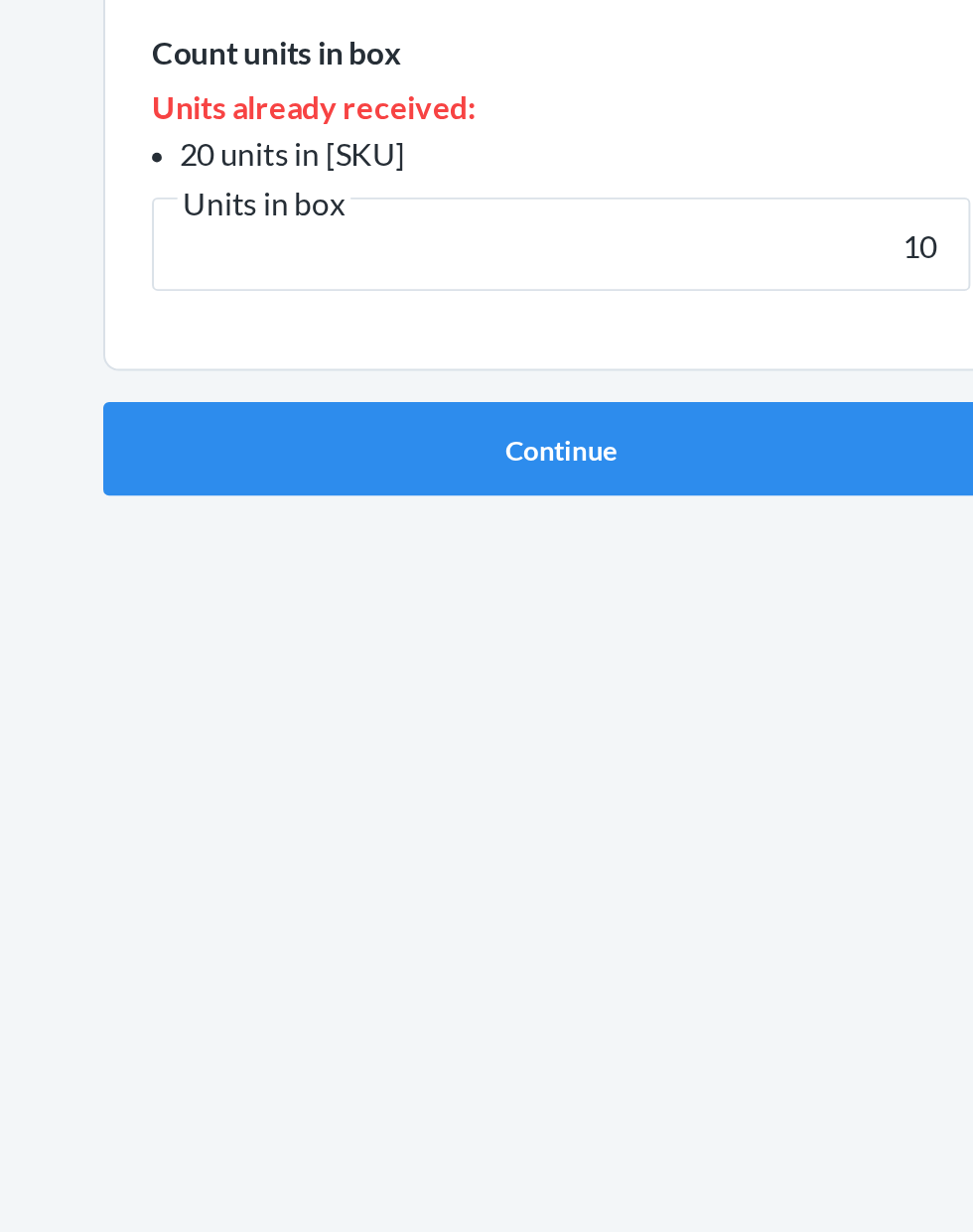 type on "10" 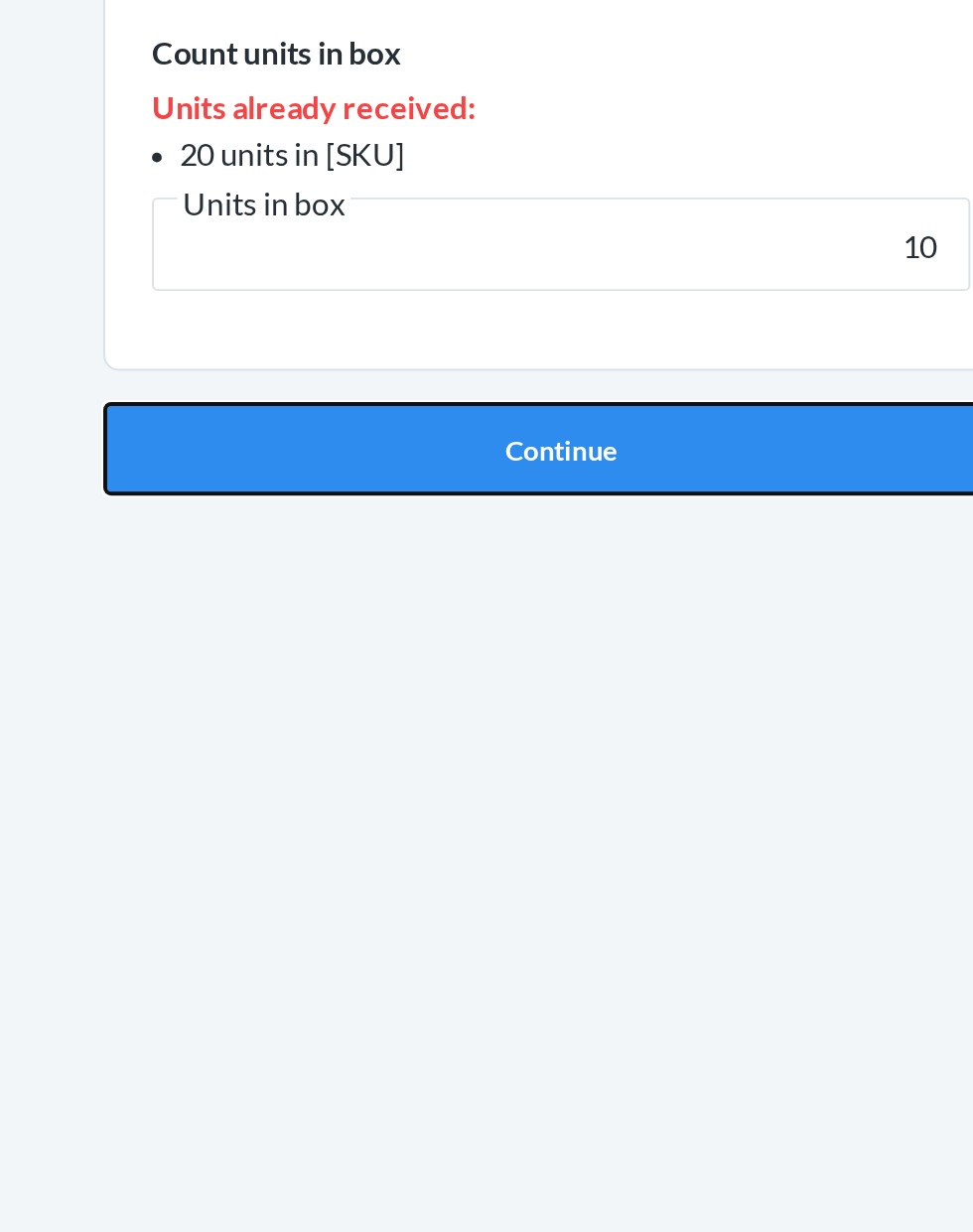 click on "Continue" at bounding box center (486, 537) 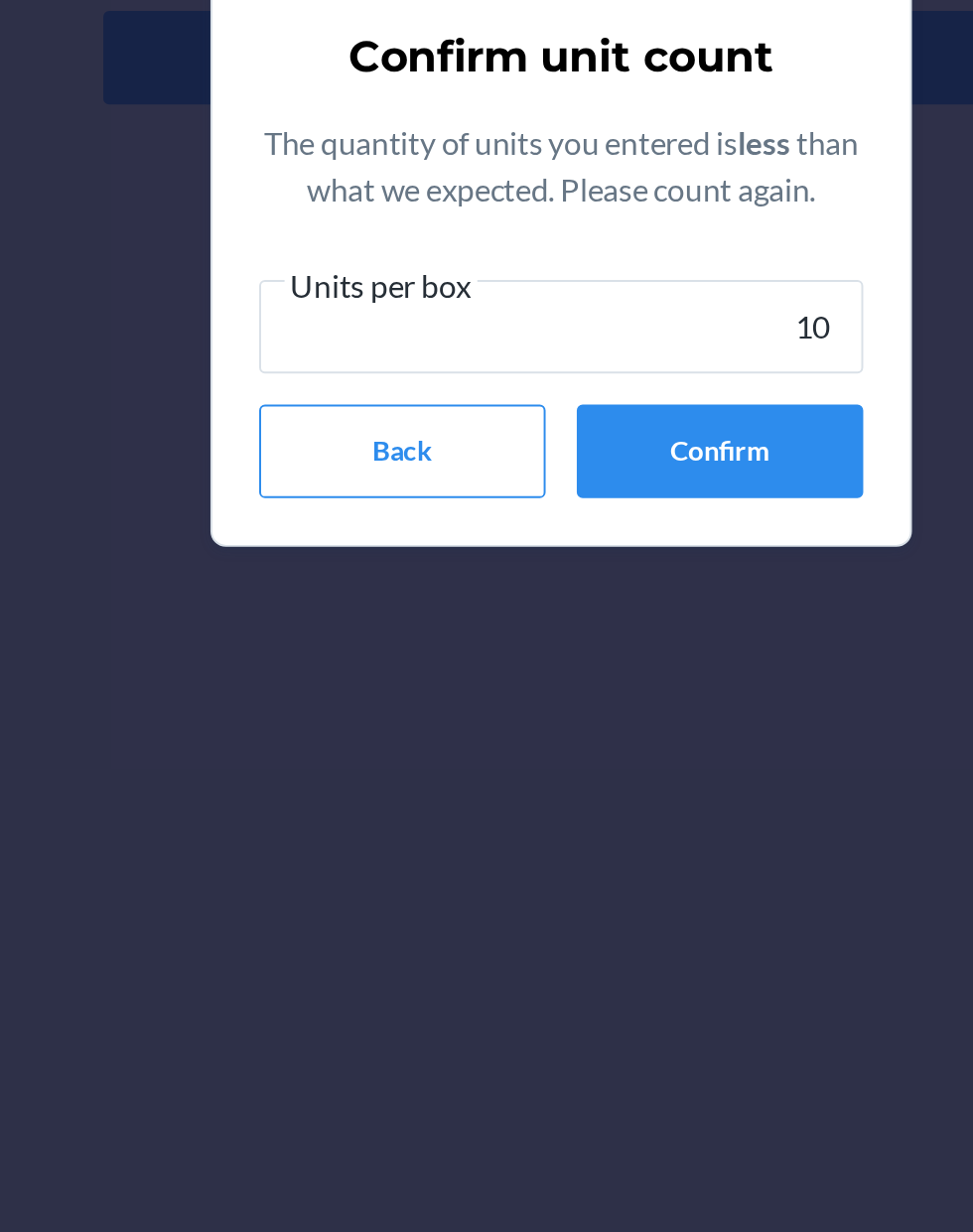 type on "10" 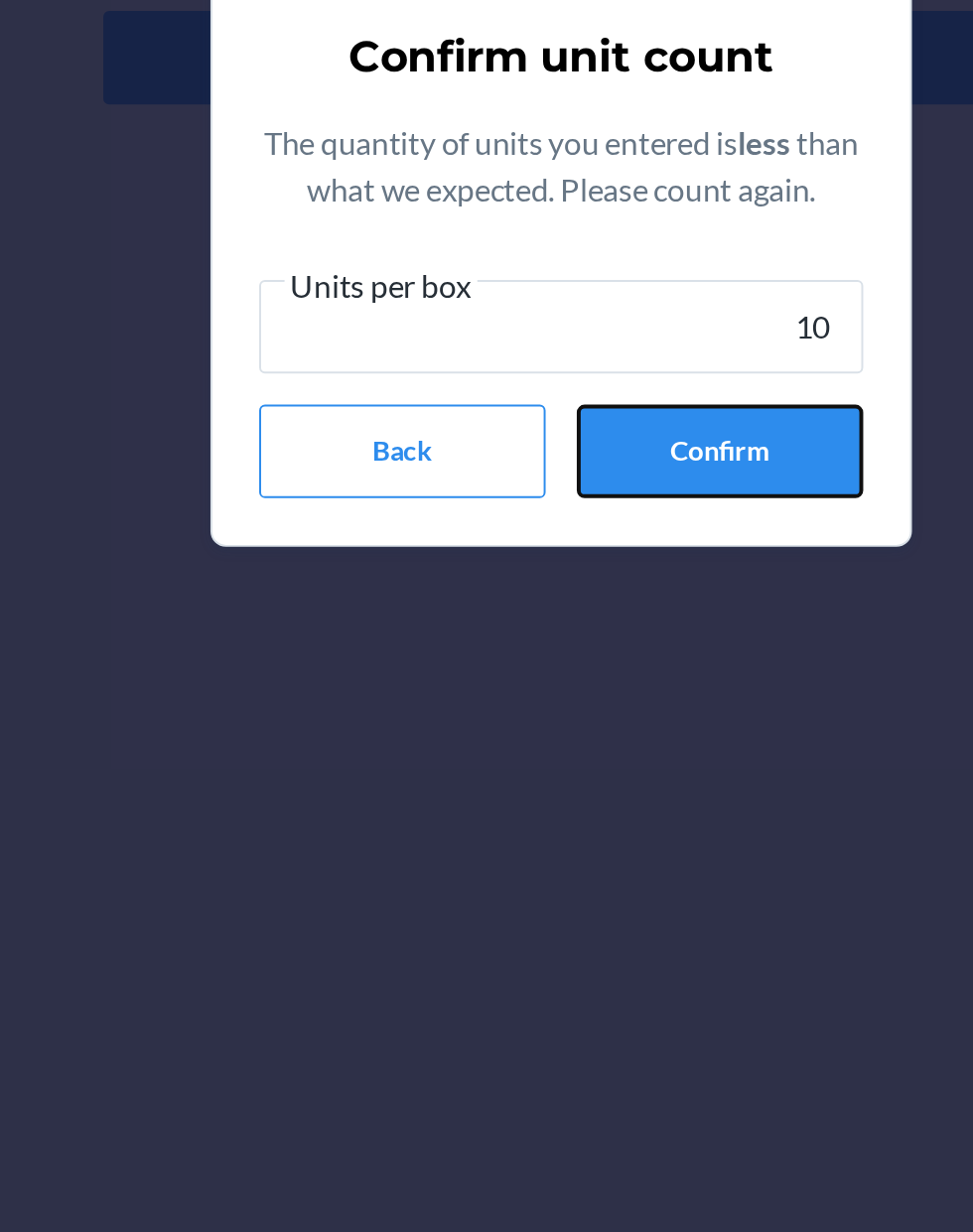 click on "Confirm" at bounding box center [567, 738] 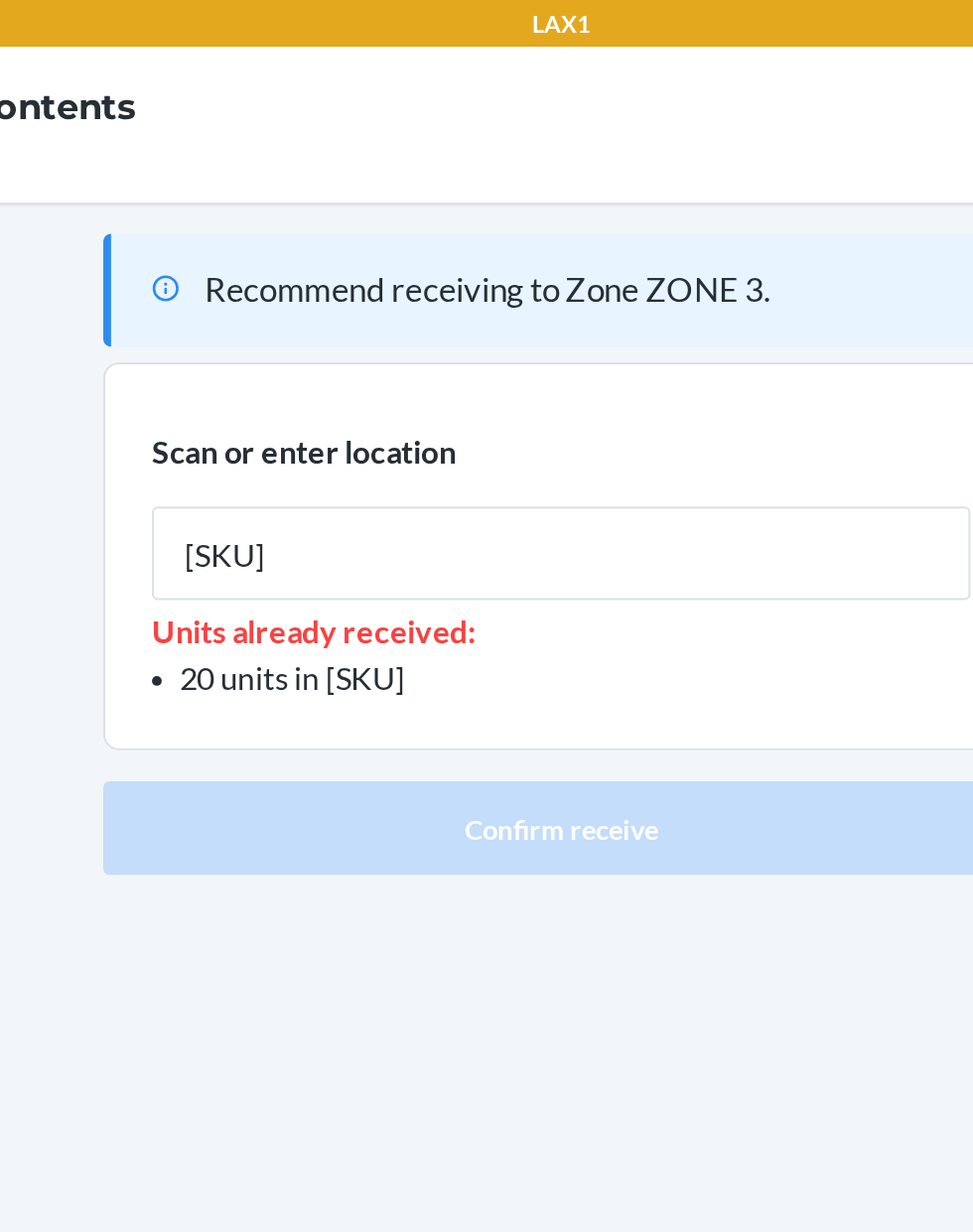 type on "[SKU]" 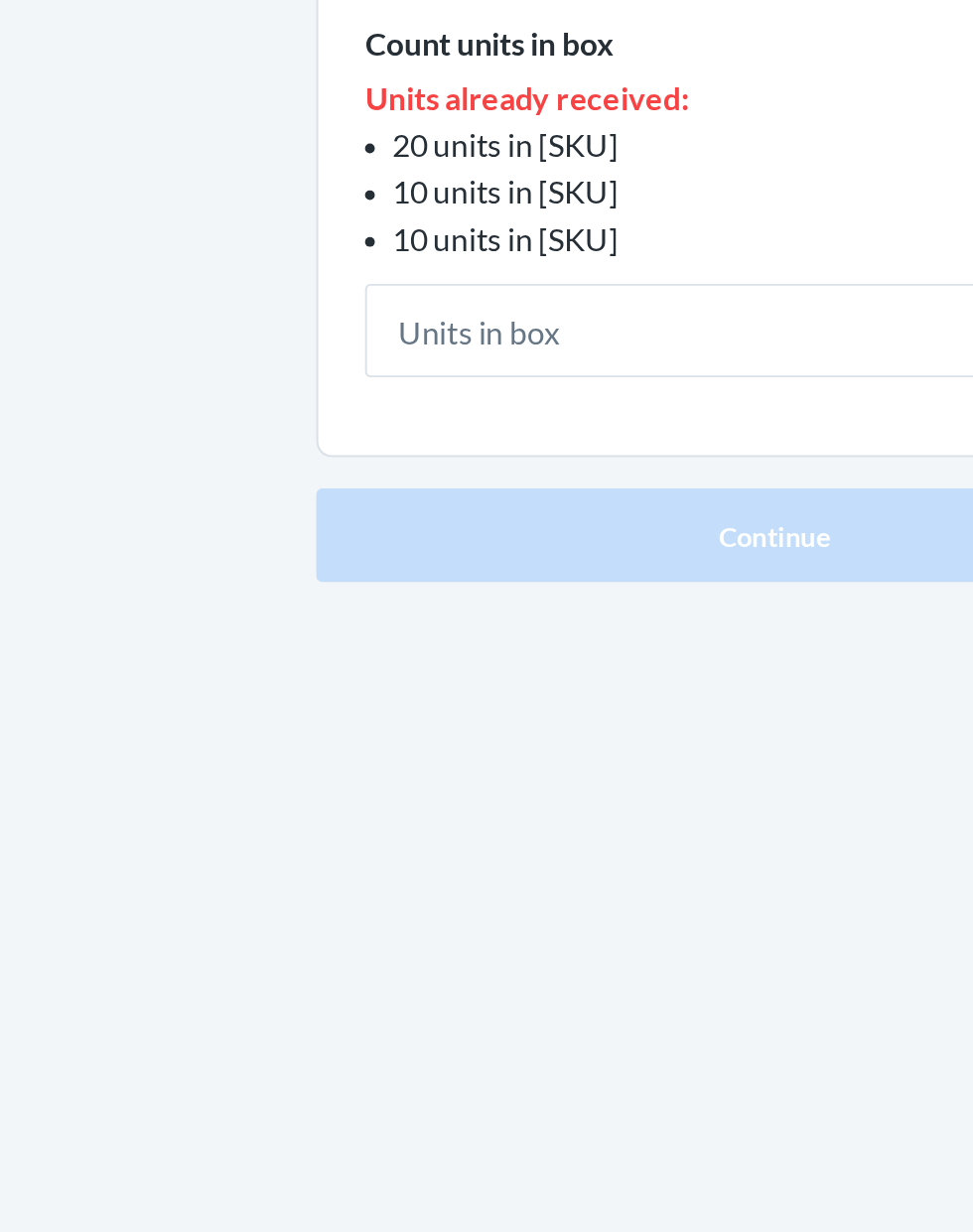 click at bounding box center (486, 481) 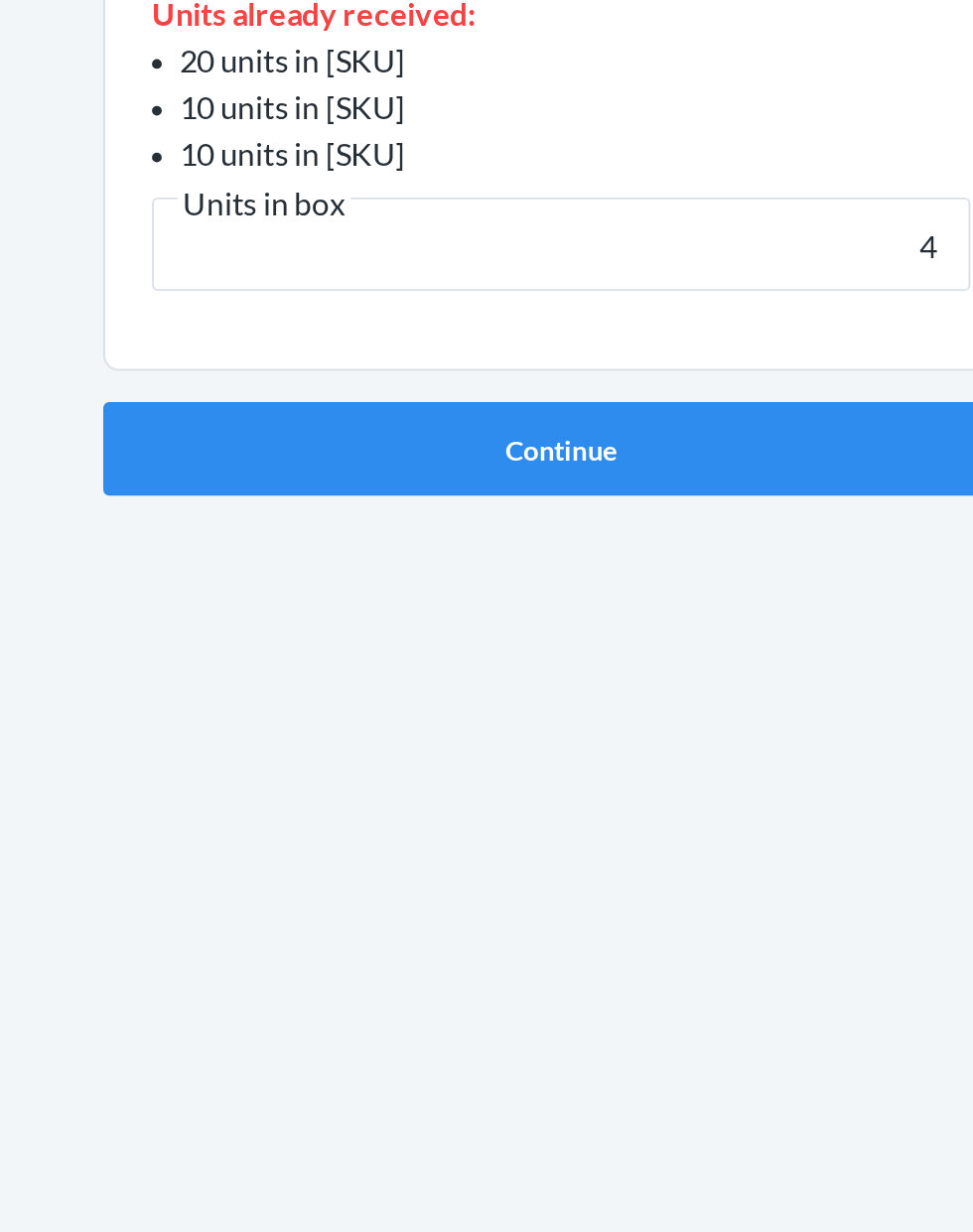 type on "4" 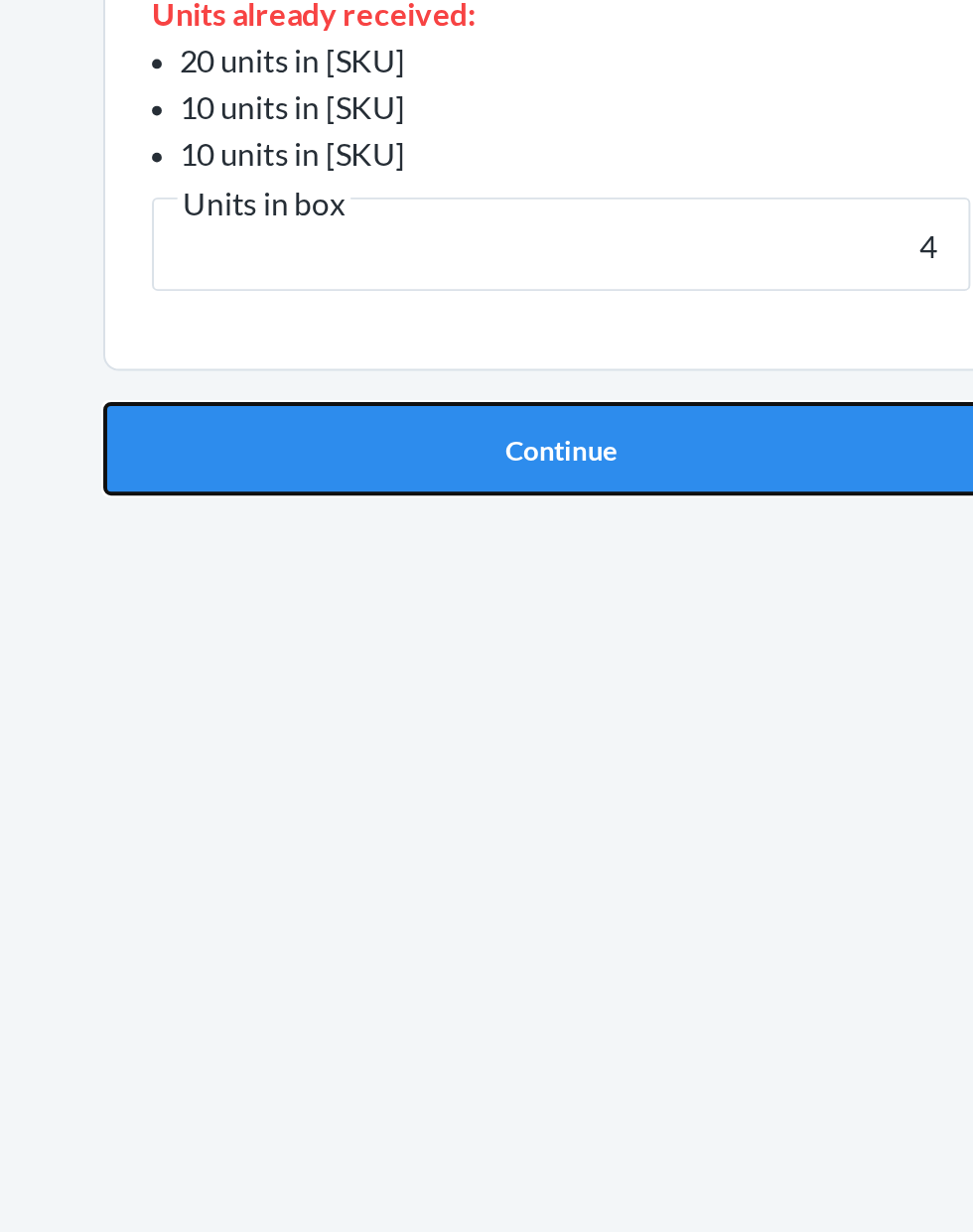click on "Continue" at bounding box center (486, 585) 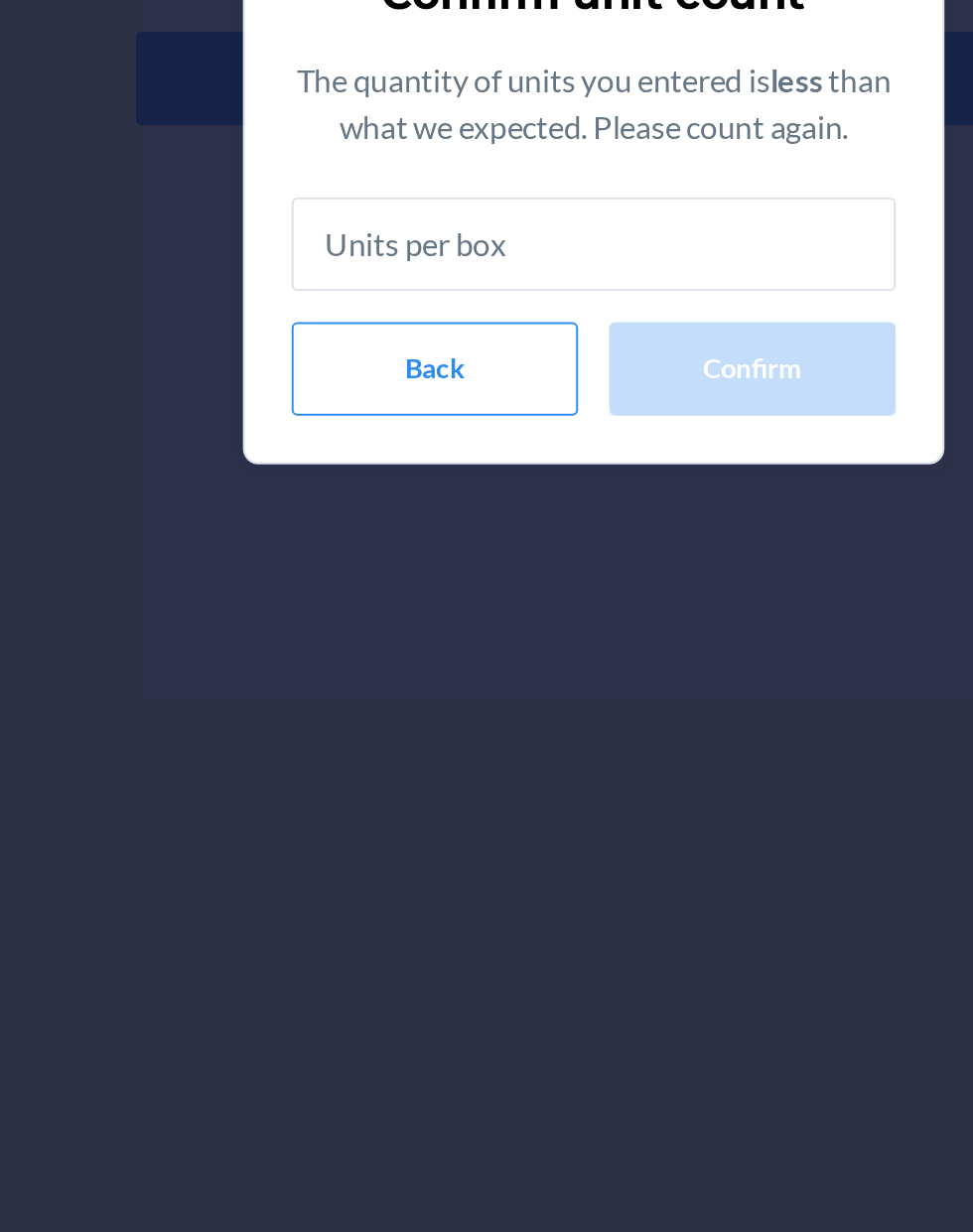 type on "4" 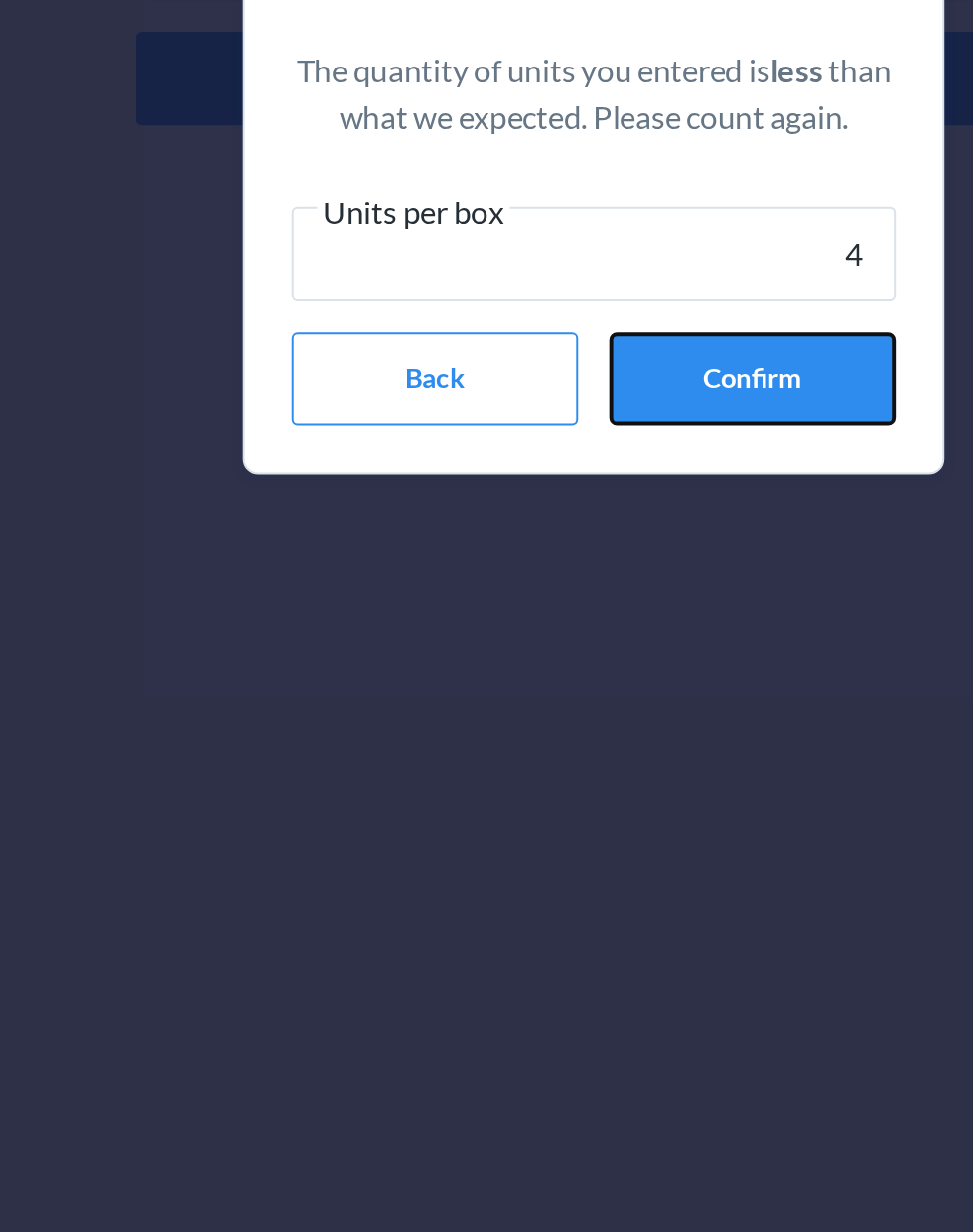 click on "Confirm" at bounding box center (567, 738) 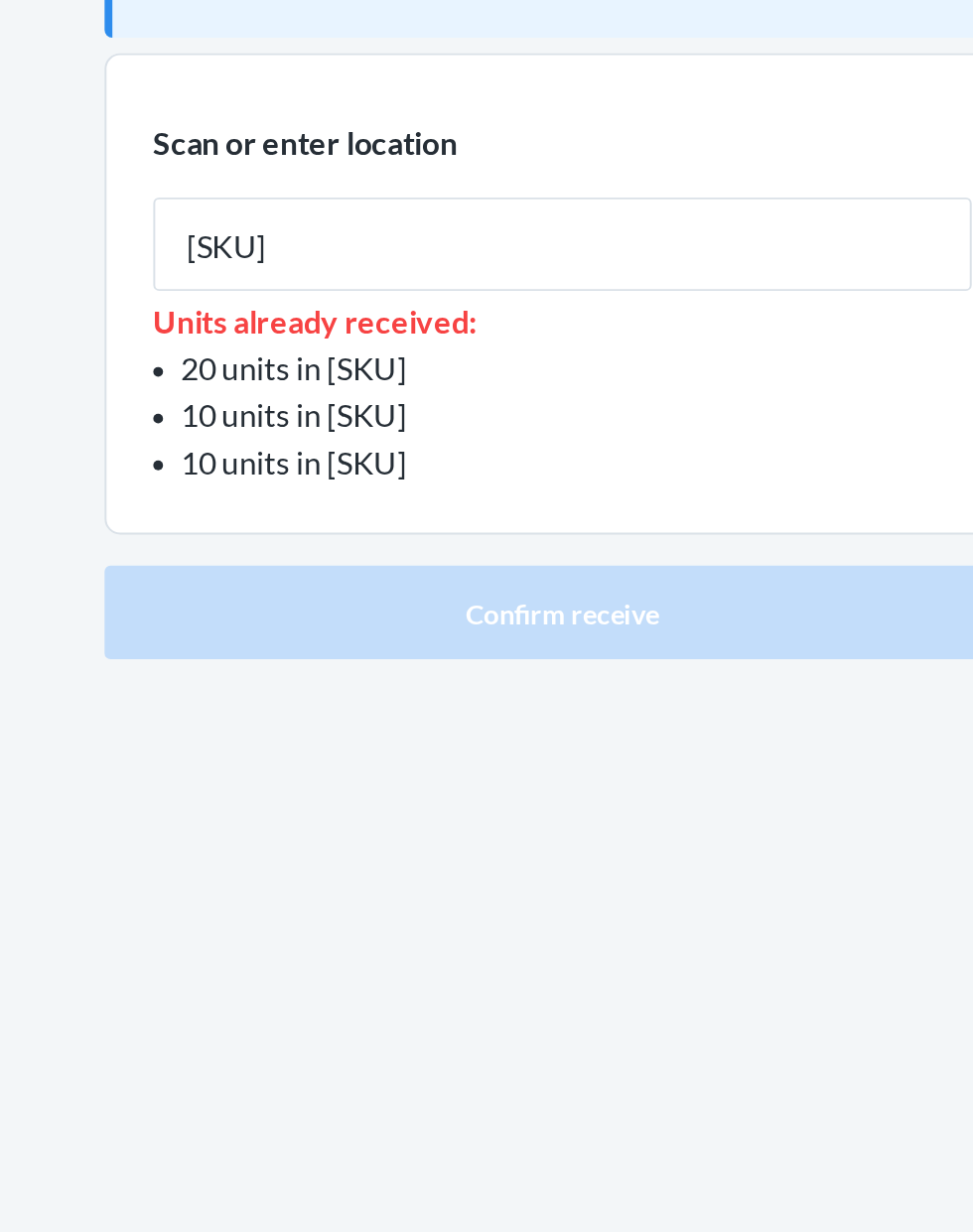 type on "[SKU]" 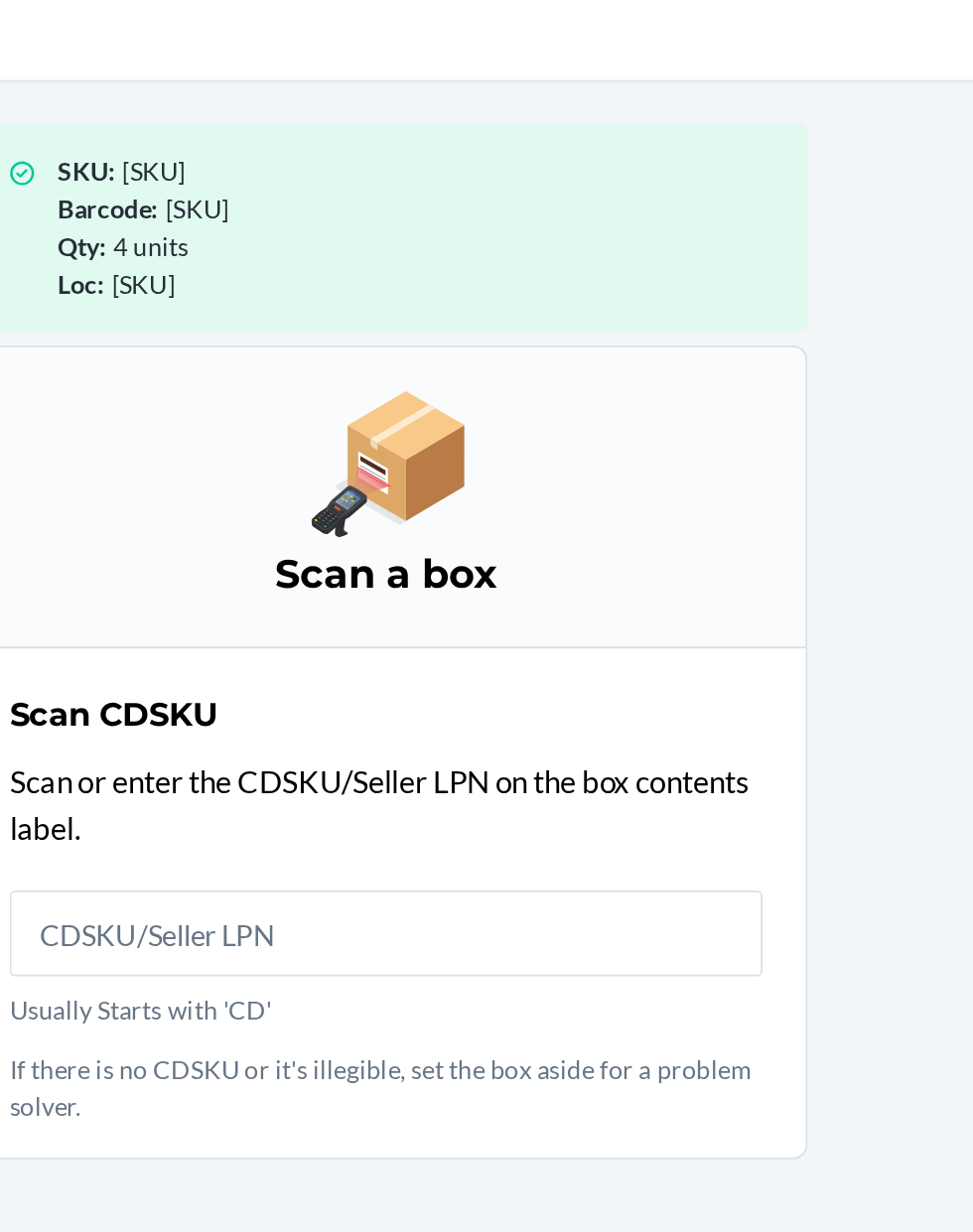 scroll, scrollTop: 130, scrollLeft: 0, axis: vertical 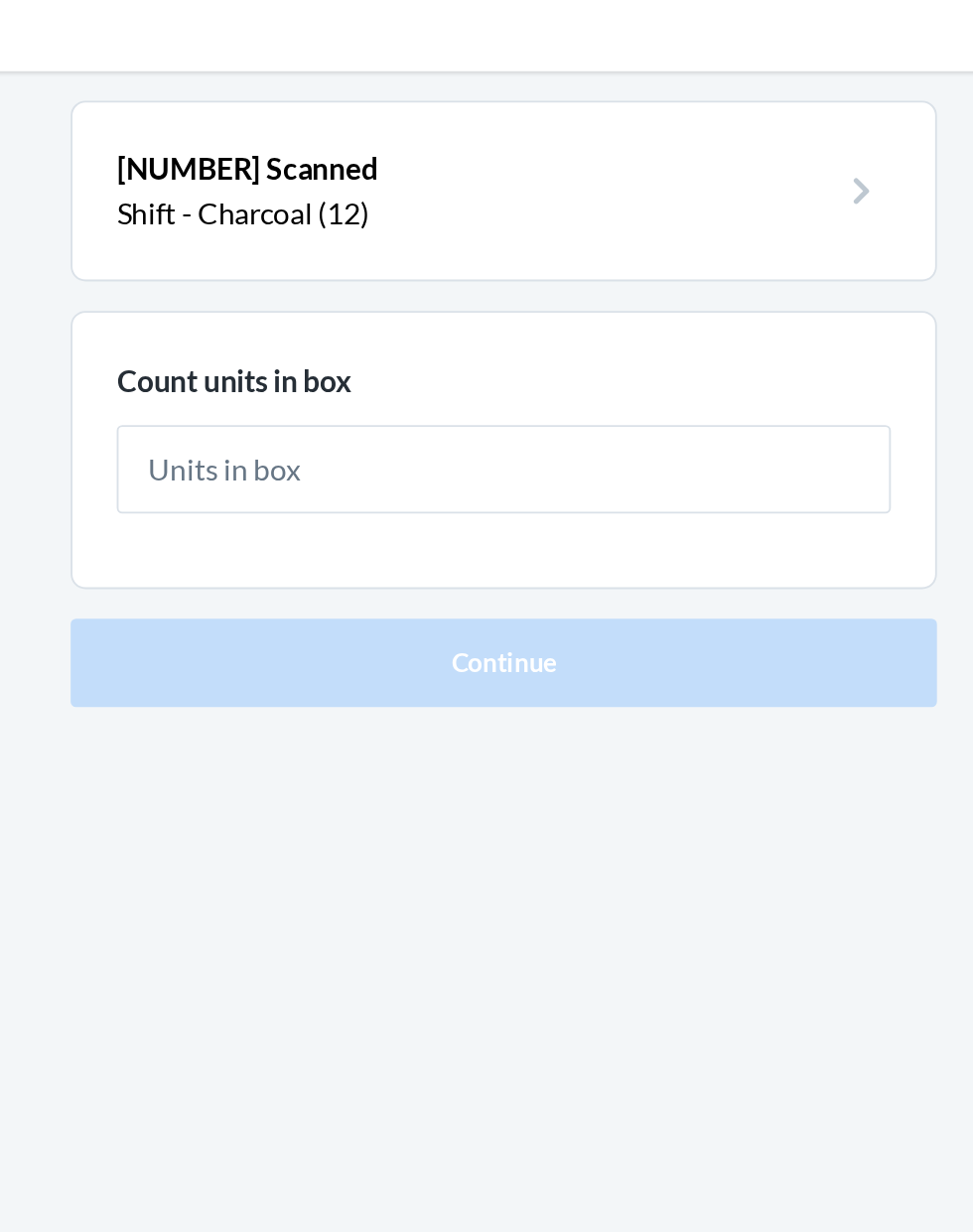 type on "6" 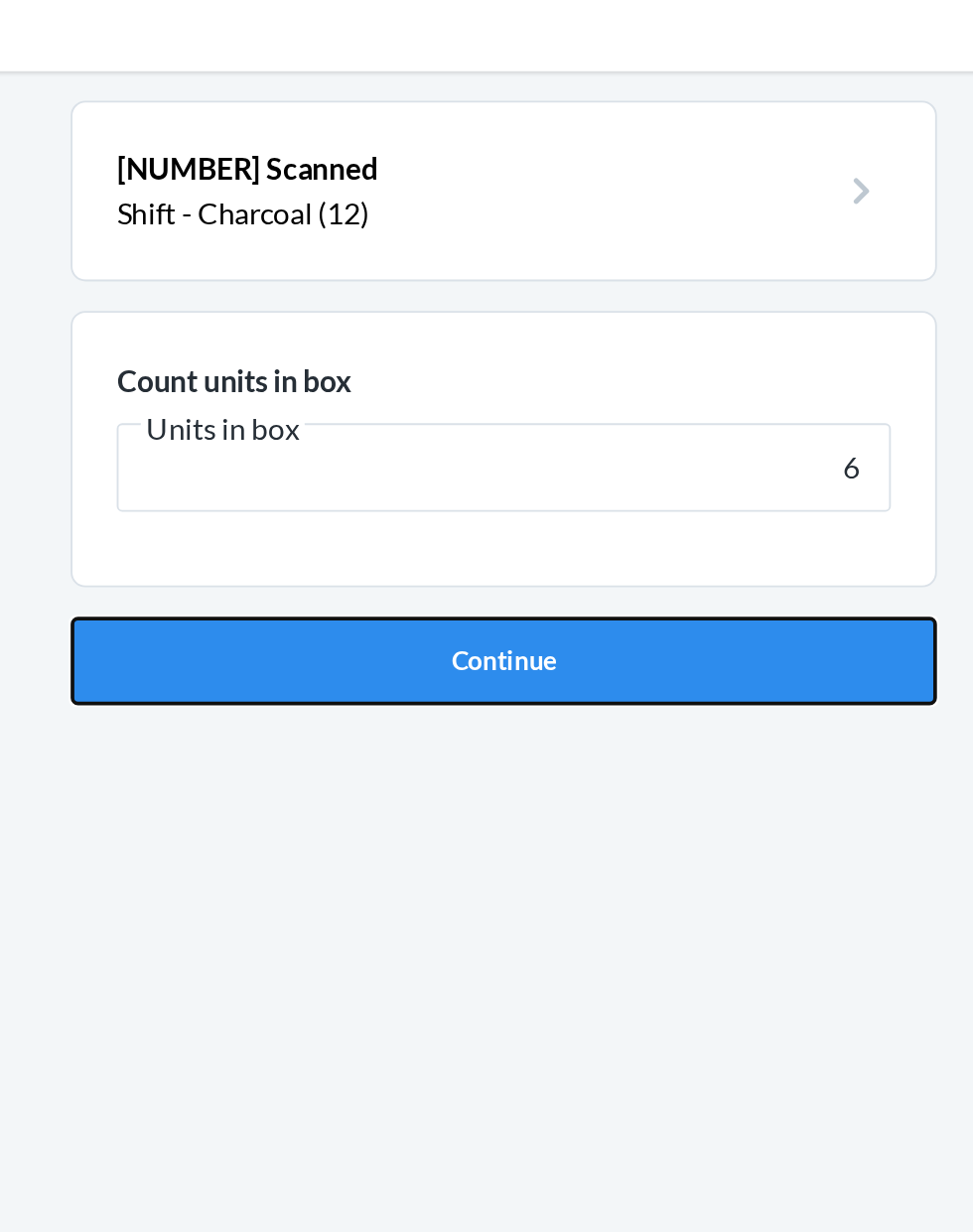 click on "Continue" at bounding box center [486, 421] 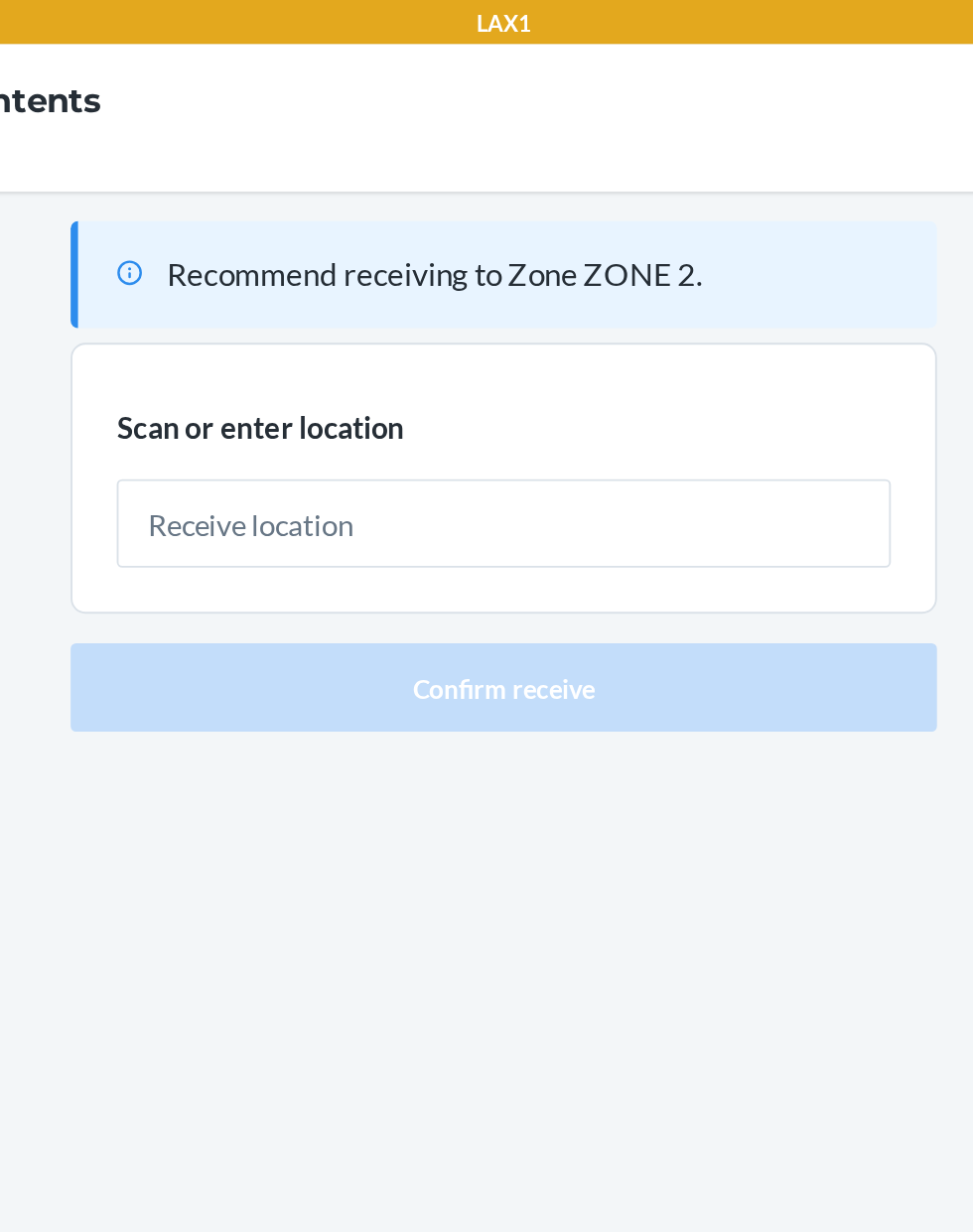 scroll, scrollTop: 107, scrollLeft: 0, axis: vertical 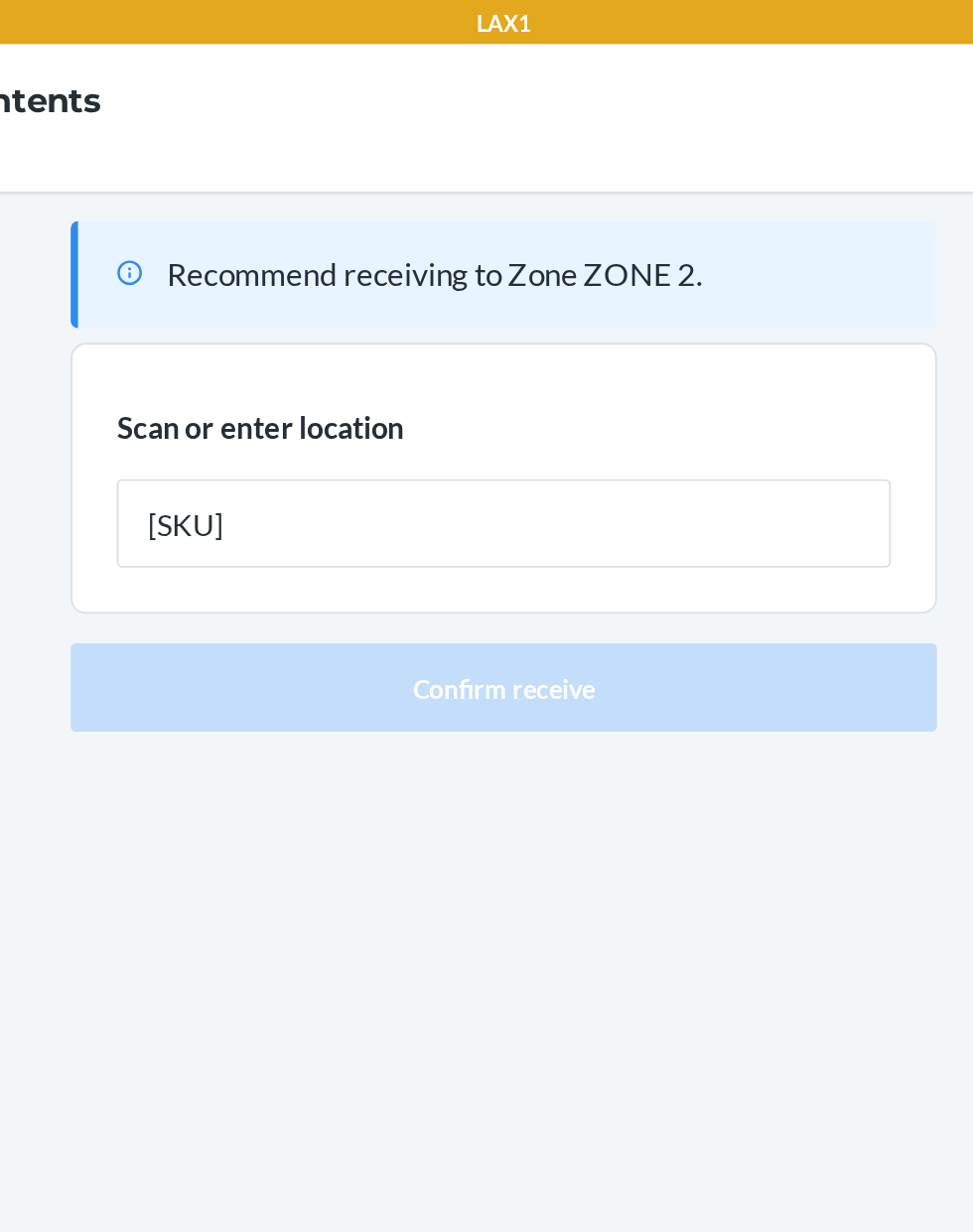 type on "[SKU]" 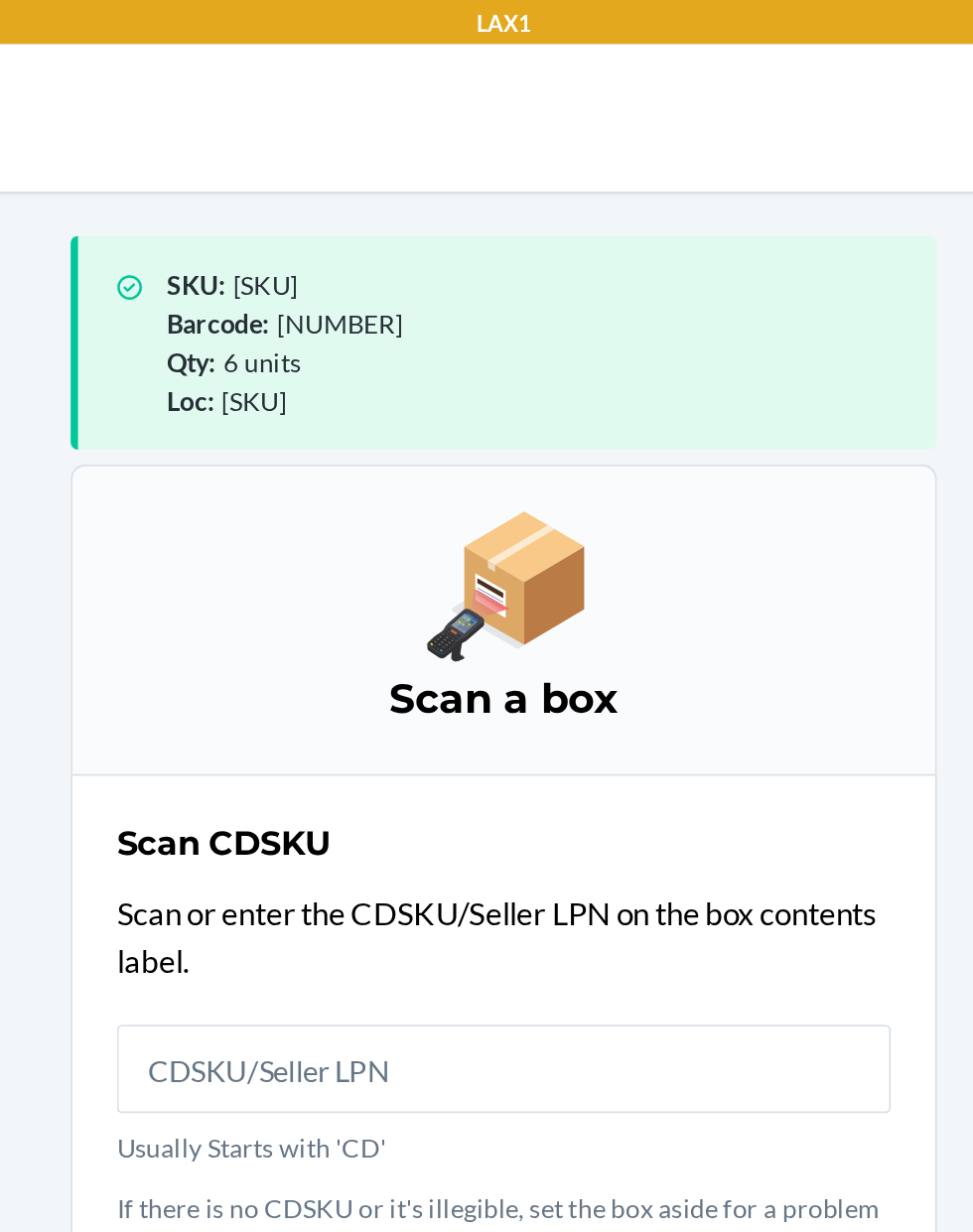 scroll, scrollTop: 0, scrollLeft: 0, axis: both 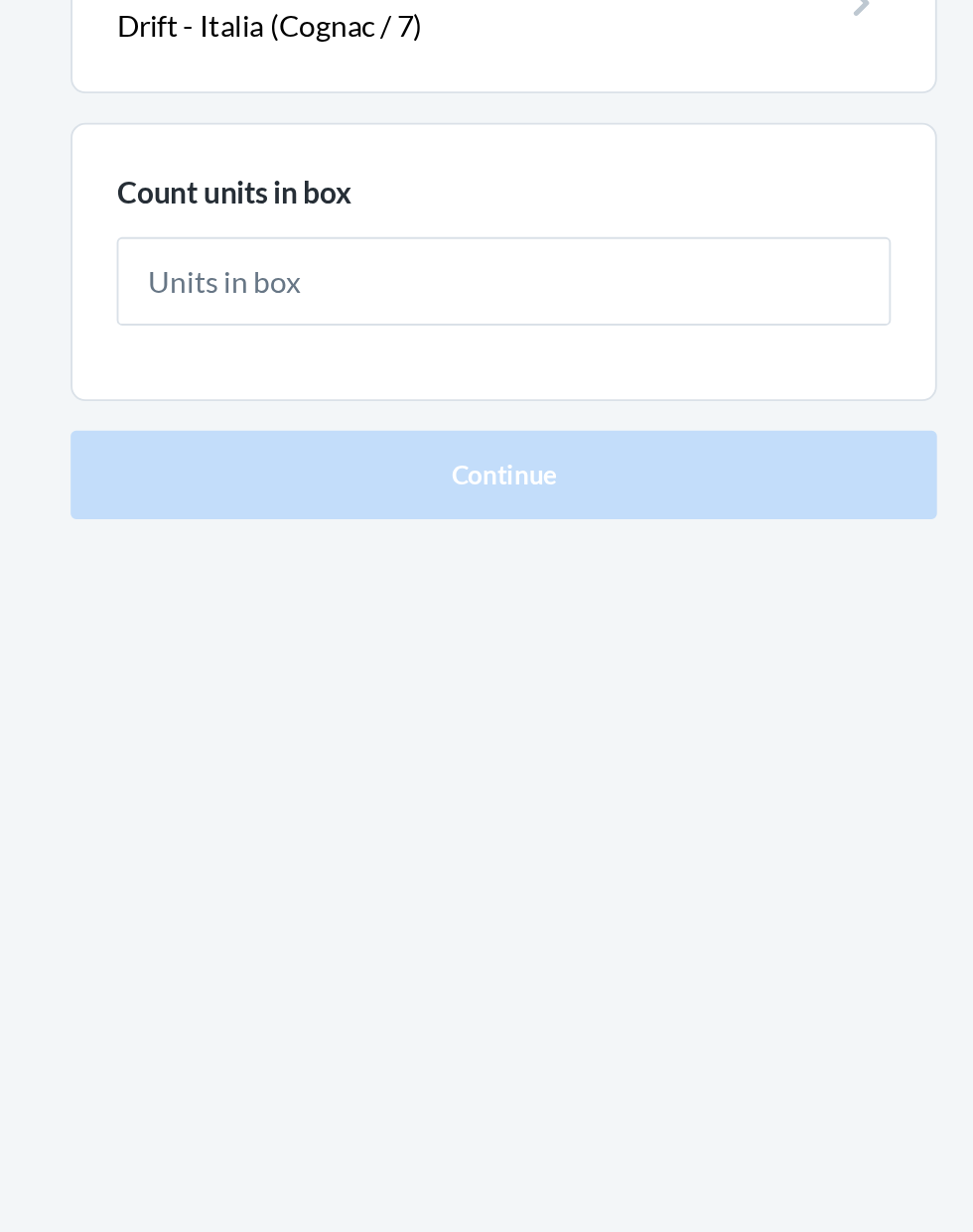 type on "6" 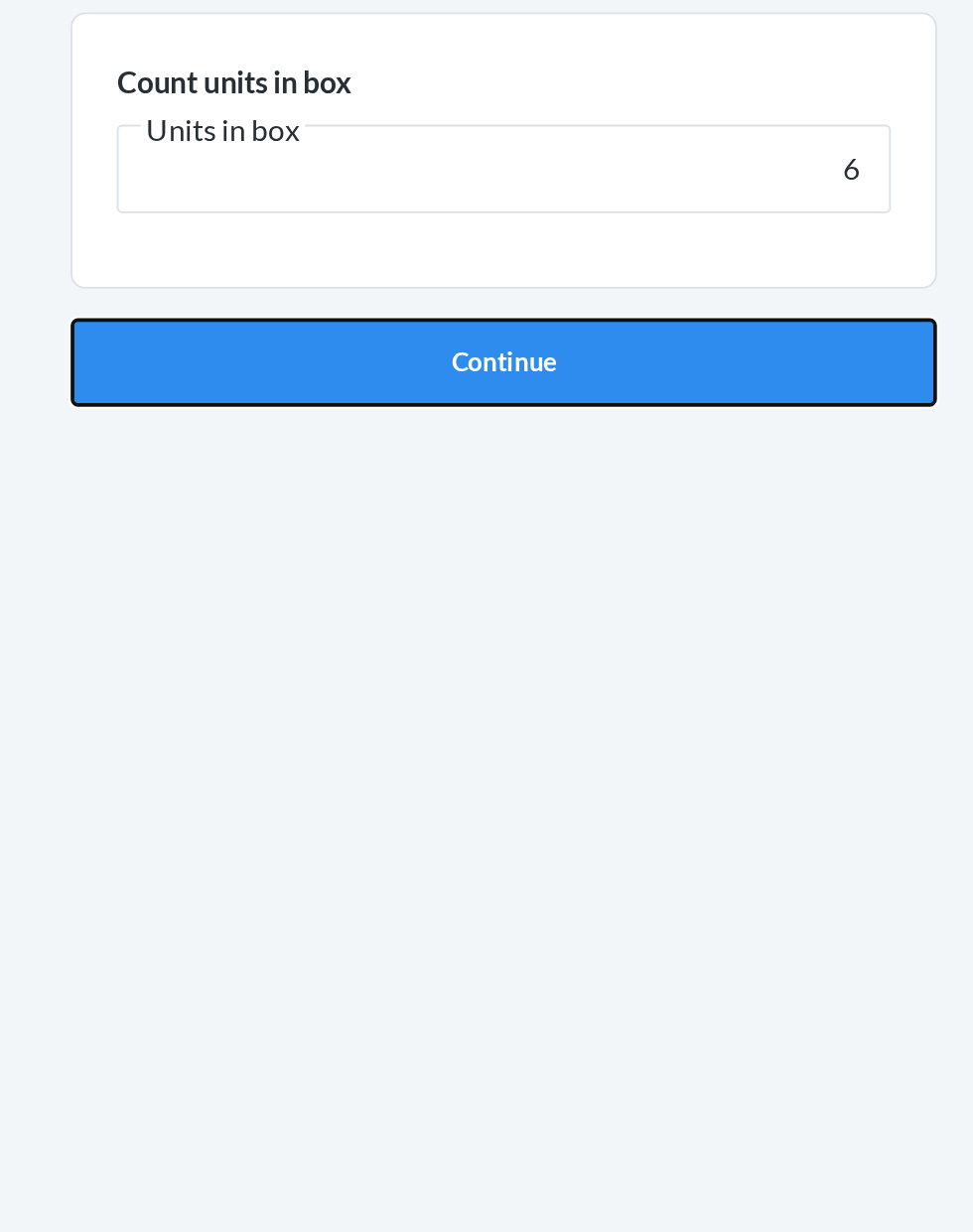 click on "Continue" at bounding box center (486, 421) 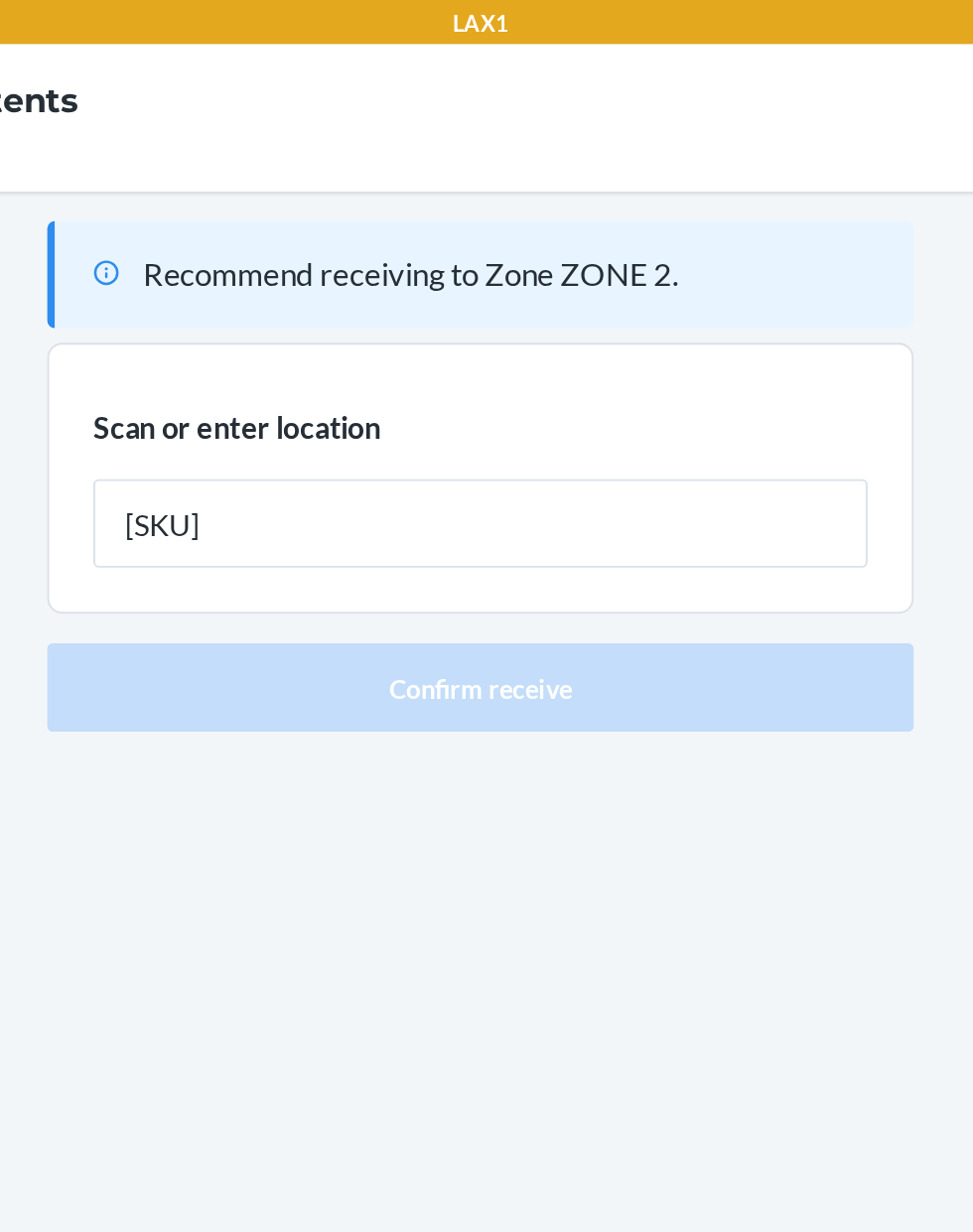 type on "[SKU]" 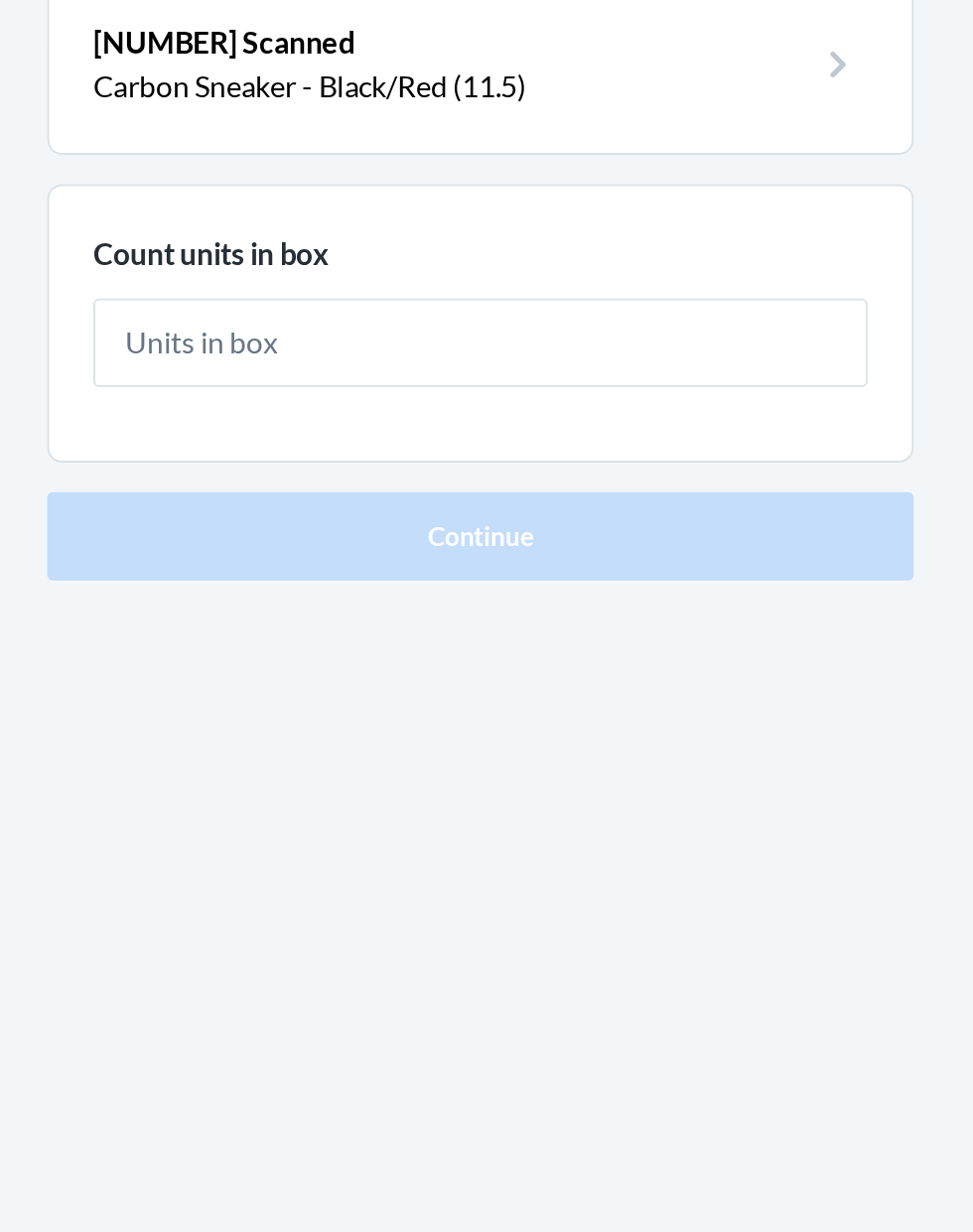 type on "6" 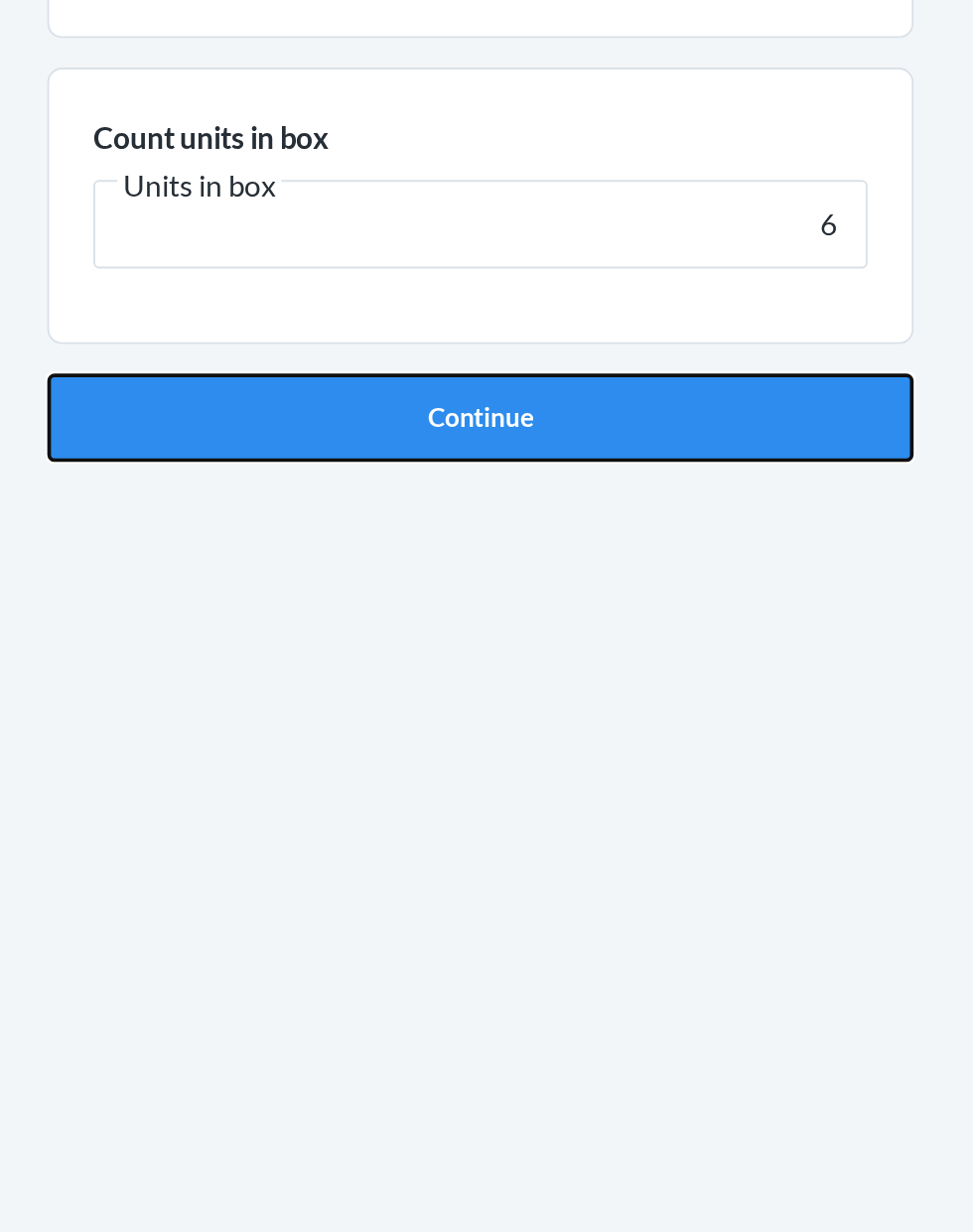 click on "Continue" at bounding box center (486, 421) 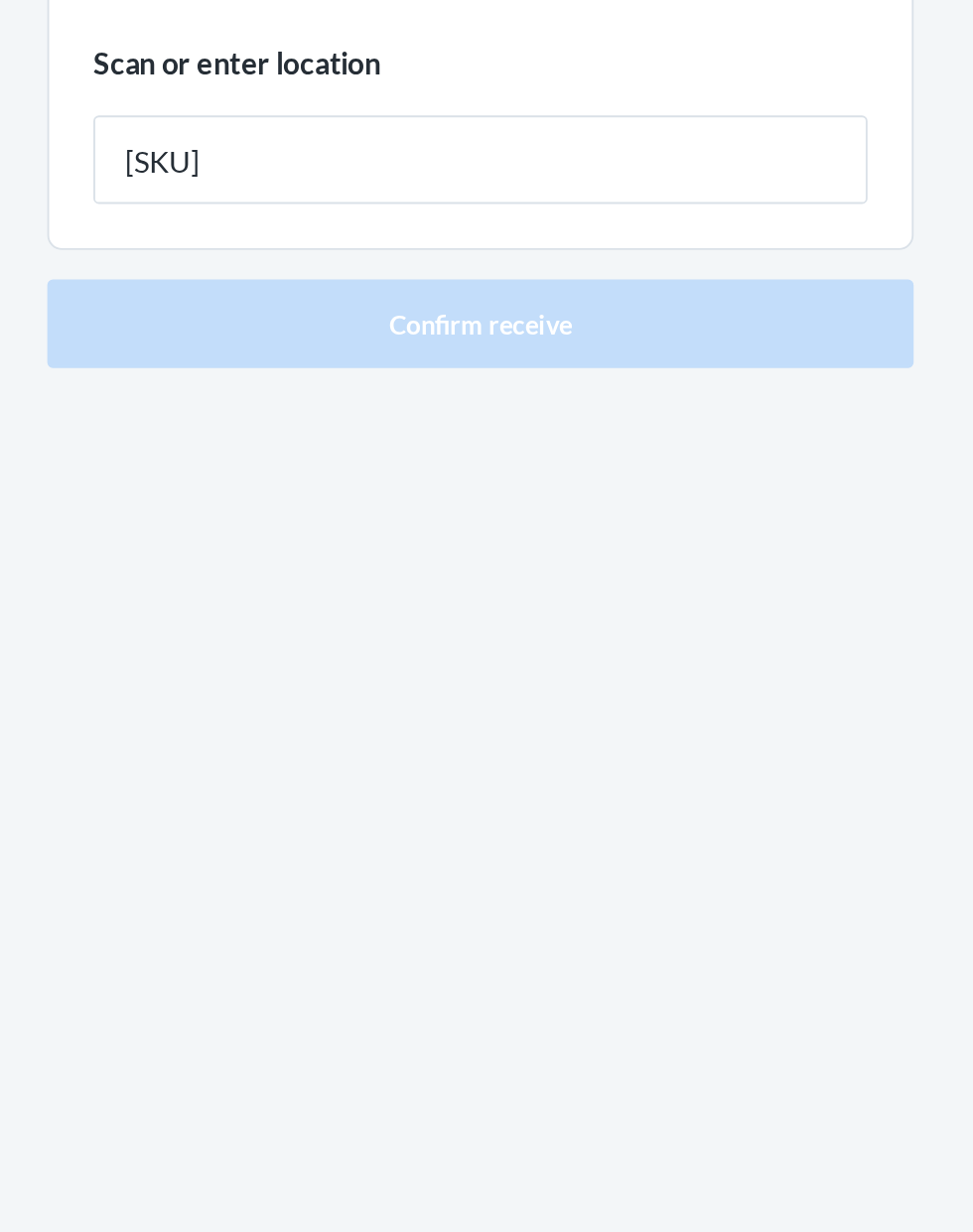 type on "[SKU]" 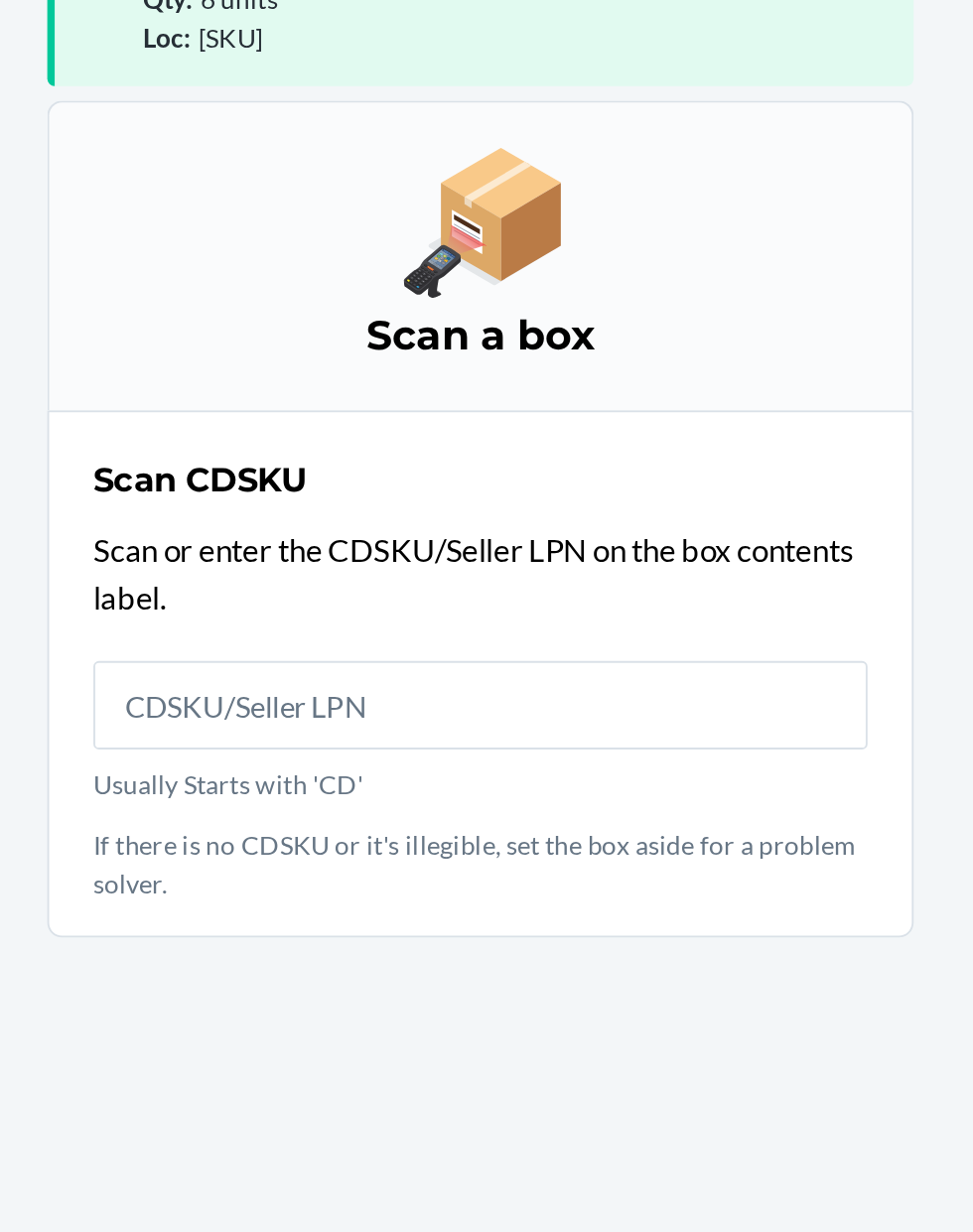 scroll, scrollTop: 131, scrollLeft: 0, axis: vertical 